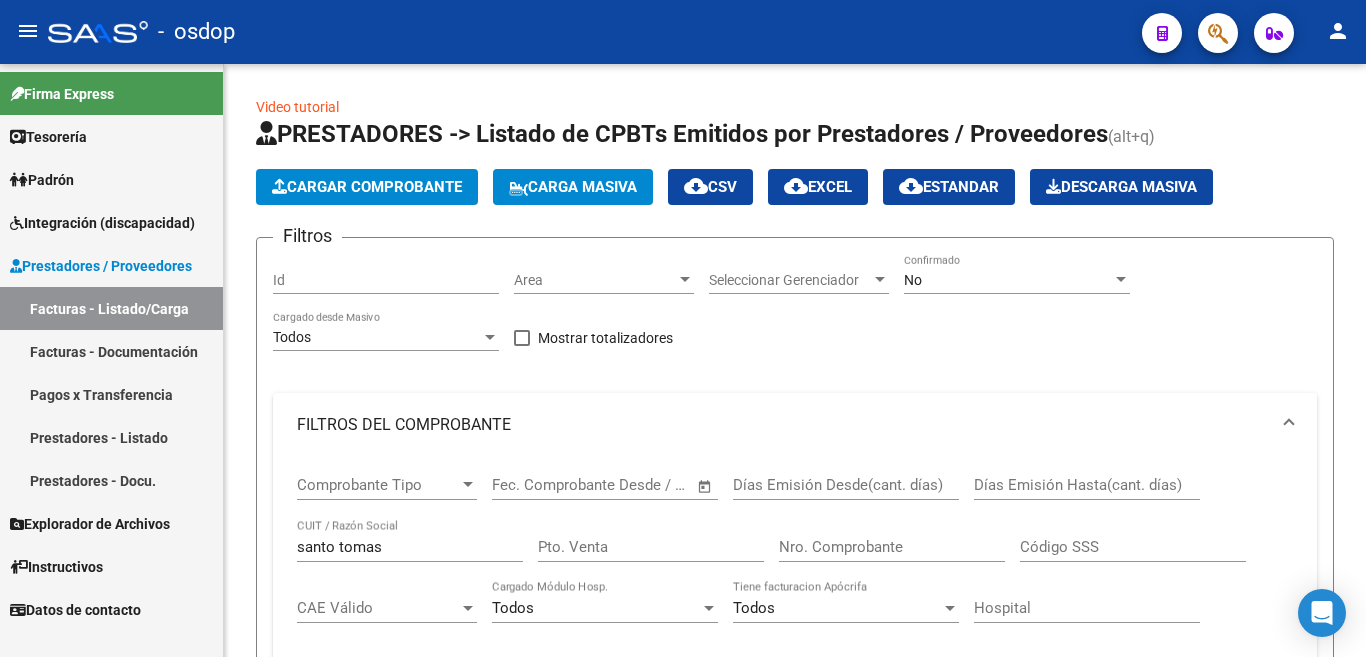 scroll, scrollTop: 0, scrollLeft: 0, axis: both 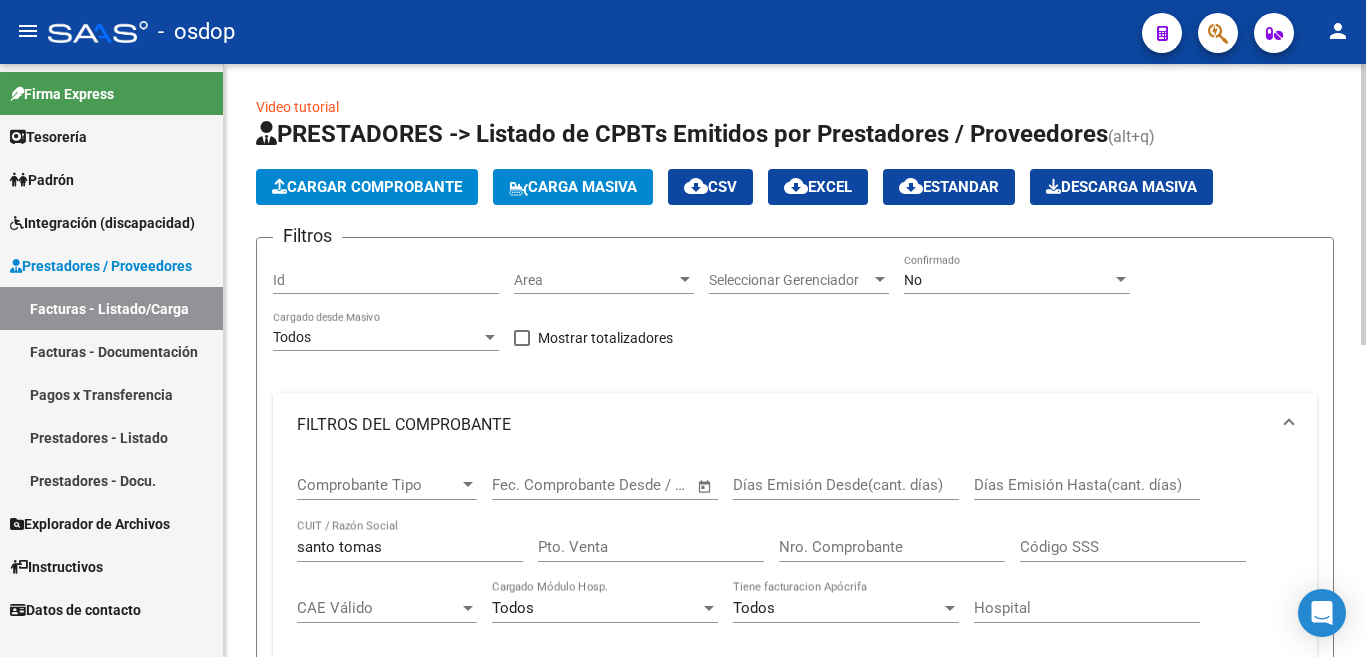 click on "Cargar Comprobante" 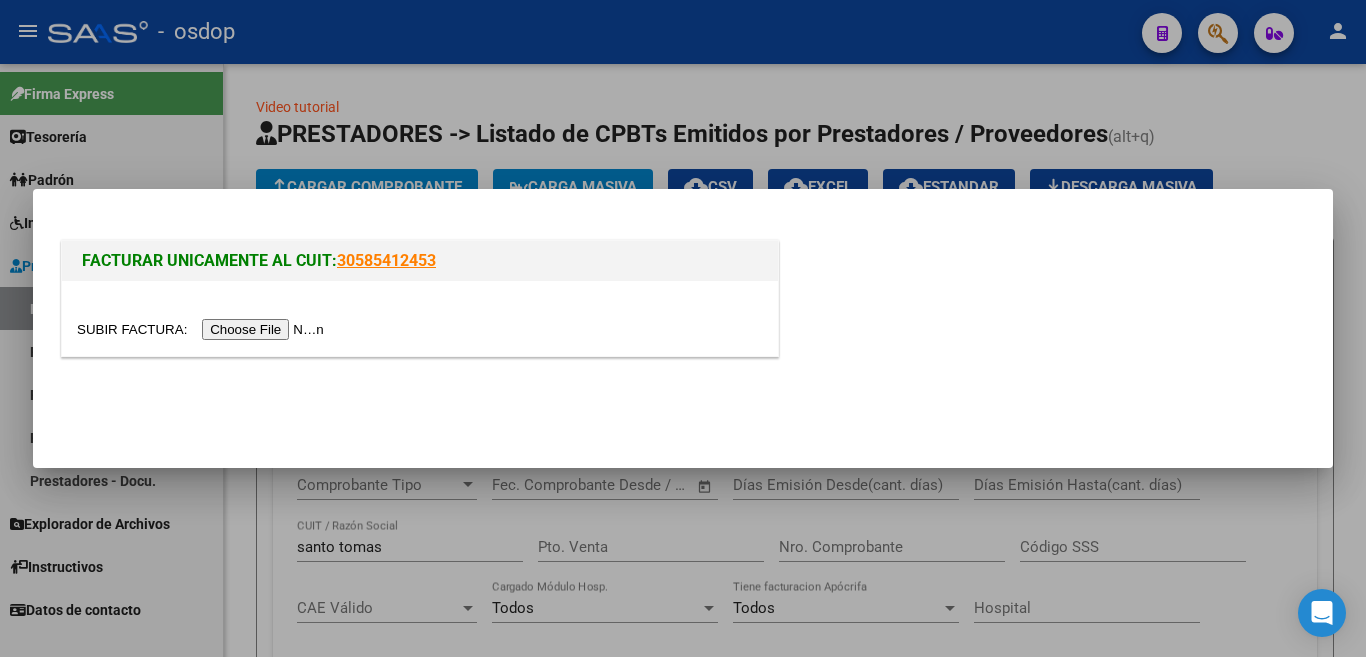 click at bounding box center [203, 329] 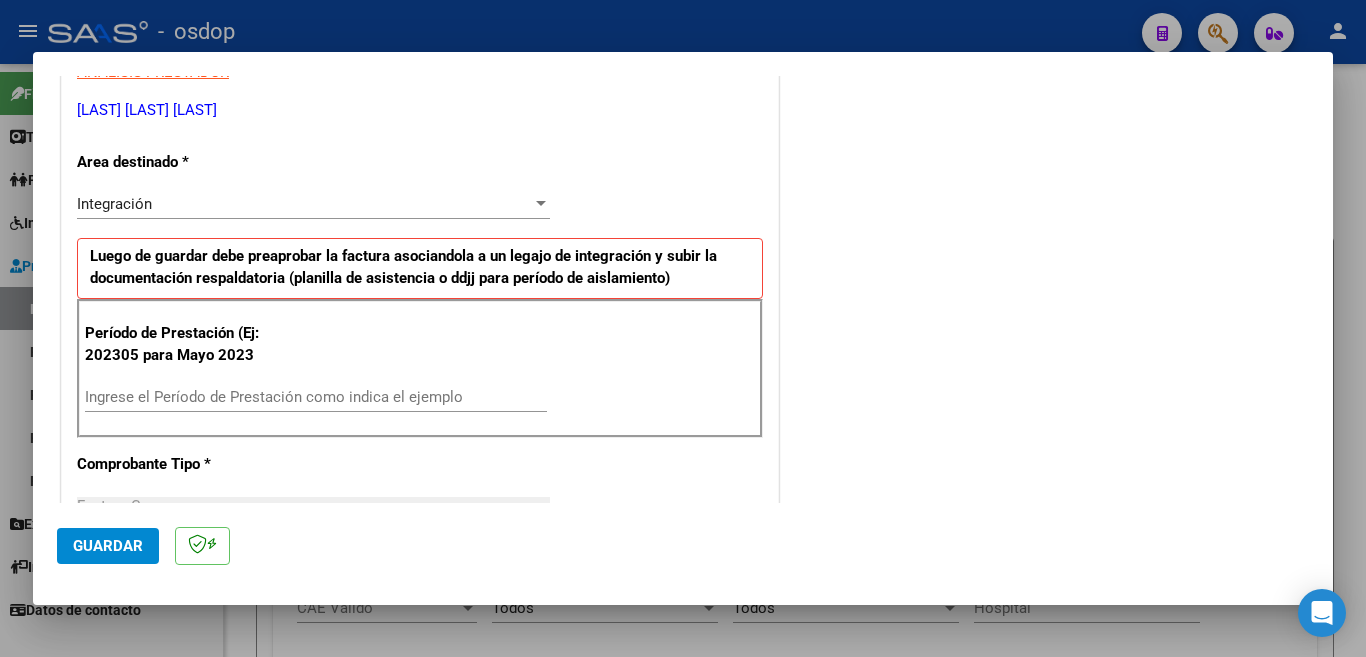 scroll, scrollTop: 400, scrollLeft: 0, axis: vertical 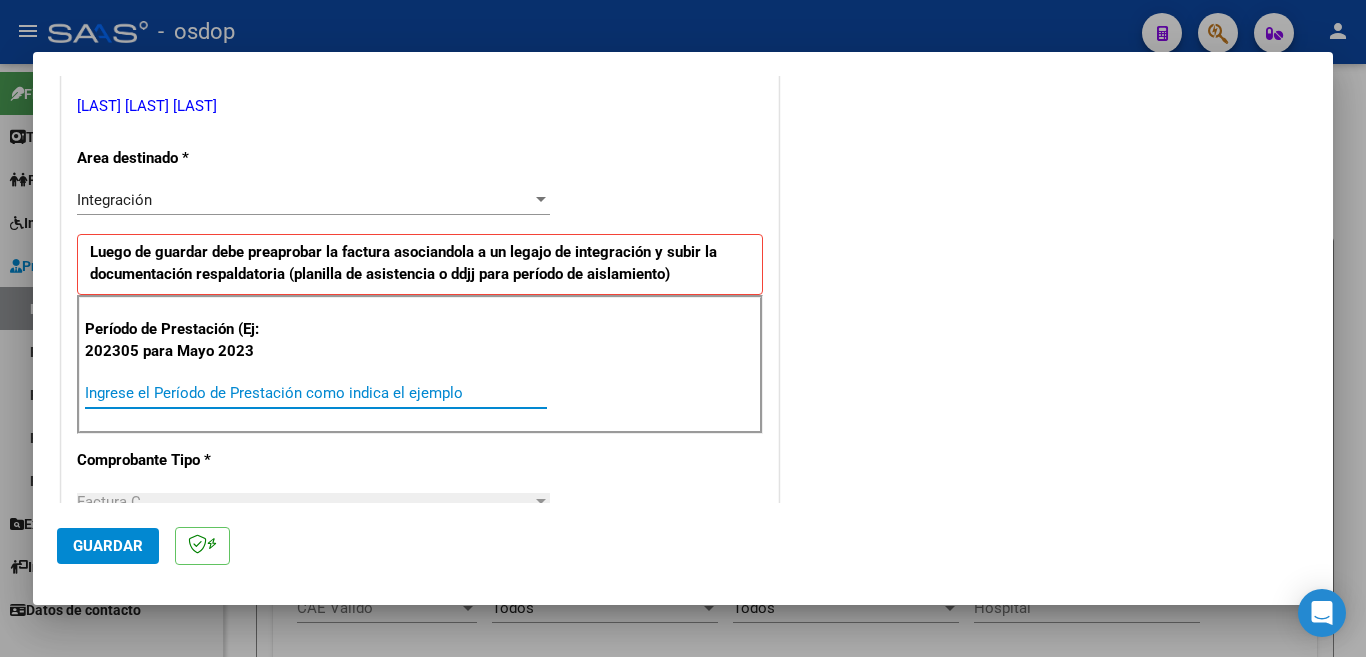 click on "Ingrese el Período de Prestación como indica el ejemplo" at bounding box center (316, 393) 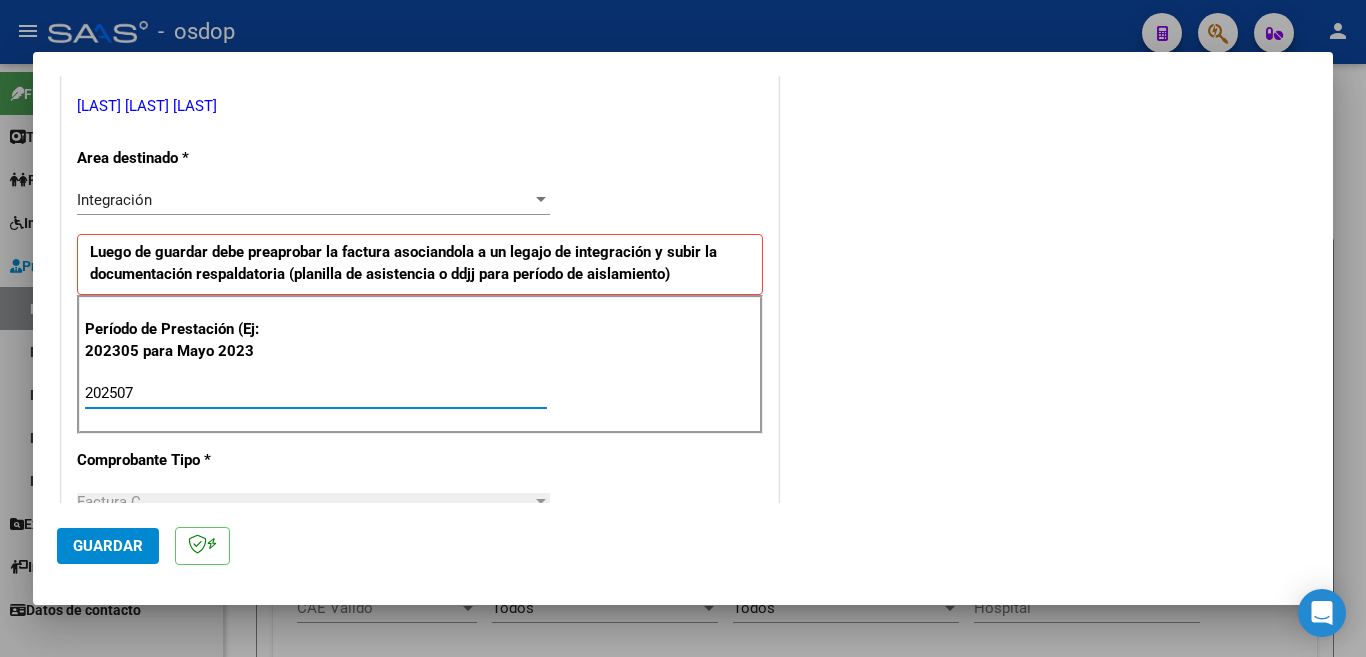 type on "202507" 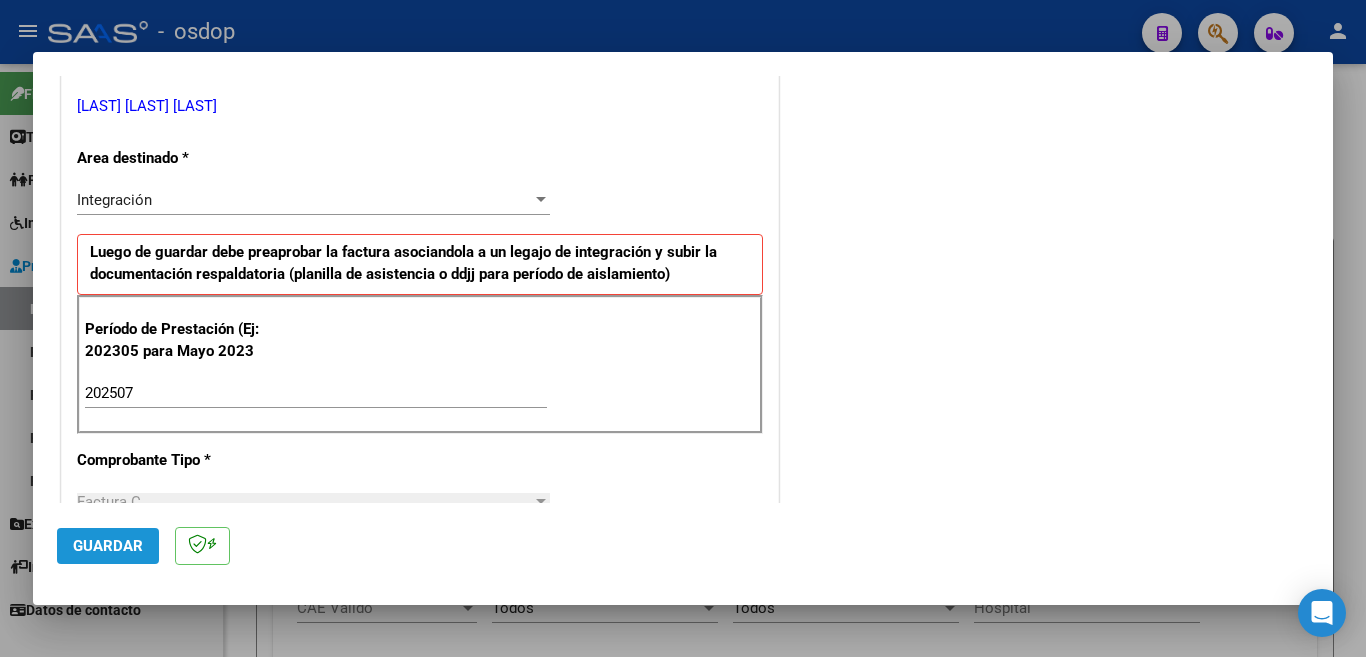 click on "Guardar" 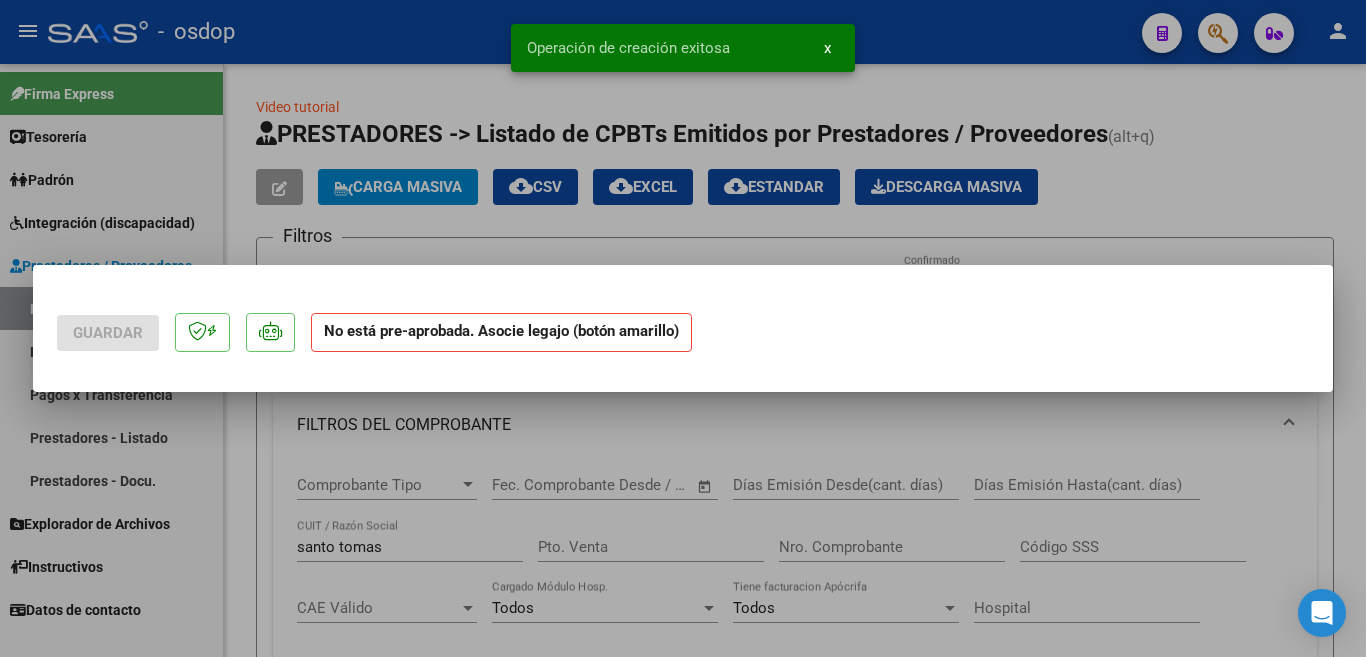 scroll, scrollTop: 0, scrollLeft: 0, axis: both 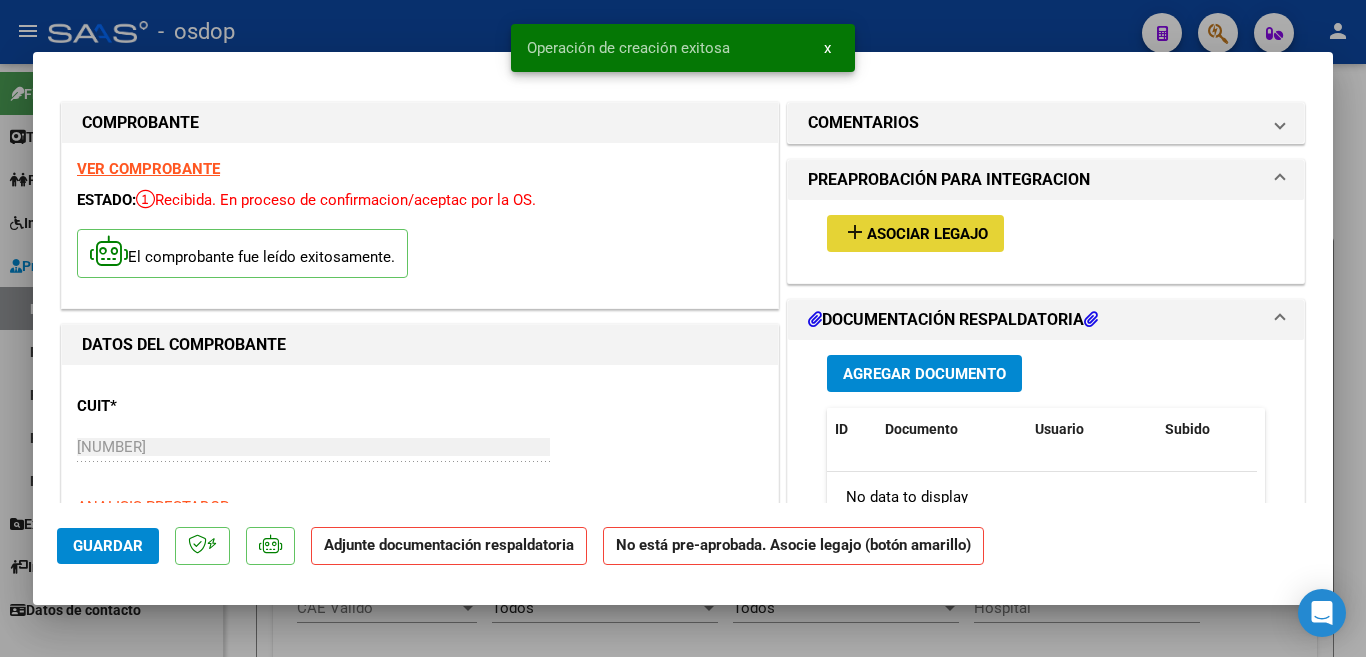 click on "Asociar Legajo" at bounding box center (927, 234) 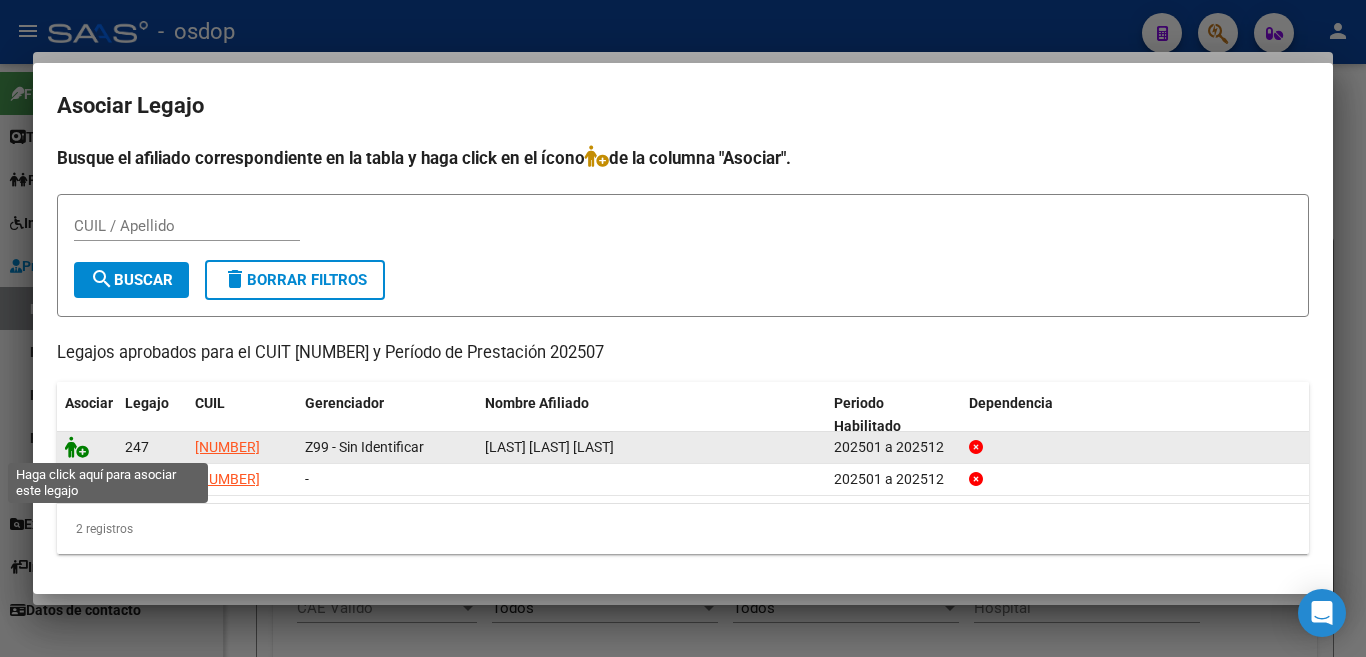 click 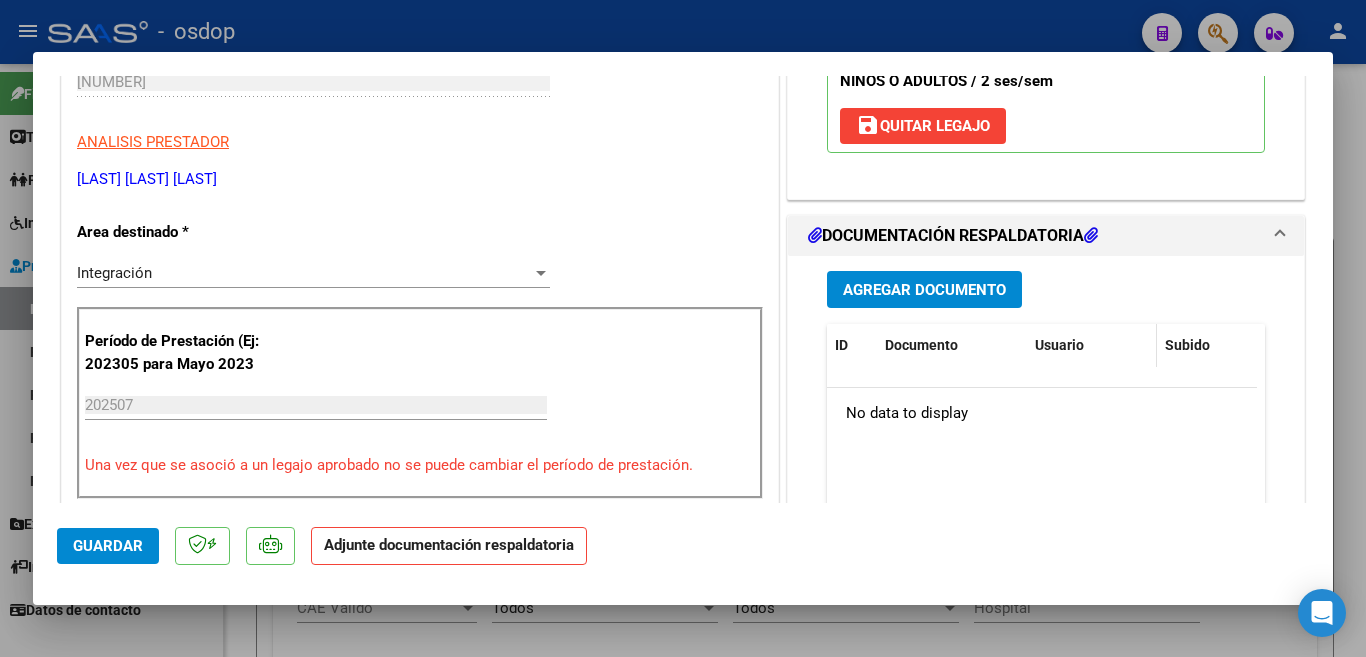 scroll, scrollTop: 400, scrollLeft: 0, axis: vertical 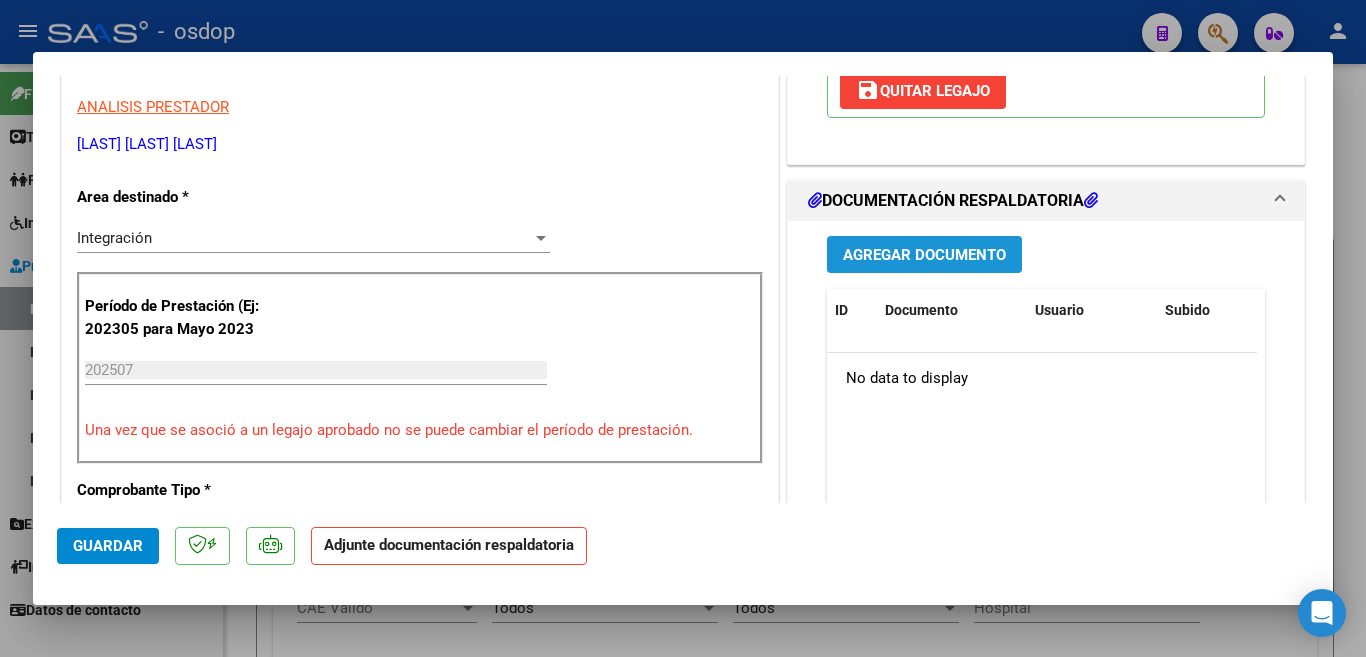 click on "Agregar Documento" at bounding box center [924, 255] 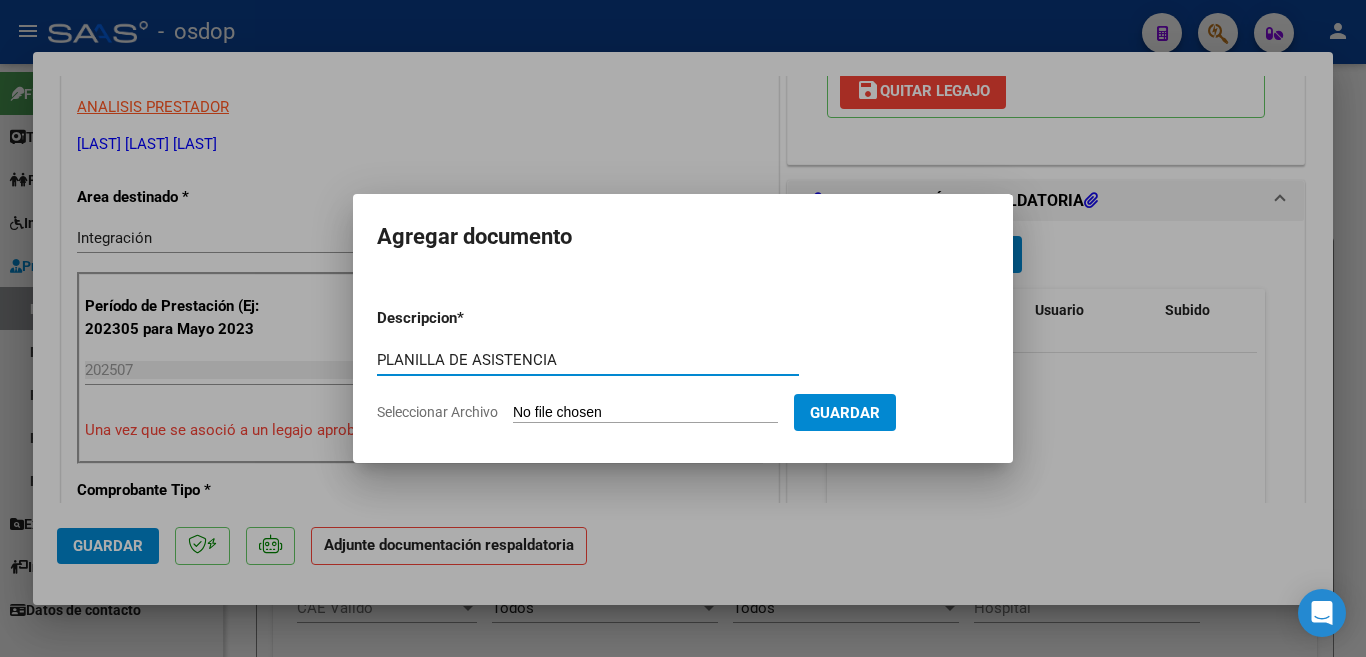 type on "PLANILLA DE ASISTENCIA" 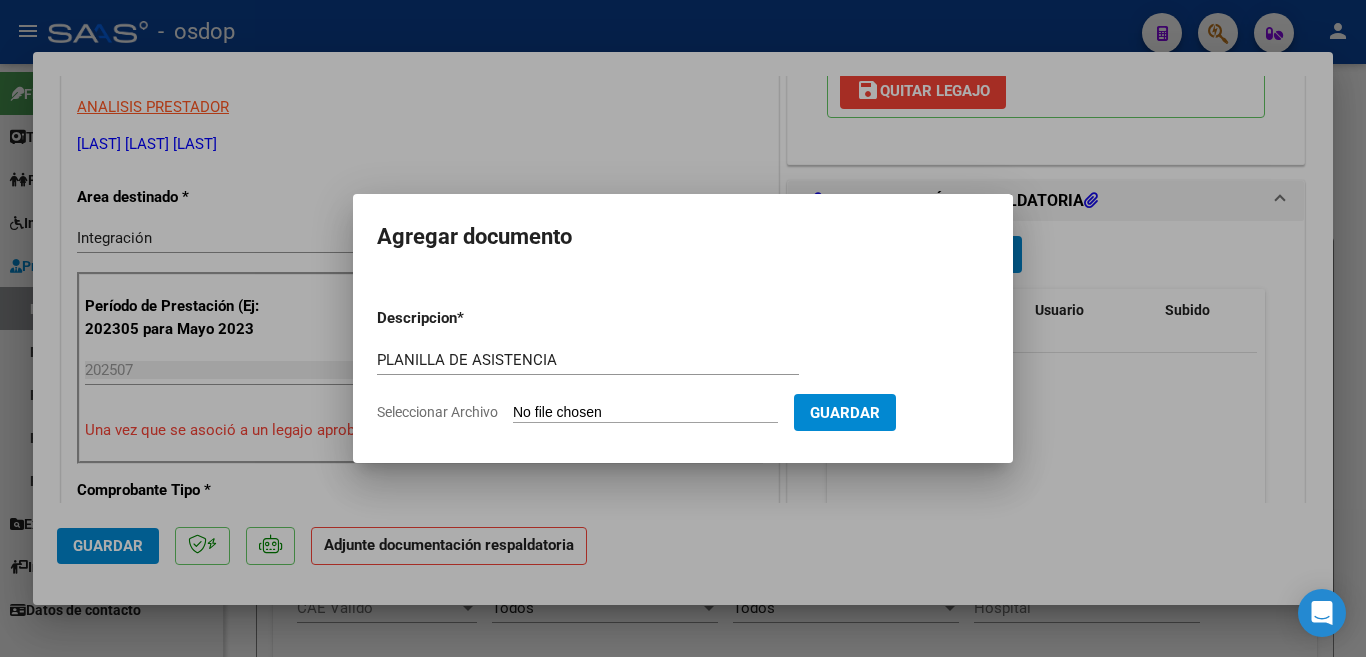 click on "Seleccionar Archivo" at bounding box center [645, 413] 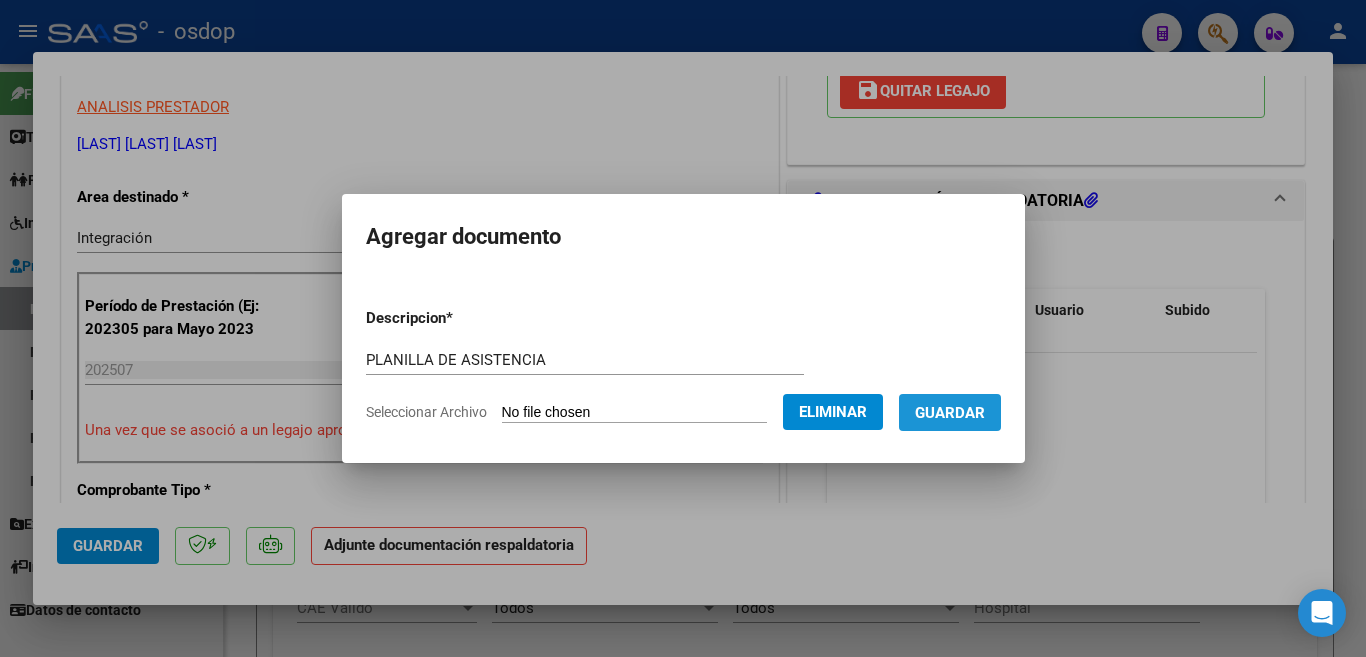 click on "Guardar" at bounding box center [950, 413] 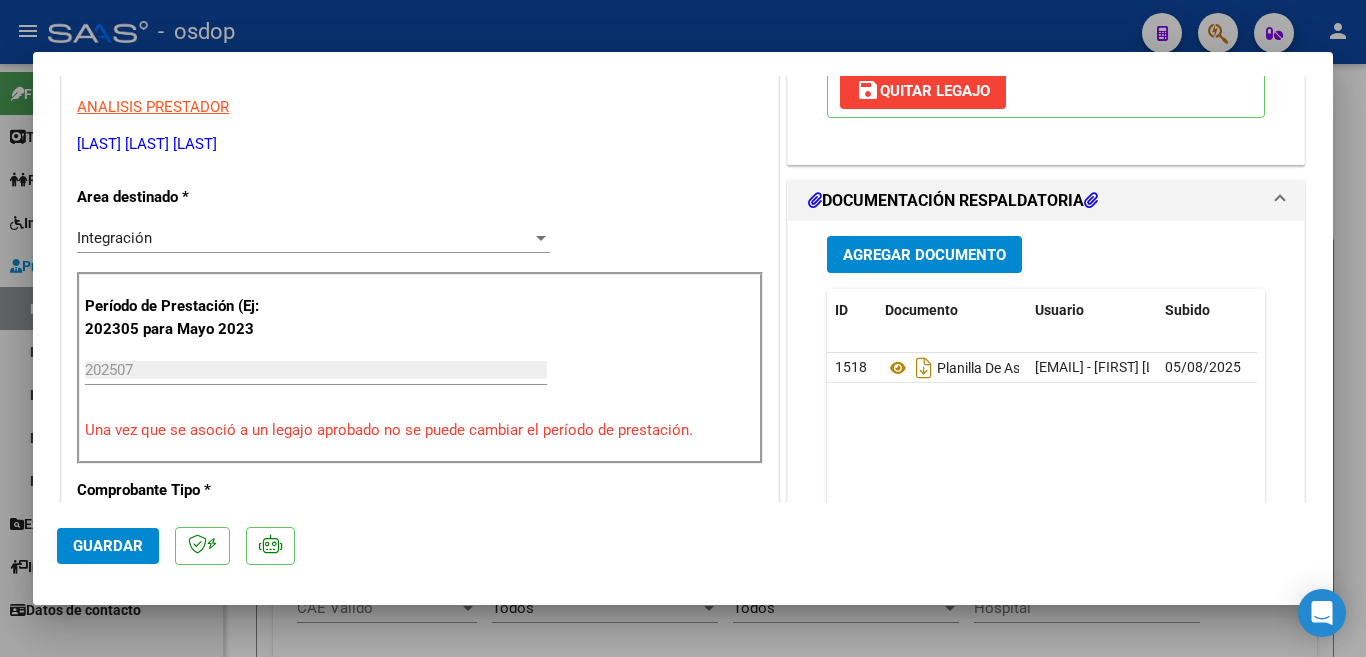click at bounding box center (683, 328) 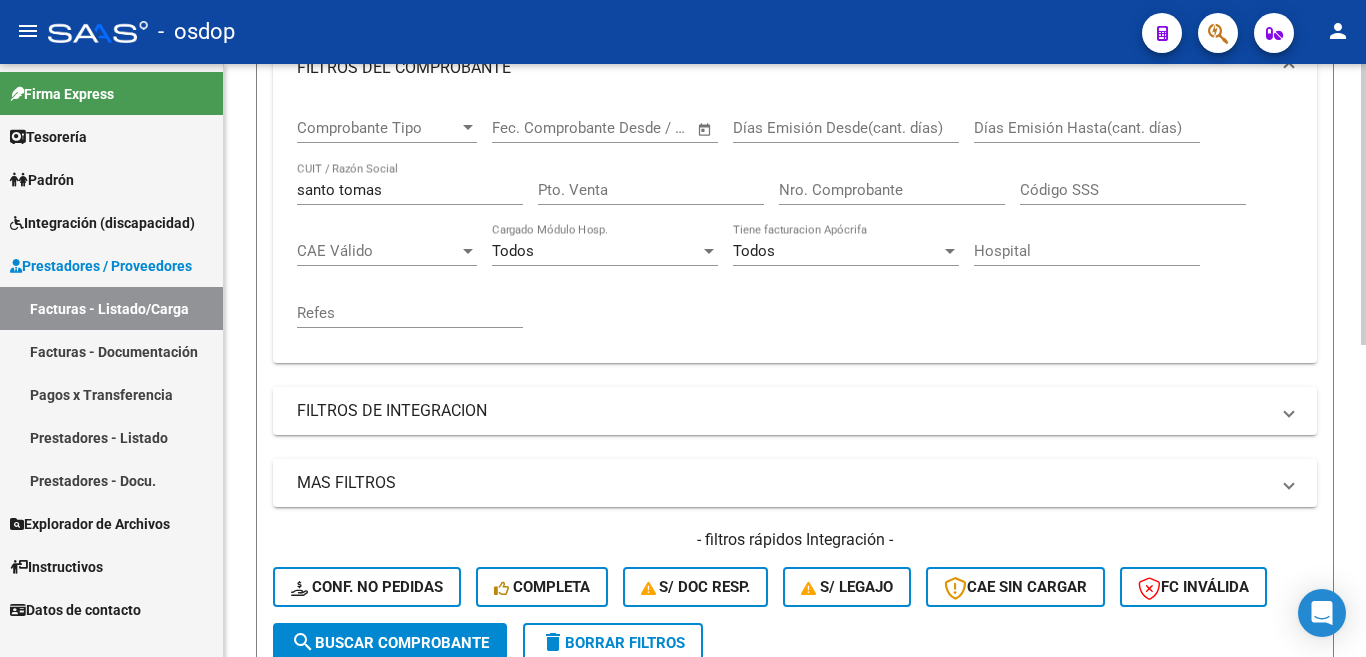 scroll, scrollTop: 257, scrollLeft: 0, axis: vertical 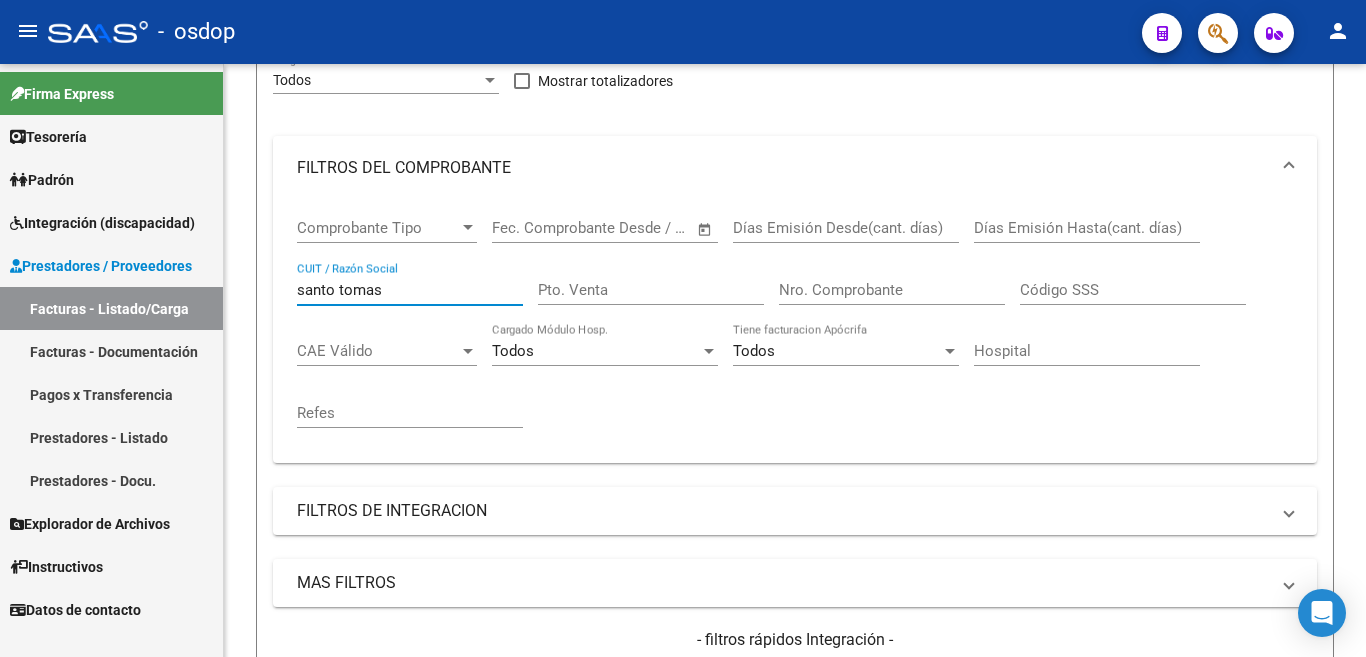 drag, startPoint x: 407, startPoint y: 297, endPoint x: 112, endPoint y: 269, distance: 296.32584 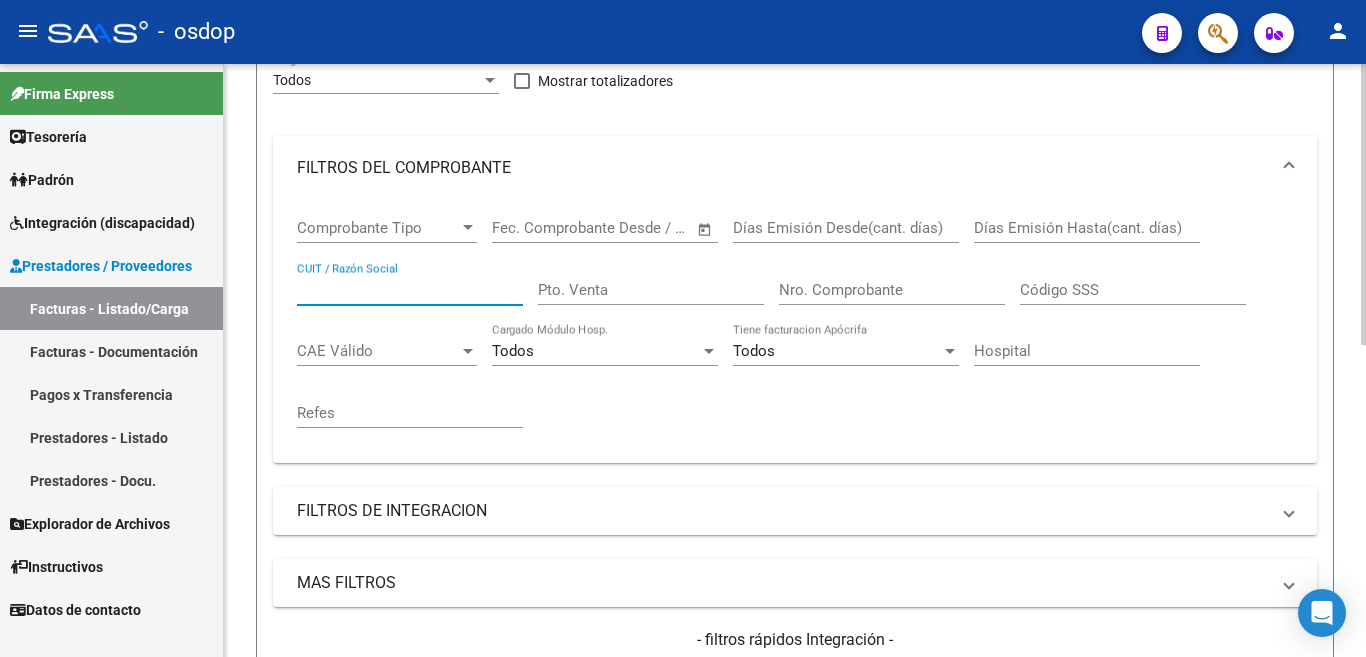 type 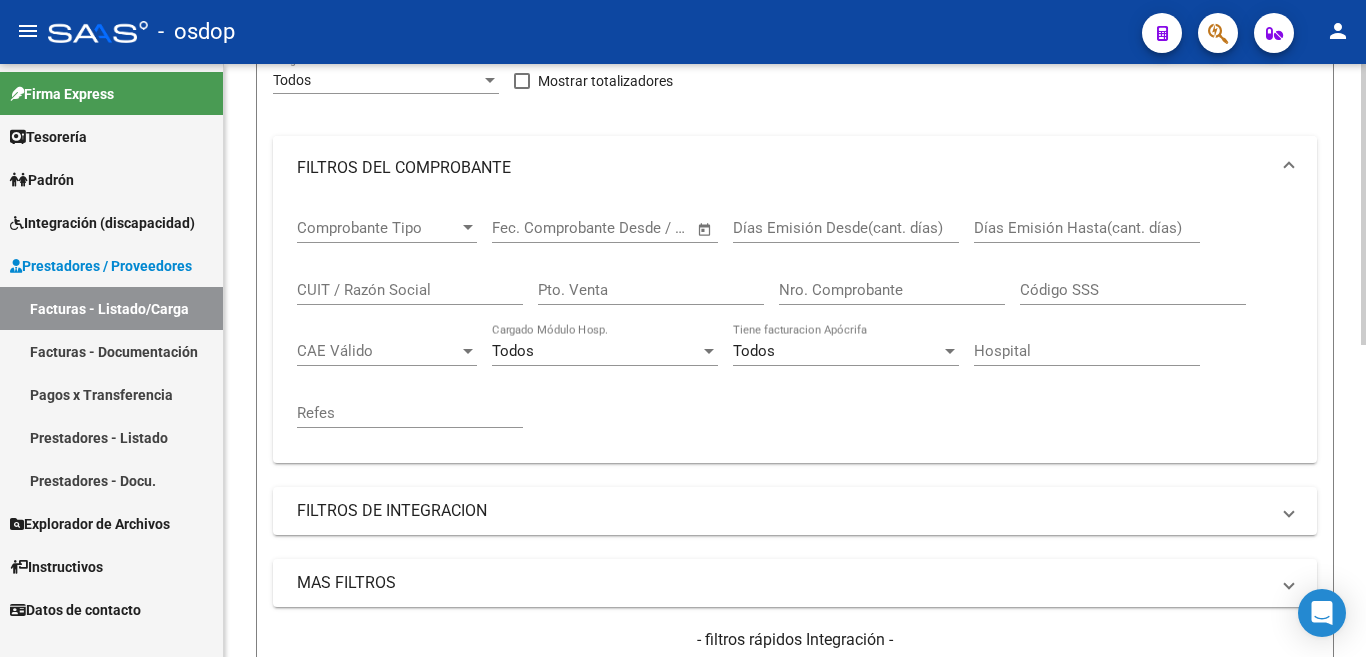 click on "FILTROS DEL COMPROBANTE" at bounding box center [783, 168] 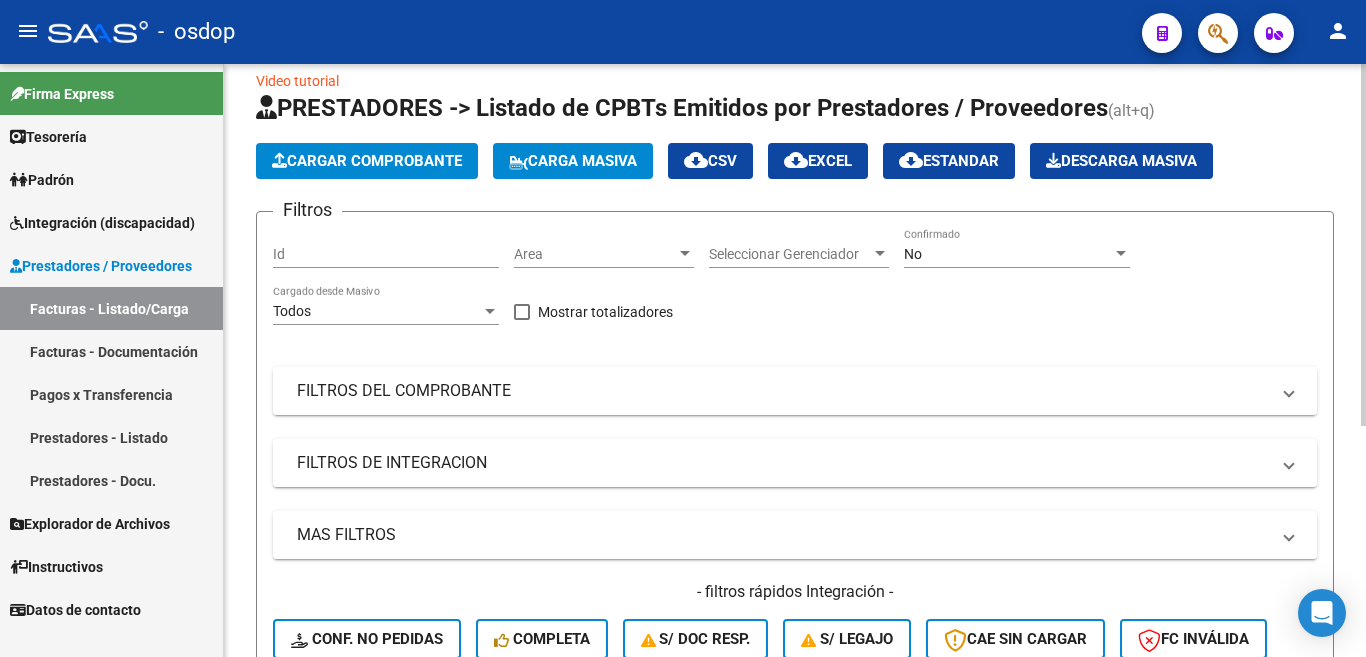 scroll, scrollTop: 0, scrollLeft: 0, axis: both 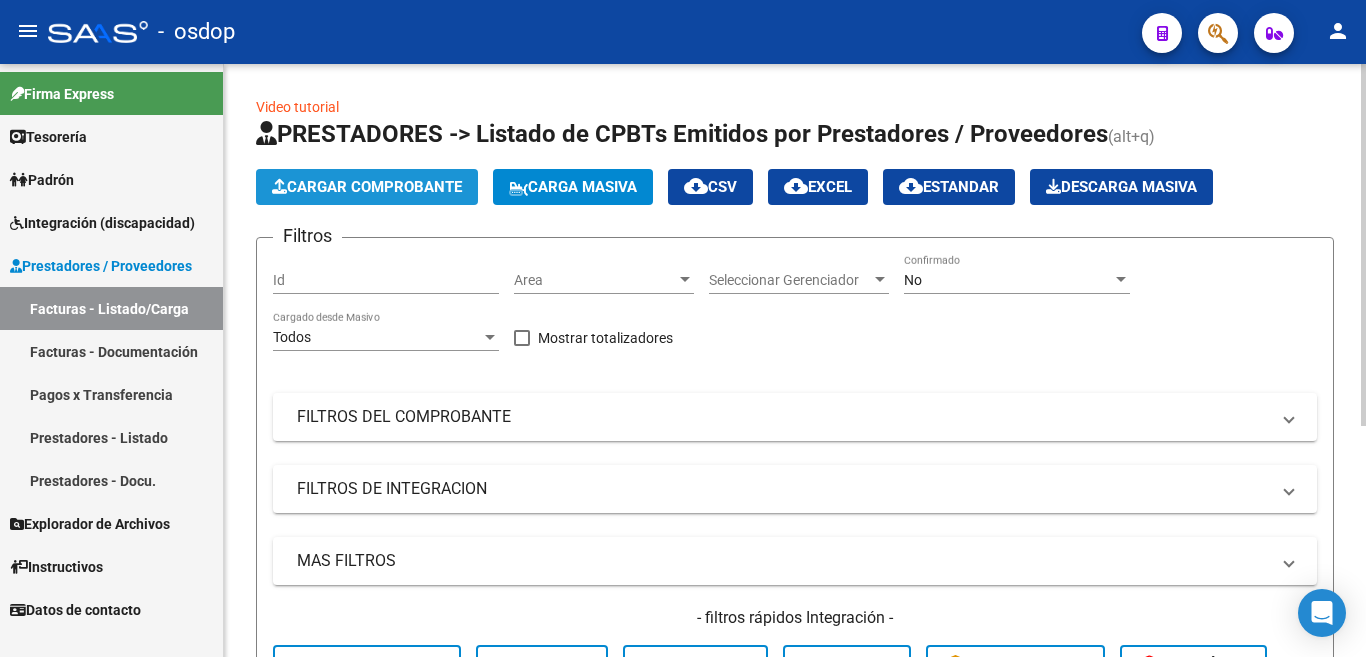 click on "Cargar Comprobante" 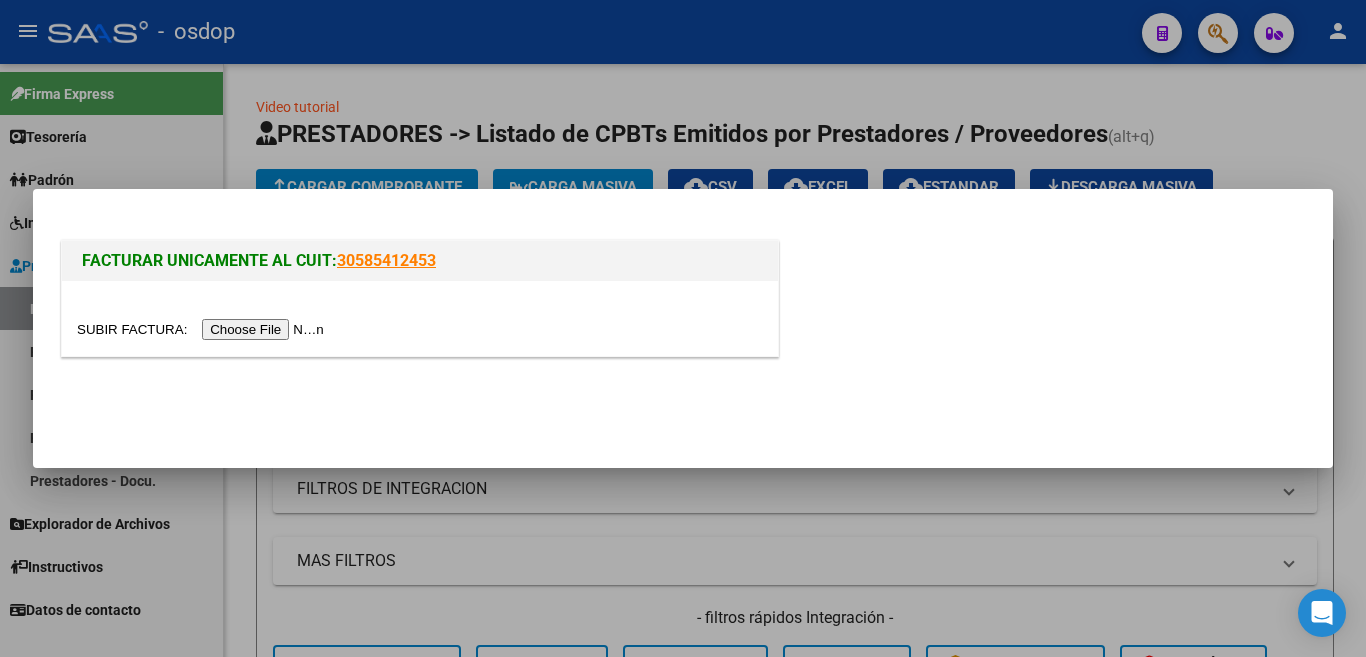 click at bounding box center [203, 329] 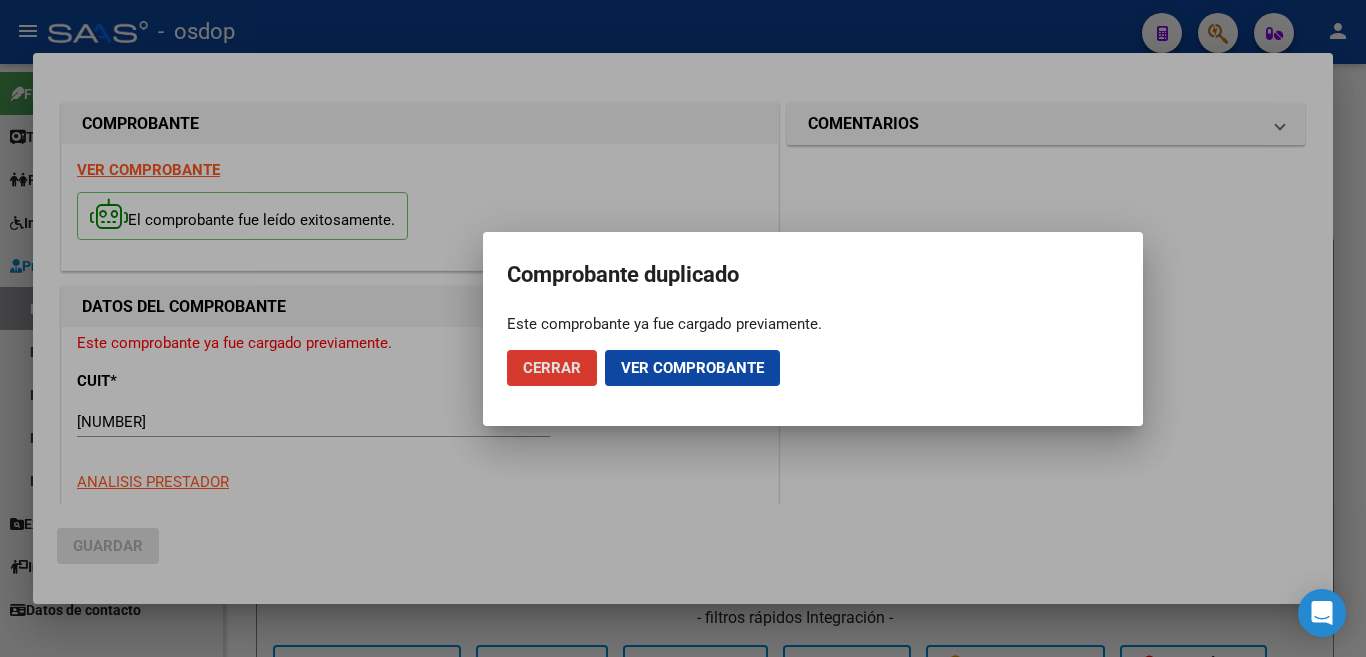 drag, startPoint x: 561, startPoint y: 358, endPoint x: 729, endPoint y: 404, distance: 174.1838 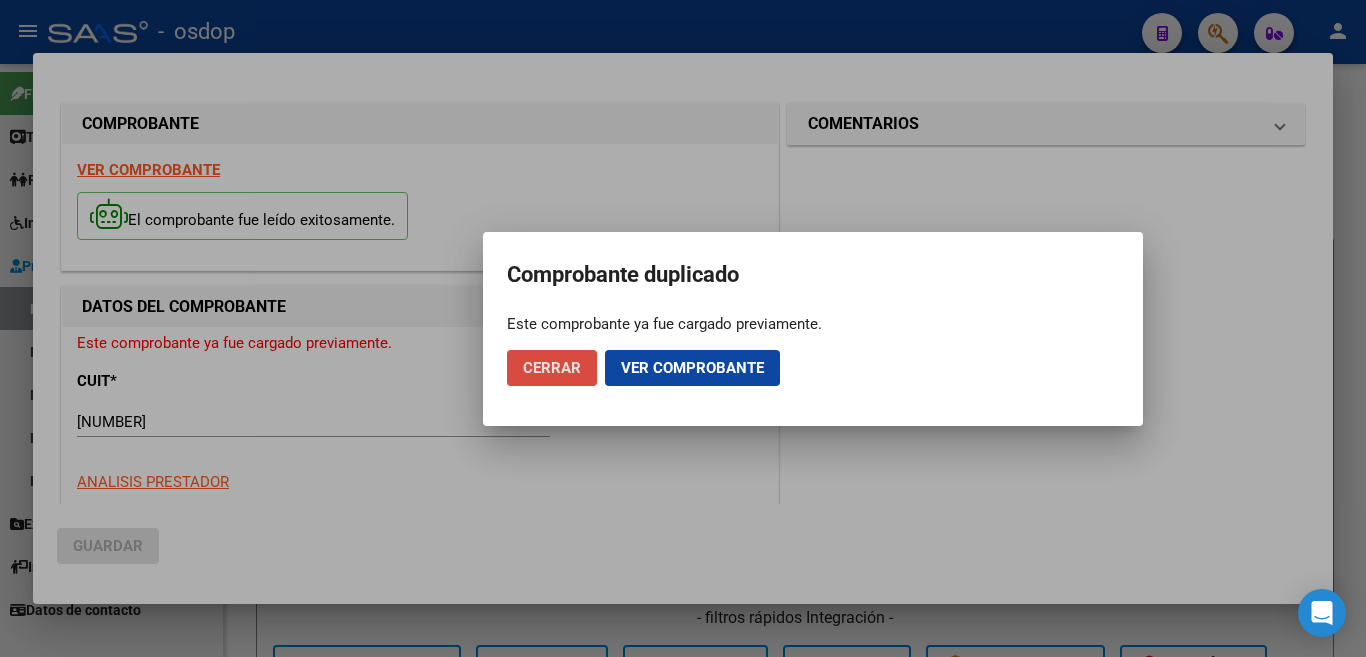 click on "Cerrar" 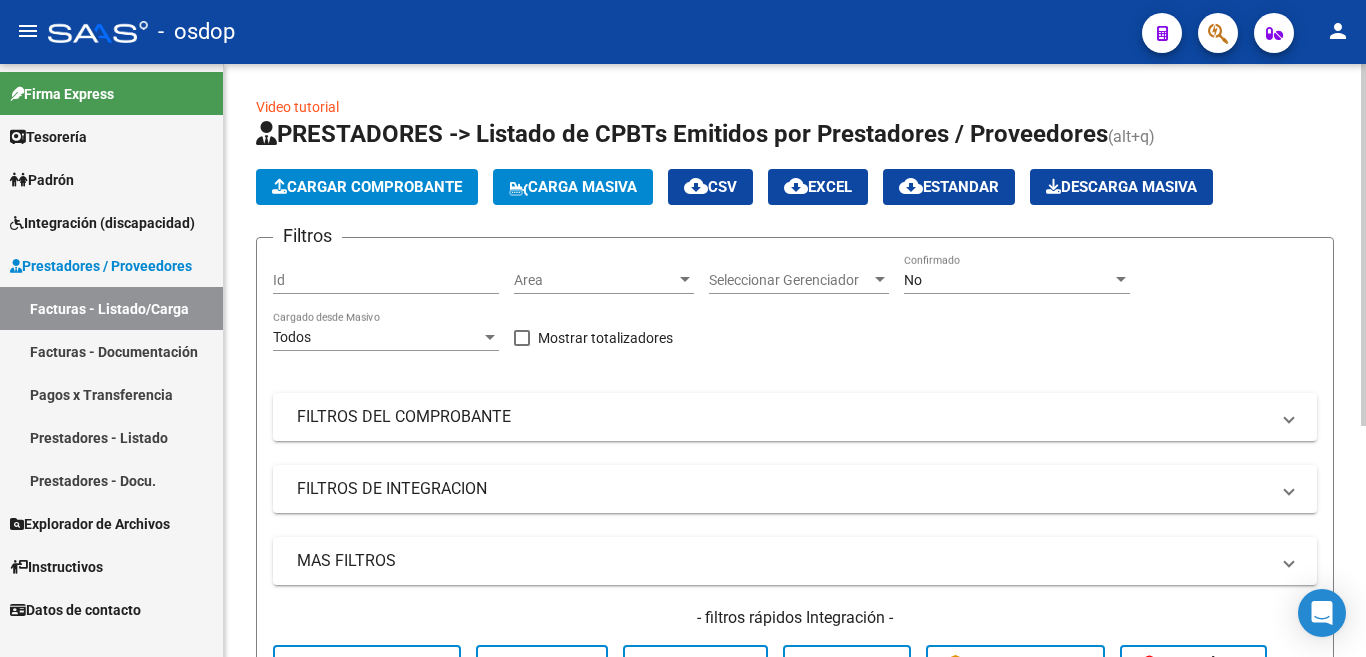 drag, startPoint x: 355, startPoint y: 163, endPoint x: 359, endPoint y: 187, distance: 24.33105 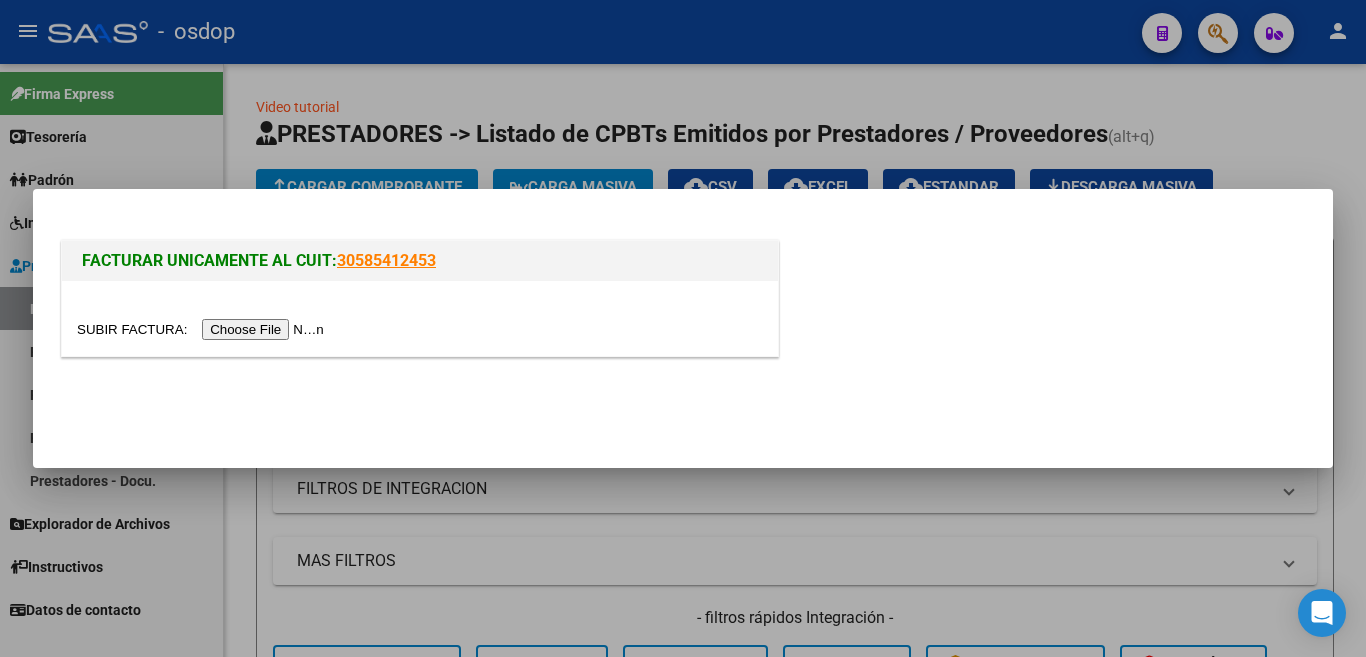 click at bounding box center (203, 329) 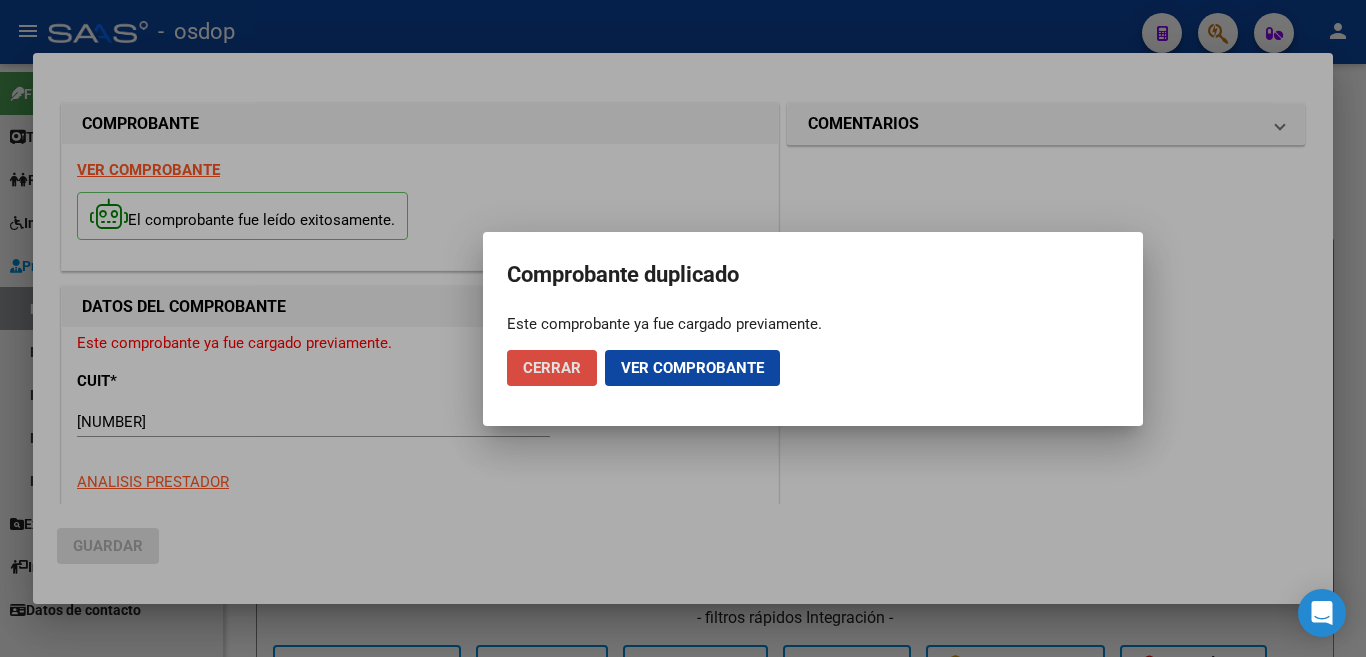 click on "Cerrar" 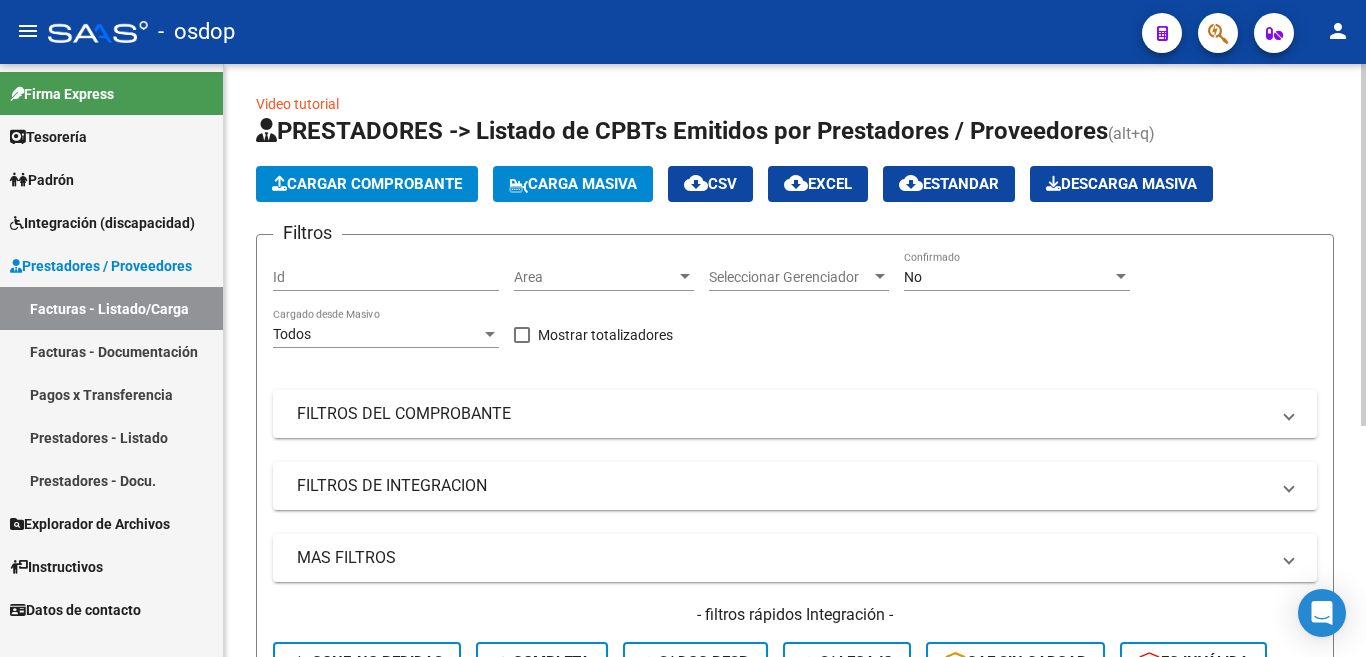 scroll, scrollTop: 0, scrollLeft: 0, axis: both 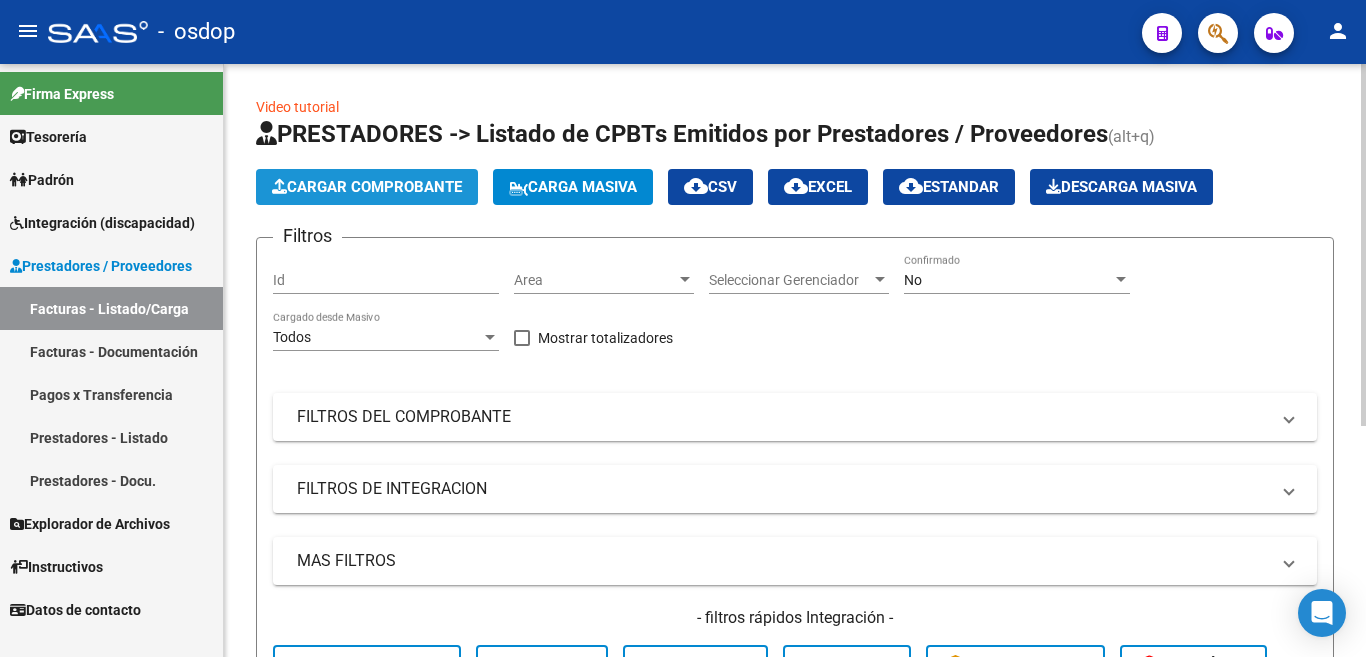 click on "Cargar Comprobante" 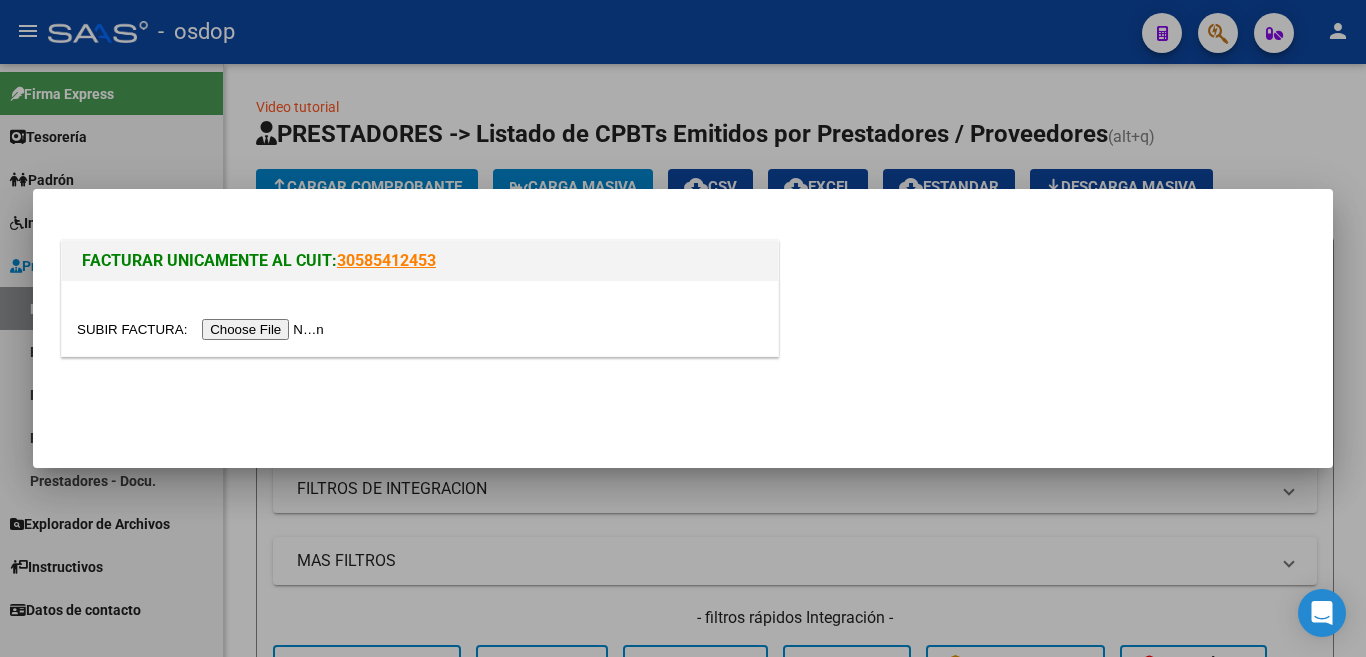 click at bounding box center [420, 318] 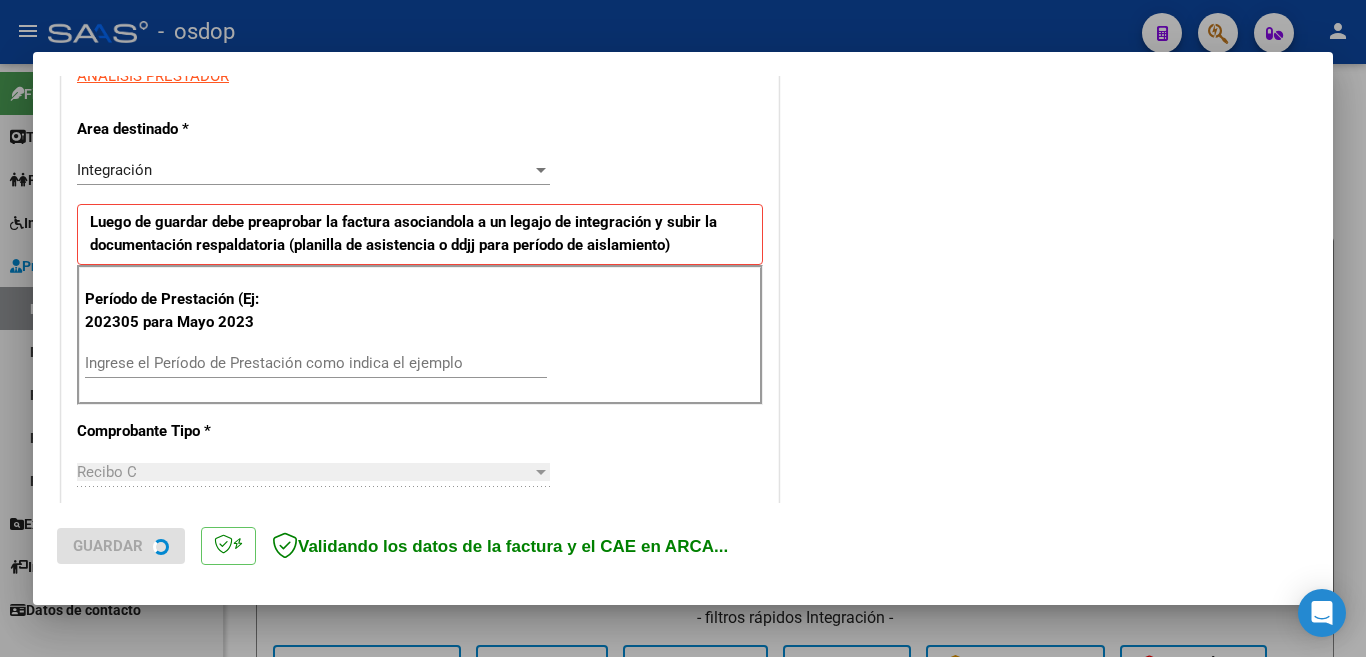 scroll, scrollTop: 400, scrollLeft: 0, axis: vertical 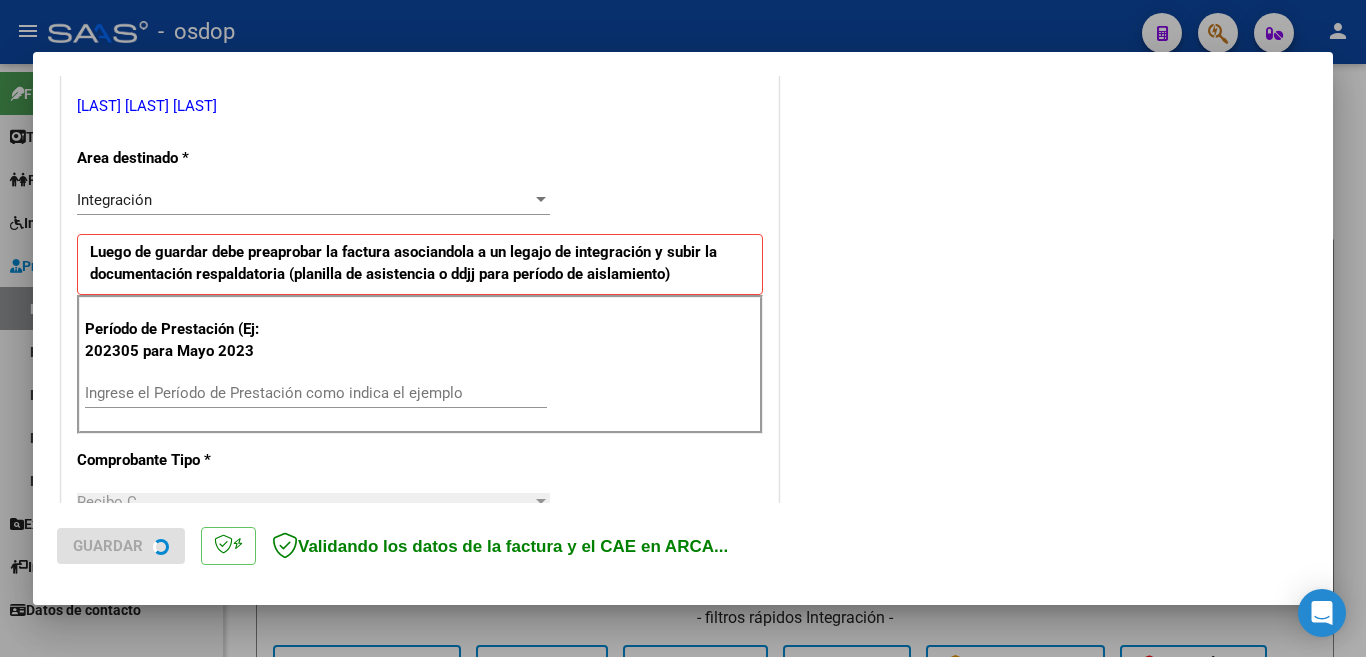 click on "Período de Prestación (Ej: 202305 para Mayo 2023" at bounding box center (185, 340) 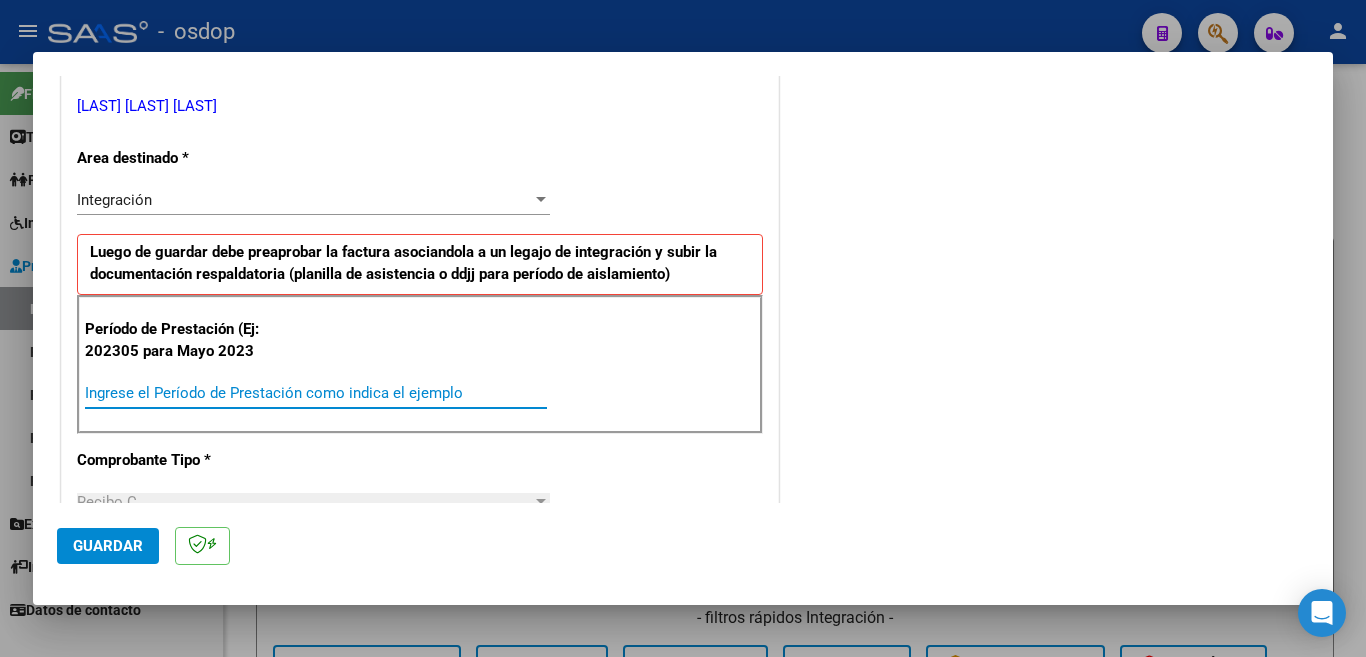 click on "Ingrese el Período de Prestación como indica el ejemplo" at bounding box center [316, 393] 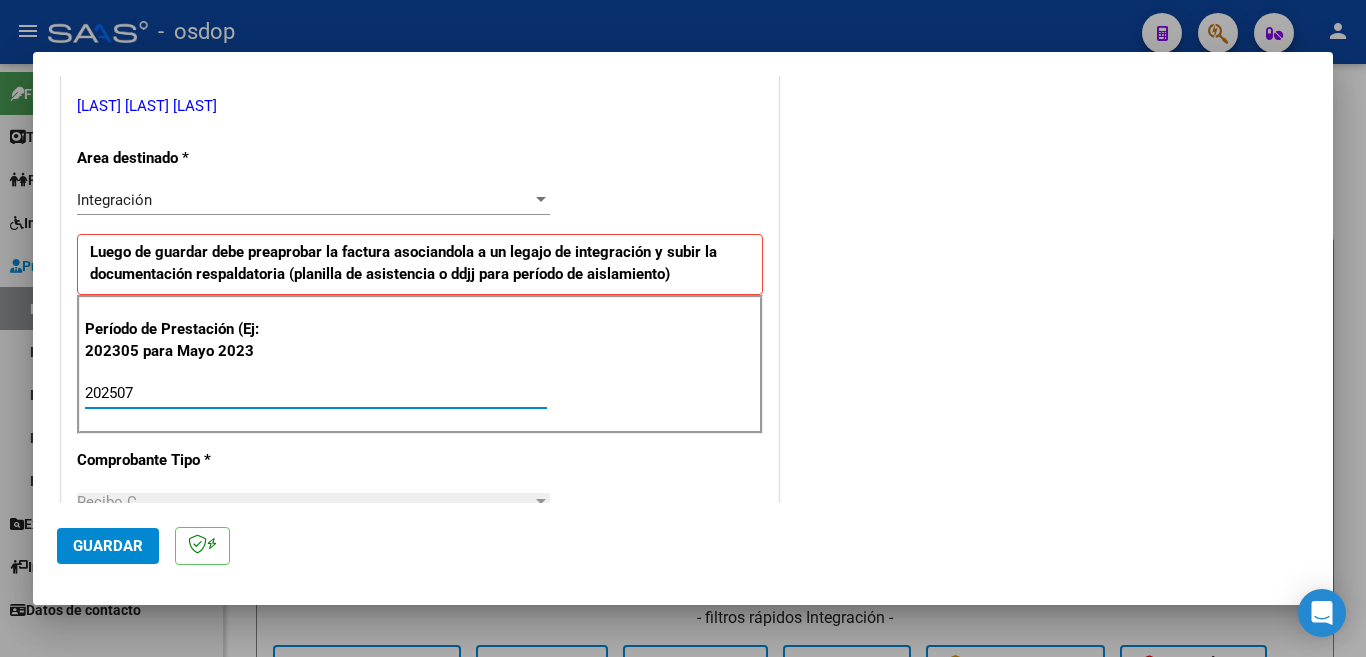 type on "202507" 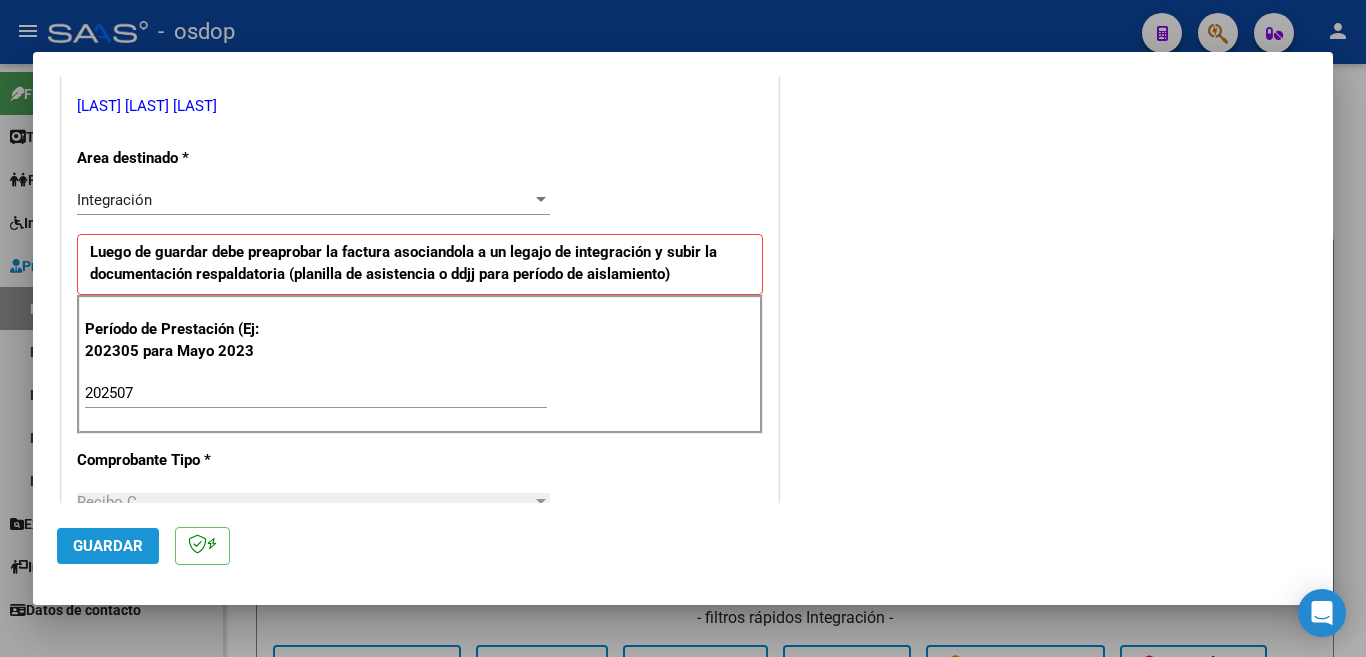 click on "Guardar" 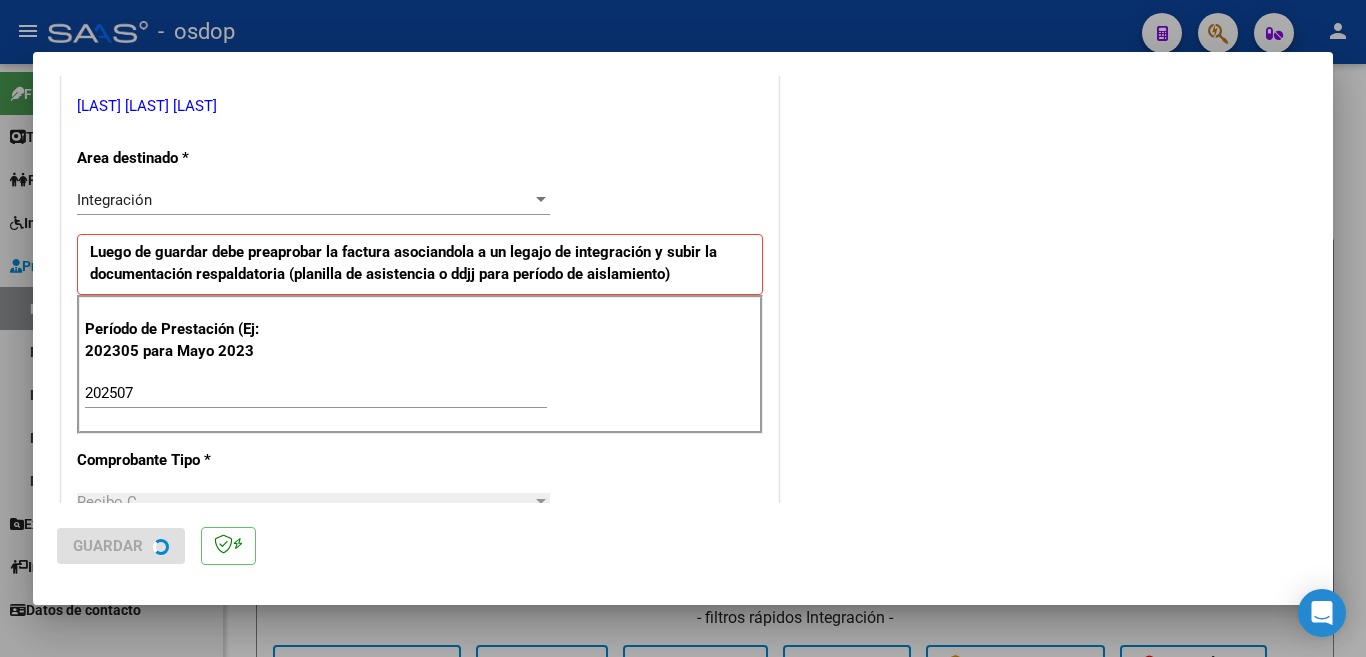 scroll, scrollTop: 0, scrollLeft: 0, axis: both 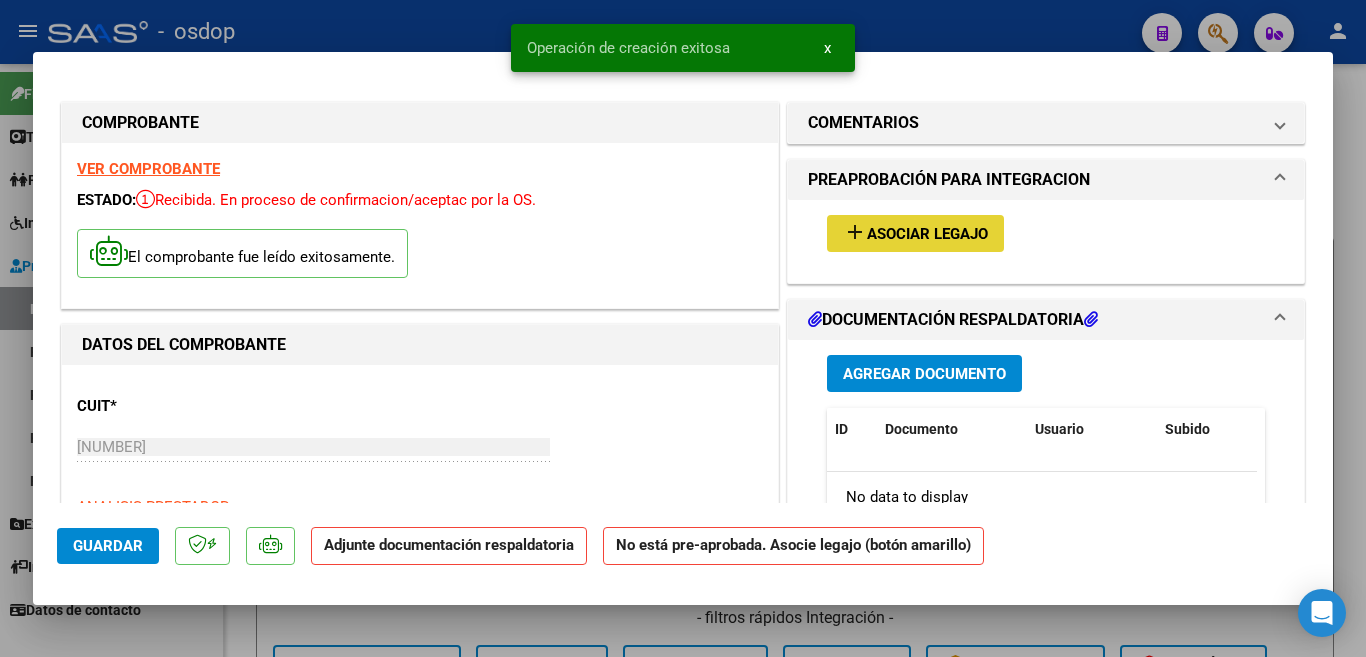 click on "Asociar Legajo" at bounding box center [927, 234] 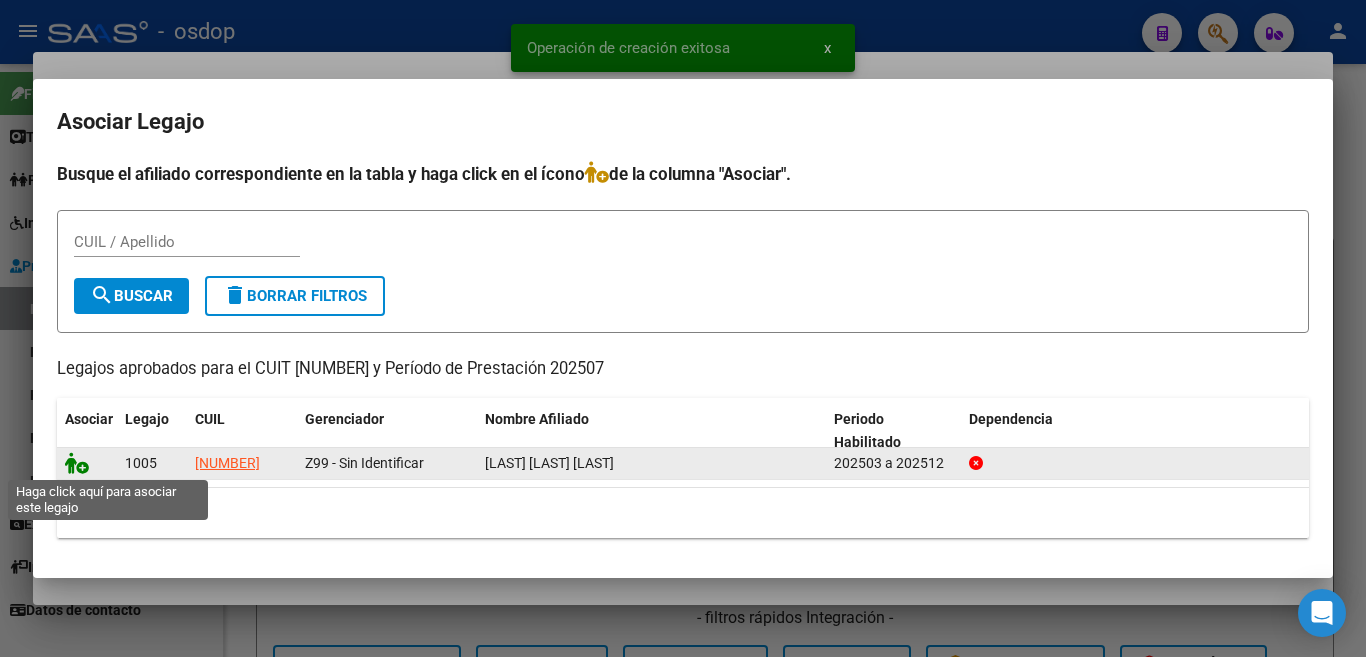 click 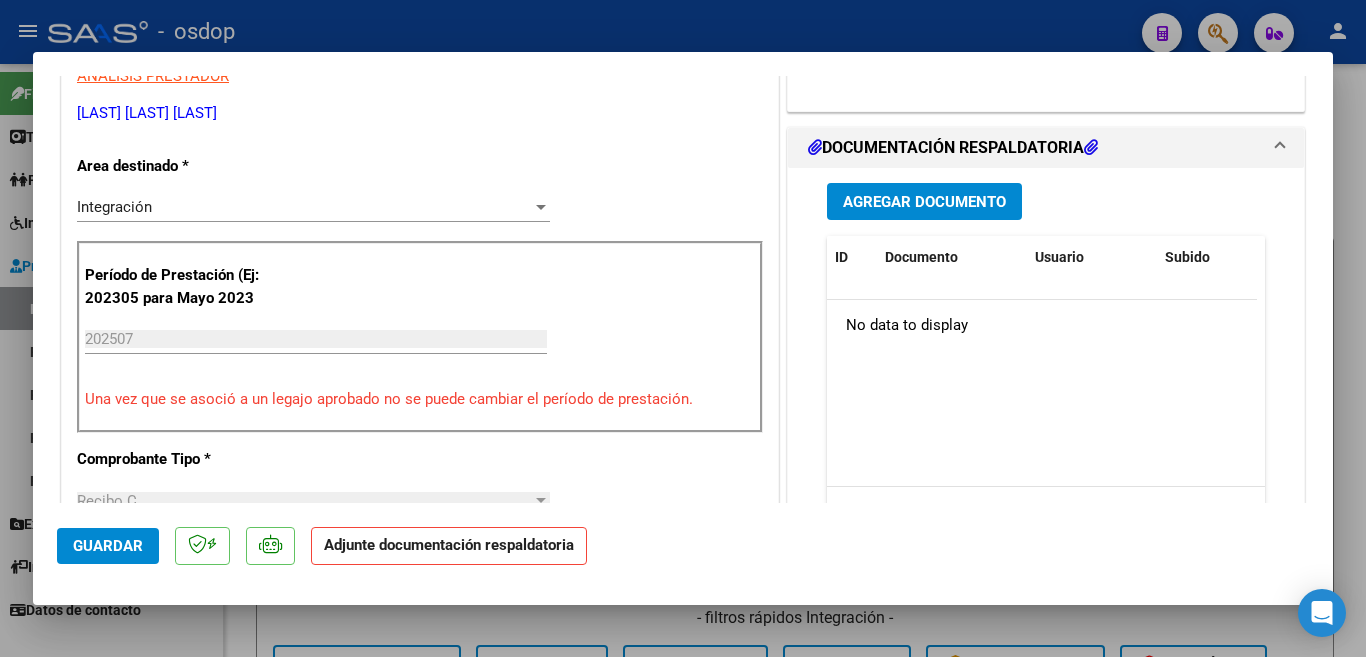 scroll, scrollTop: 400, scrollLeft: 0, axis: vertical 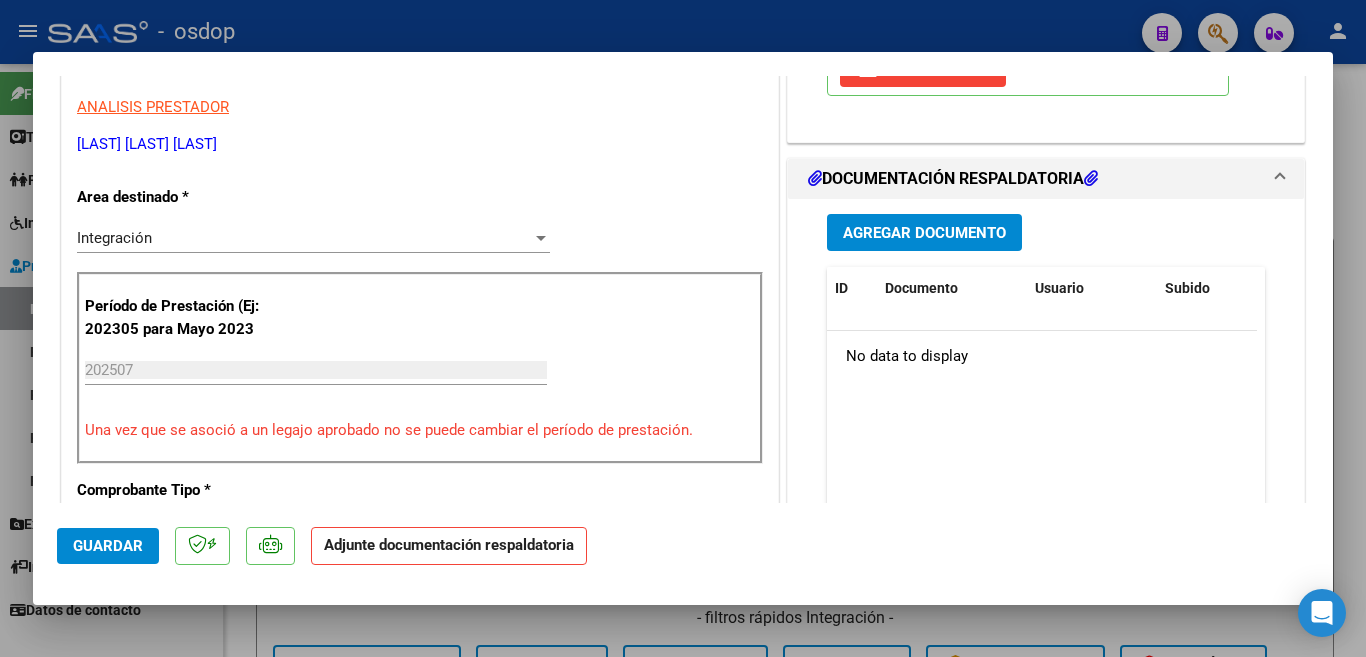 click on "Agregar Documento" at bounding box center (924, 233) 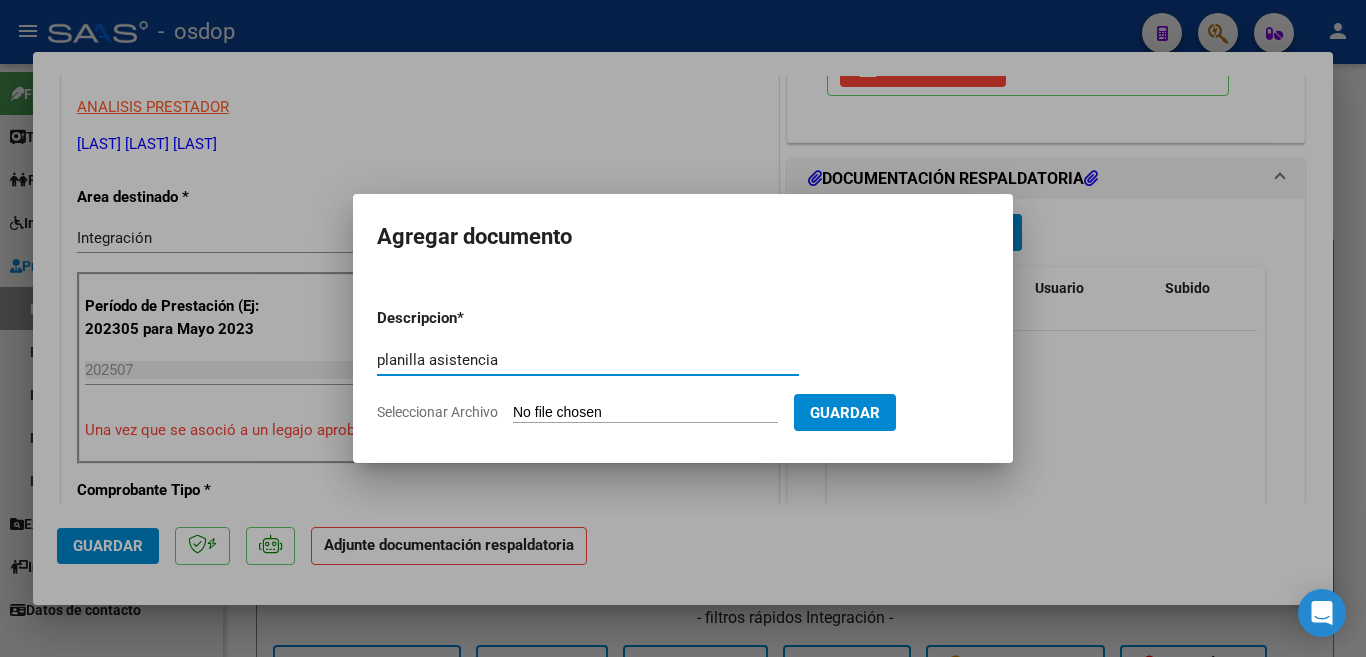 type on "planilla asistencia" 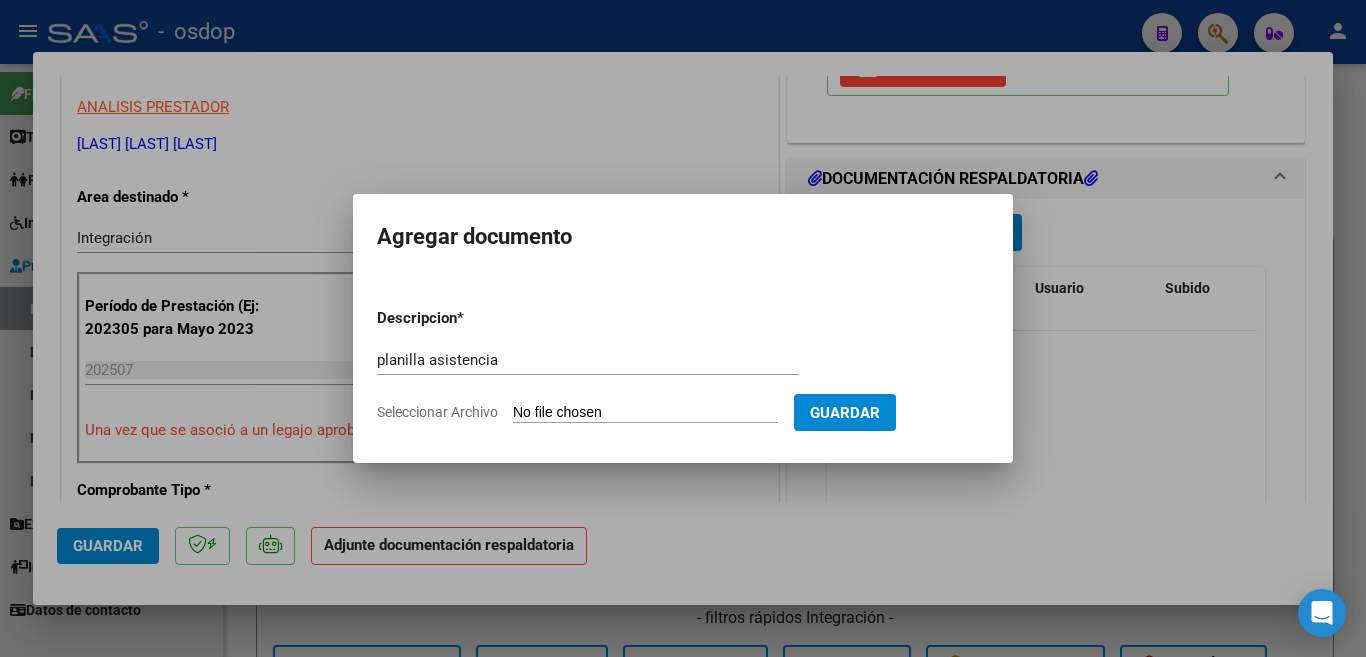 click on "Seleccionar Archivo" at bounding box center [645, 413] 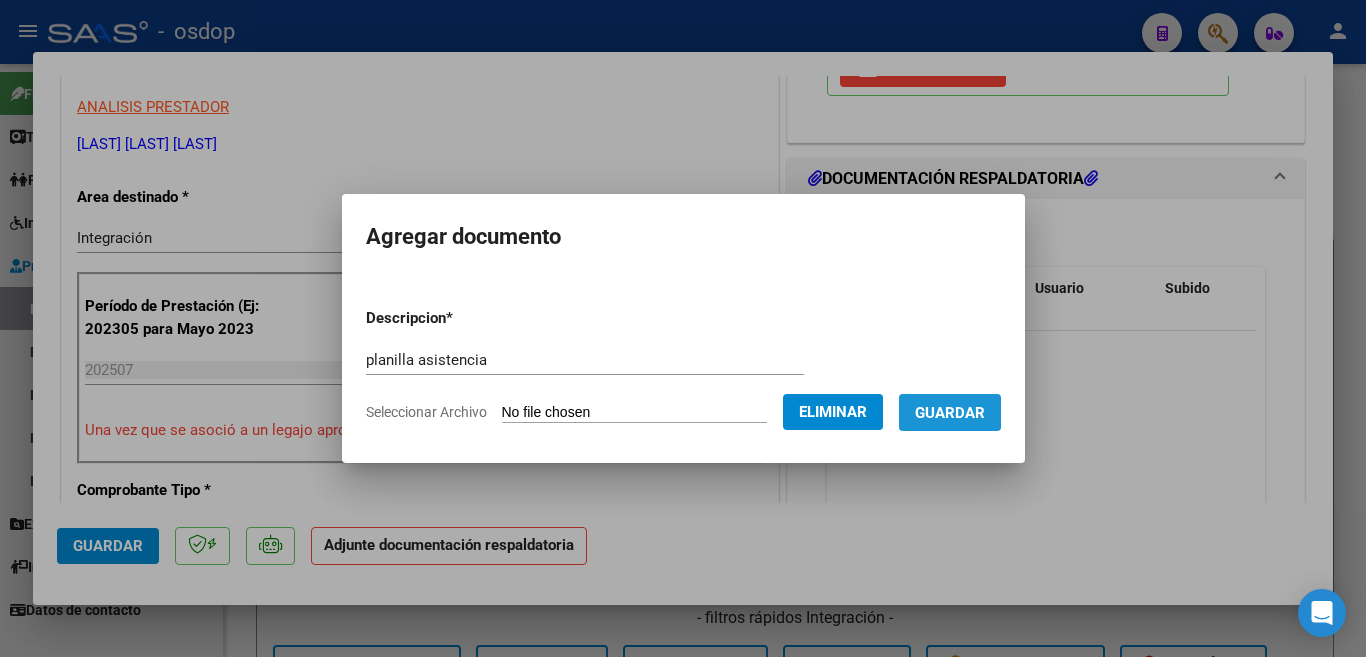 click on "Guardar" at bounding box center [950, 413] 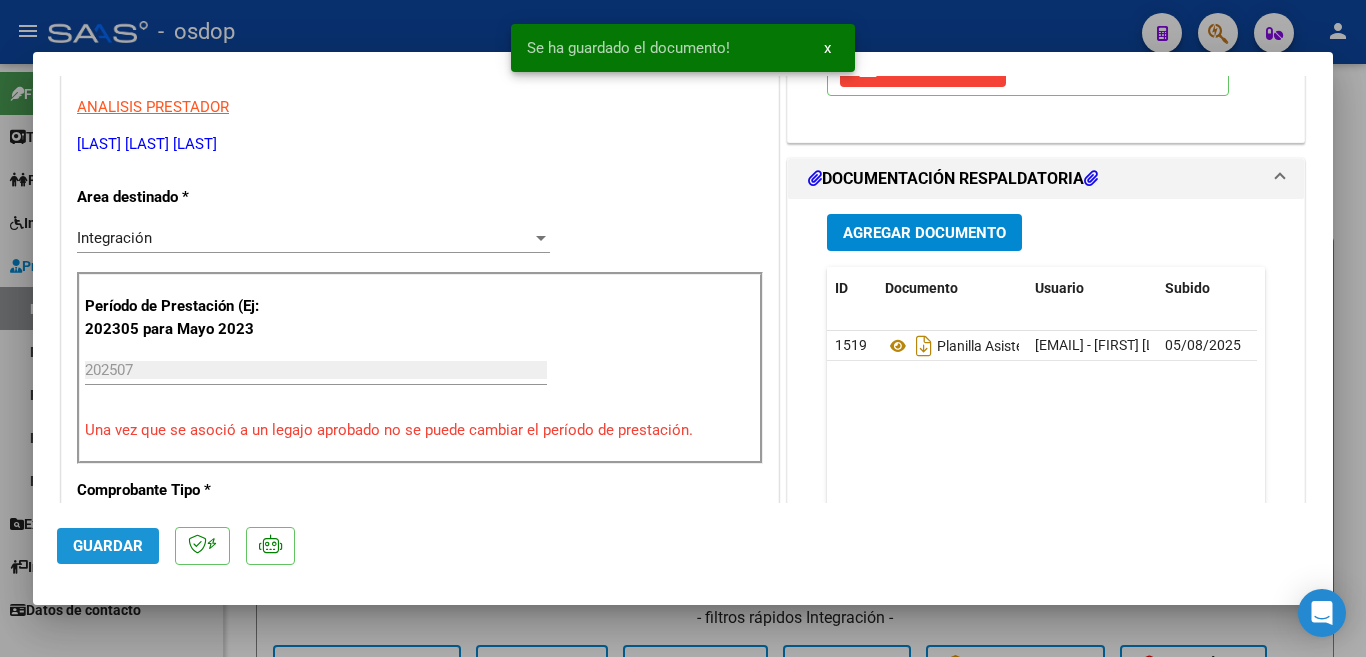 click on "Guardar" 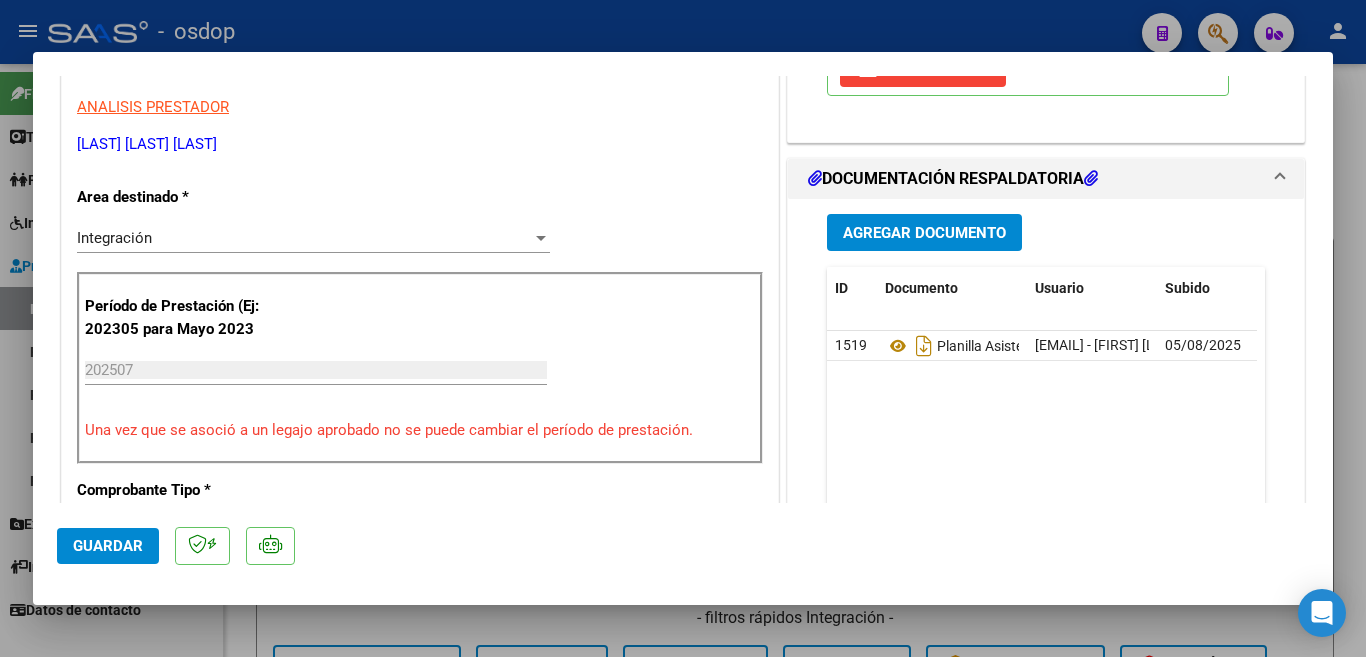 click at bounding box center (683, 328) 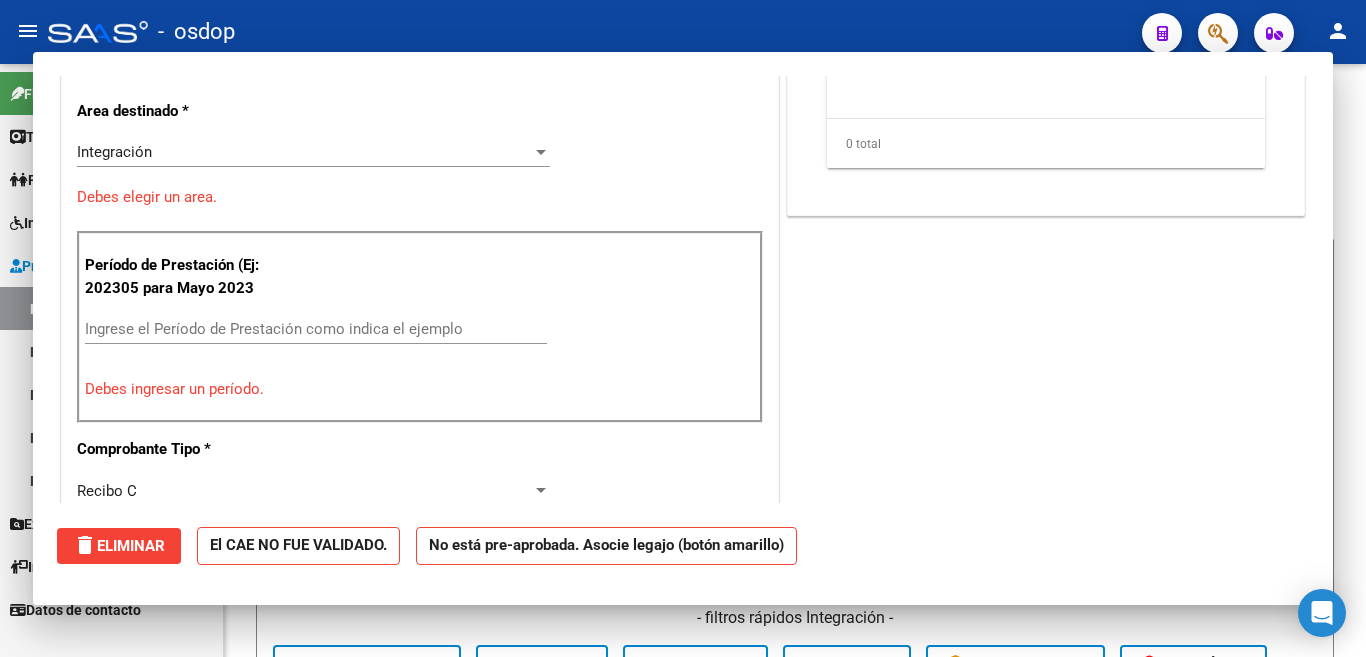 scroll, scrollTop: 339, scrollLeft: 0, axis: vertical 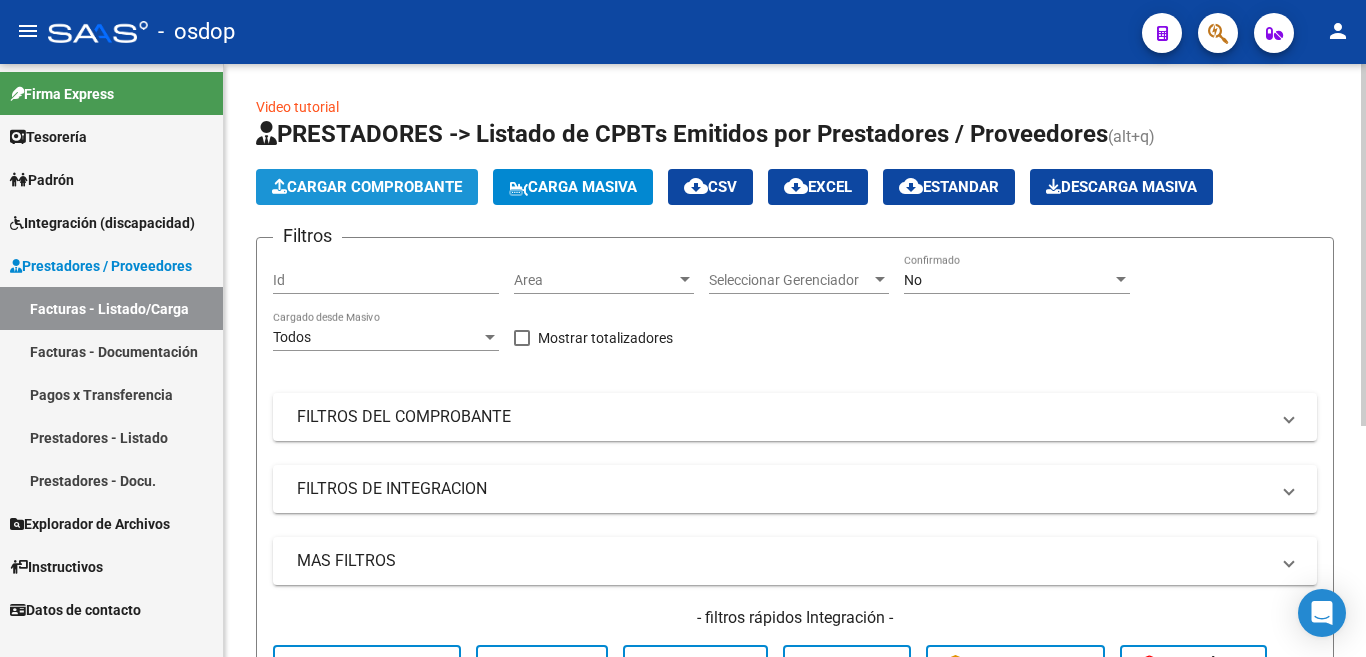 click on "Cargar Comprobante" 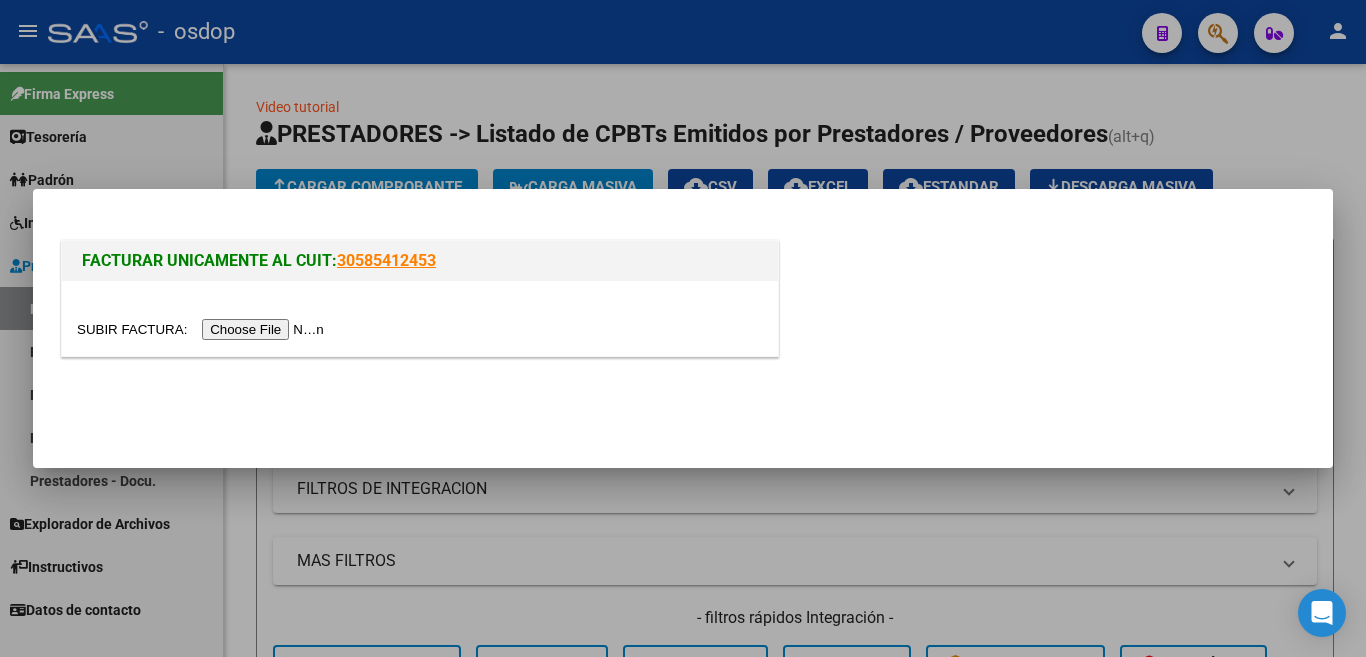 click at bounding box center (203, 329) 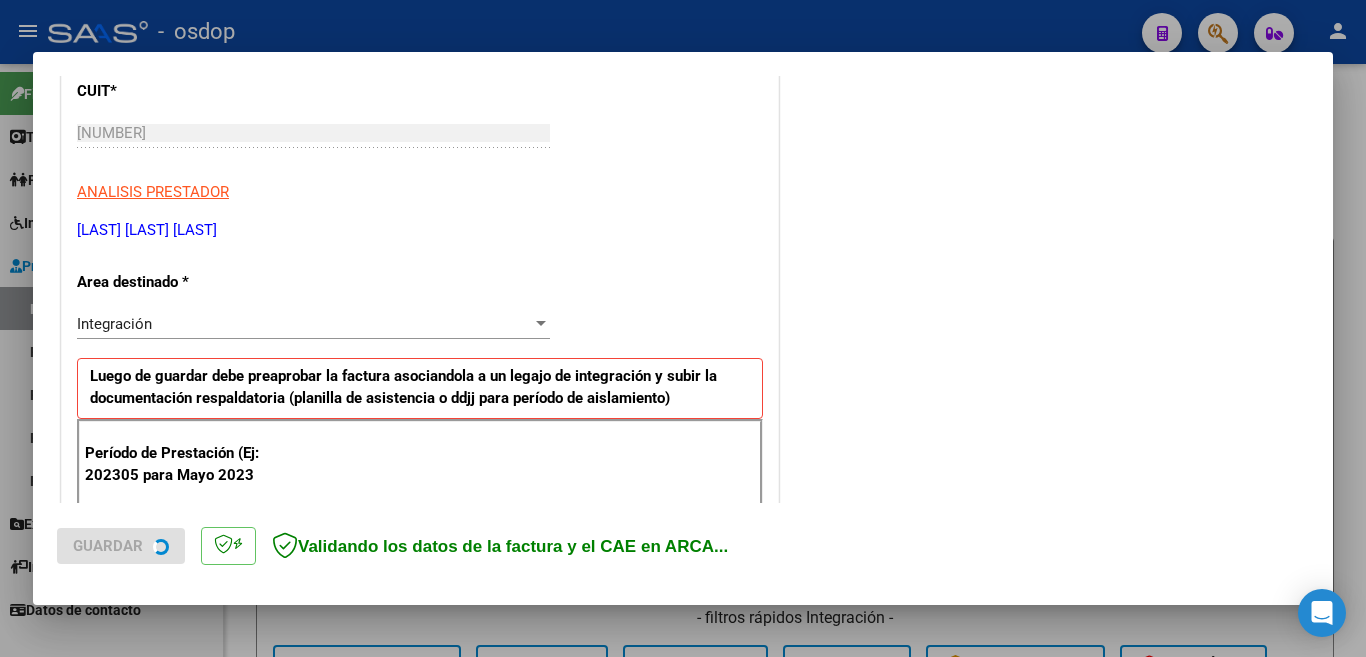 scroll, scrollTop: 400, scrollLeft: 0, axis: vertical 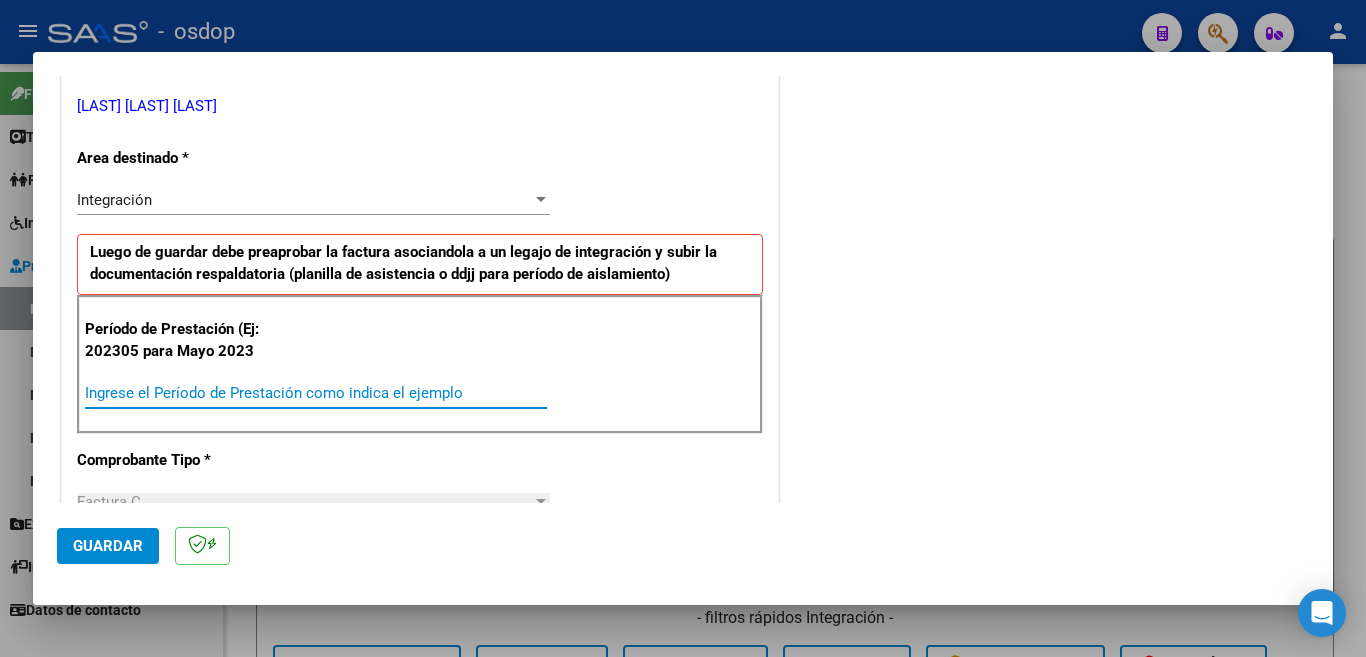 click on "Ingrese el Período de Prestación como indica el ejemplo" at bounding box center [316, 393] 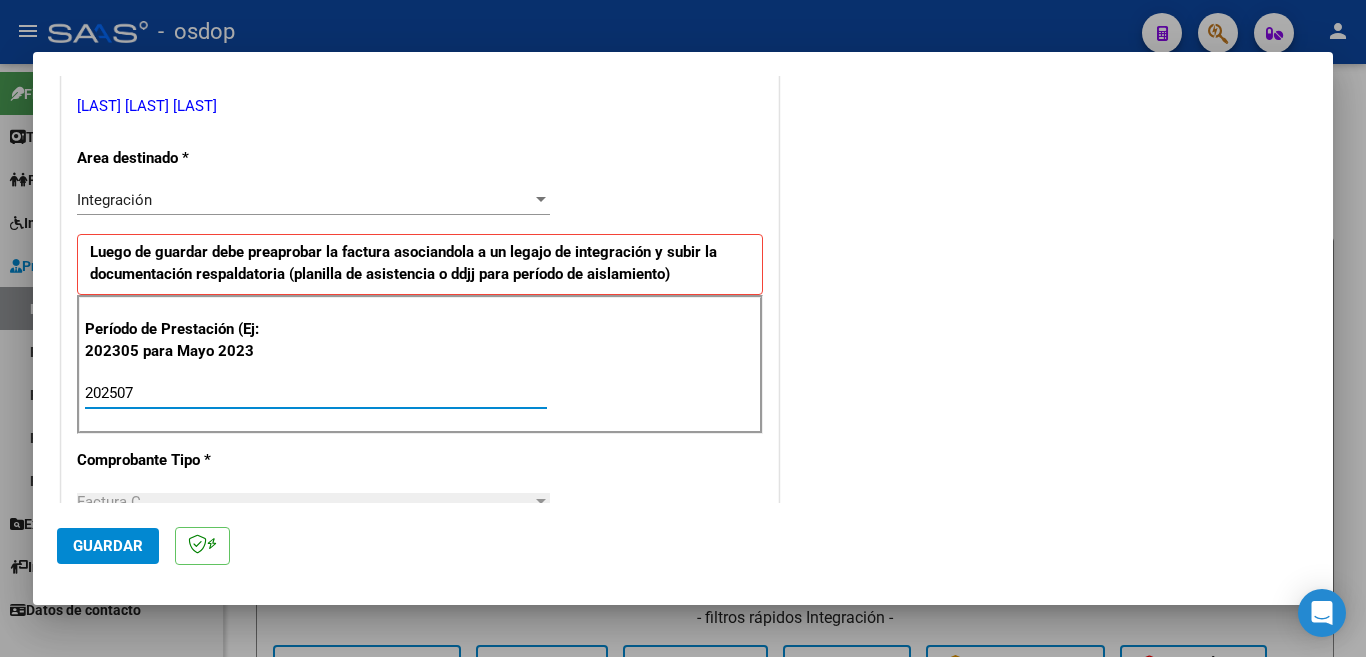 type on "202507" 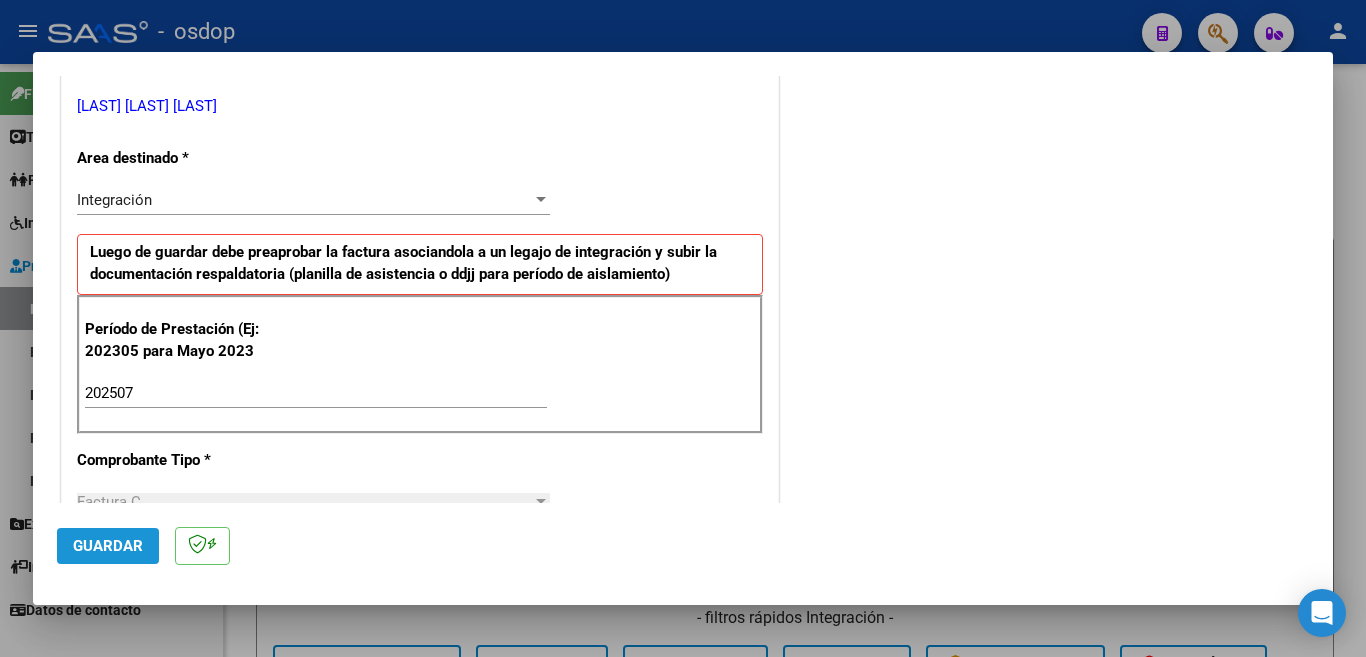 click on "Guardar" 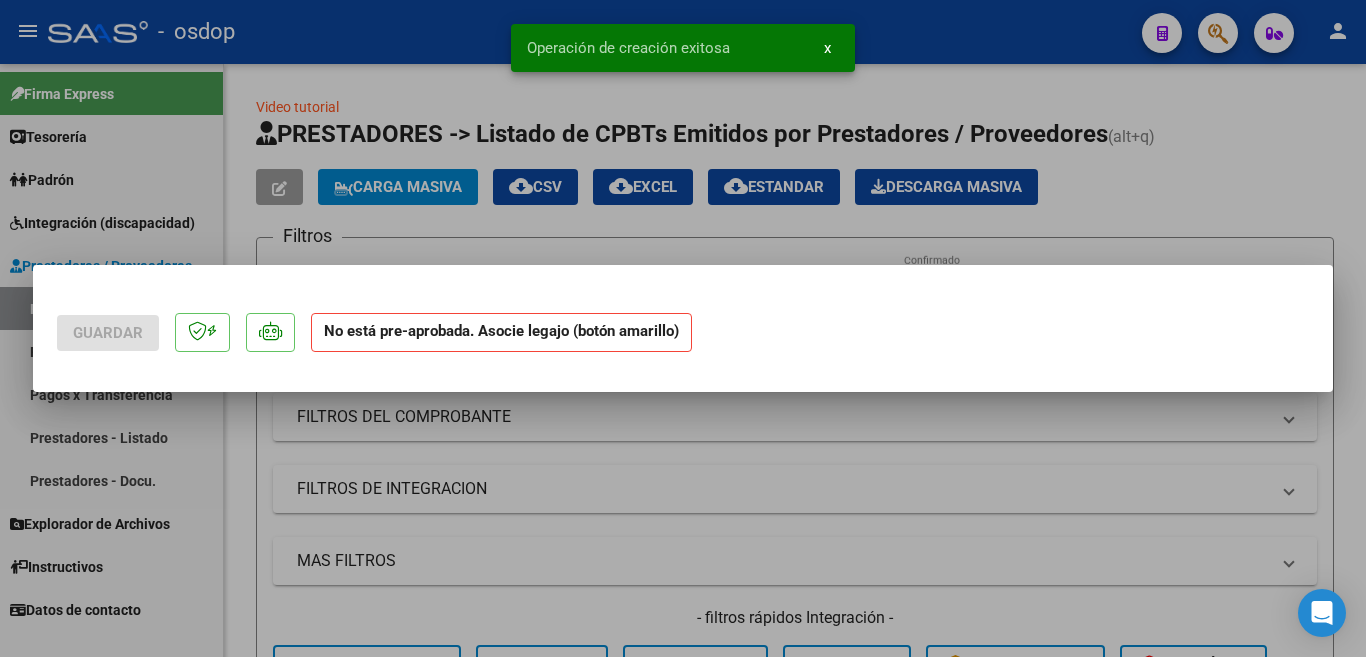 scroll, scrollTop: 0, scrollLeft: 0, axis: both 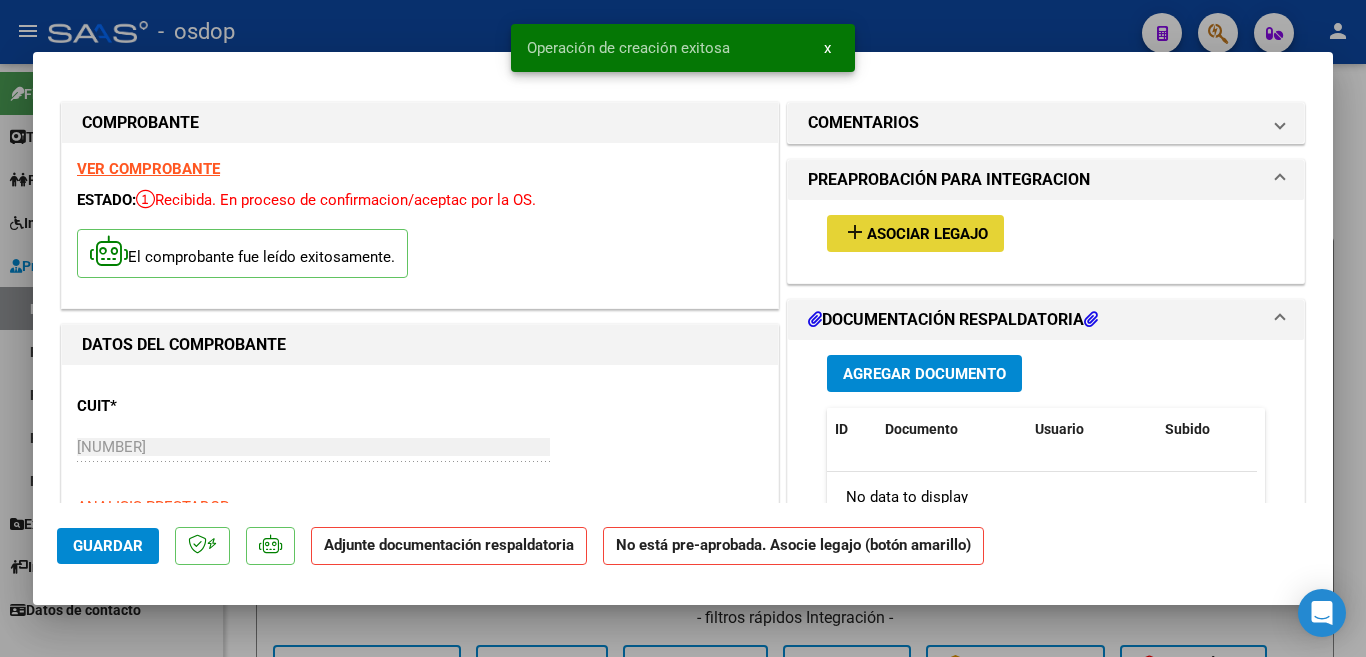 click on "Asociar Legajo" at bounding box center (927, 234) 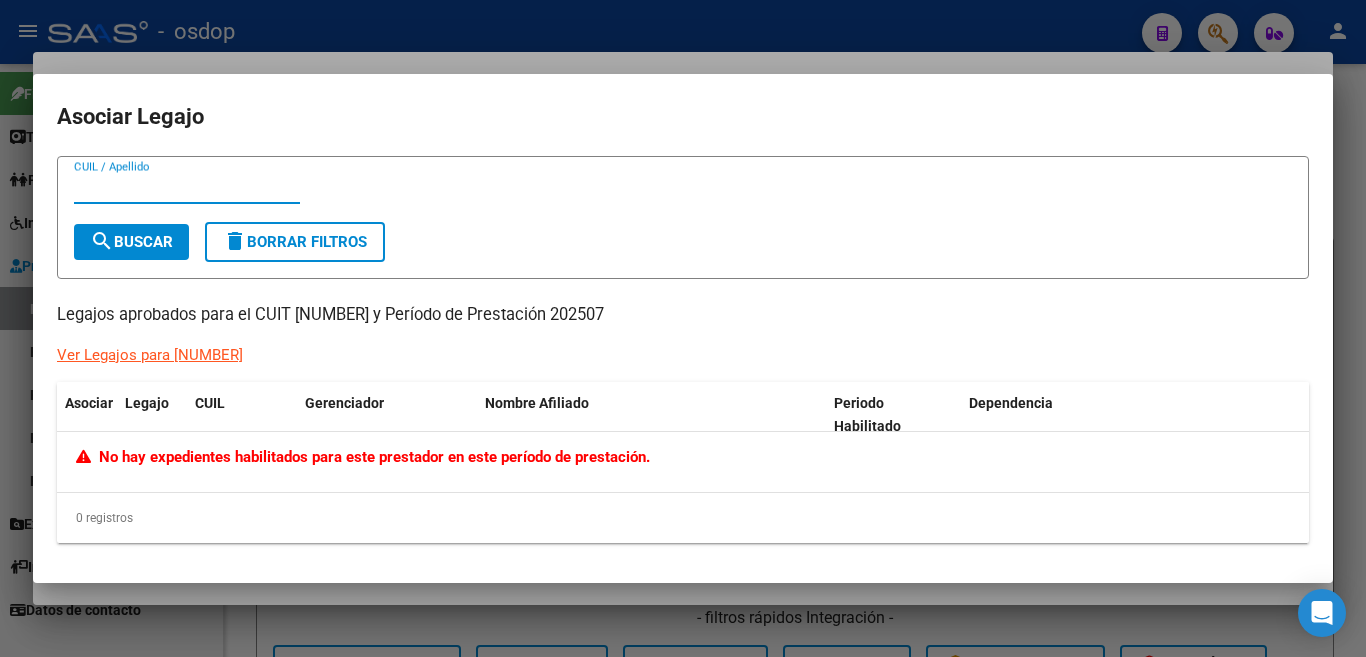 click at bounding box center (683, 328) 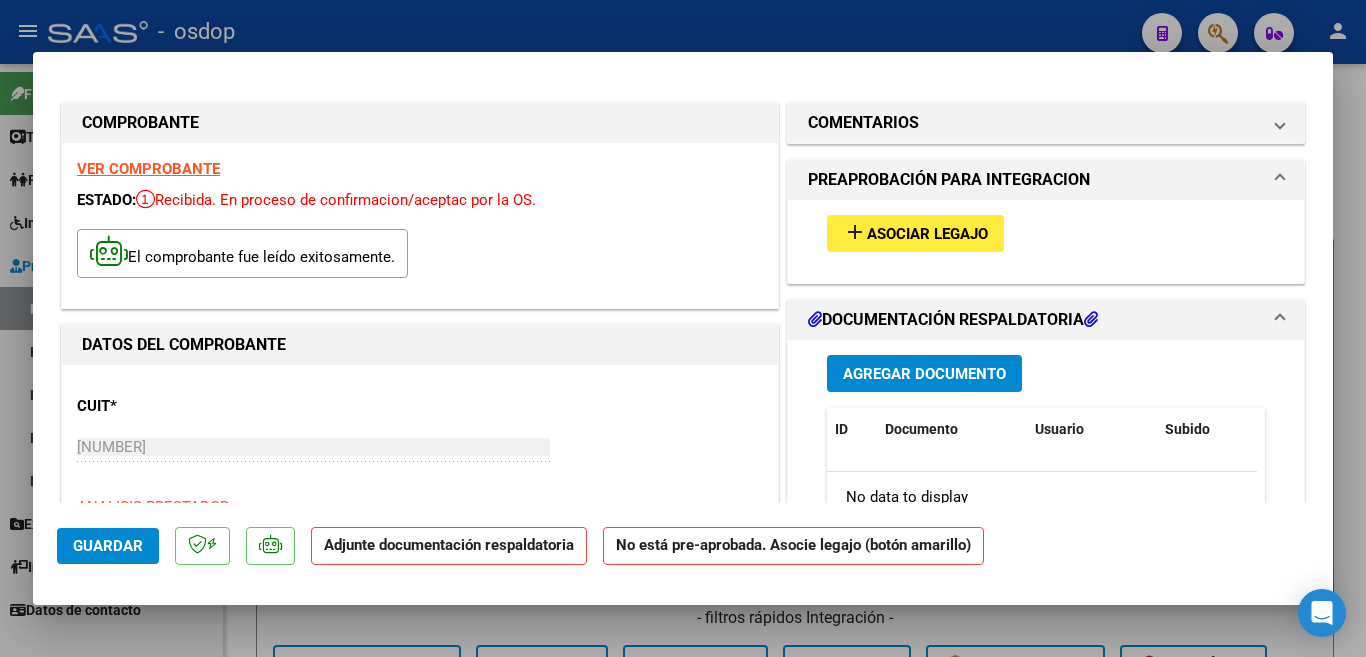 click at bounding box center (683, 328) 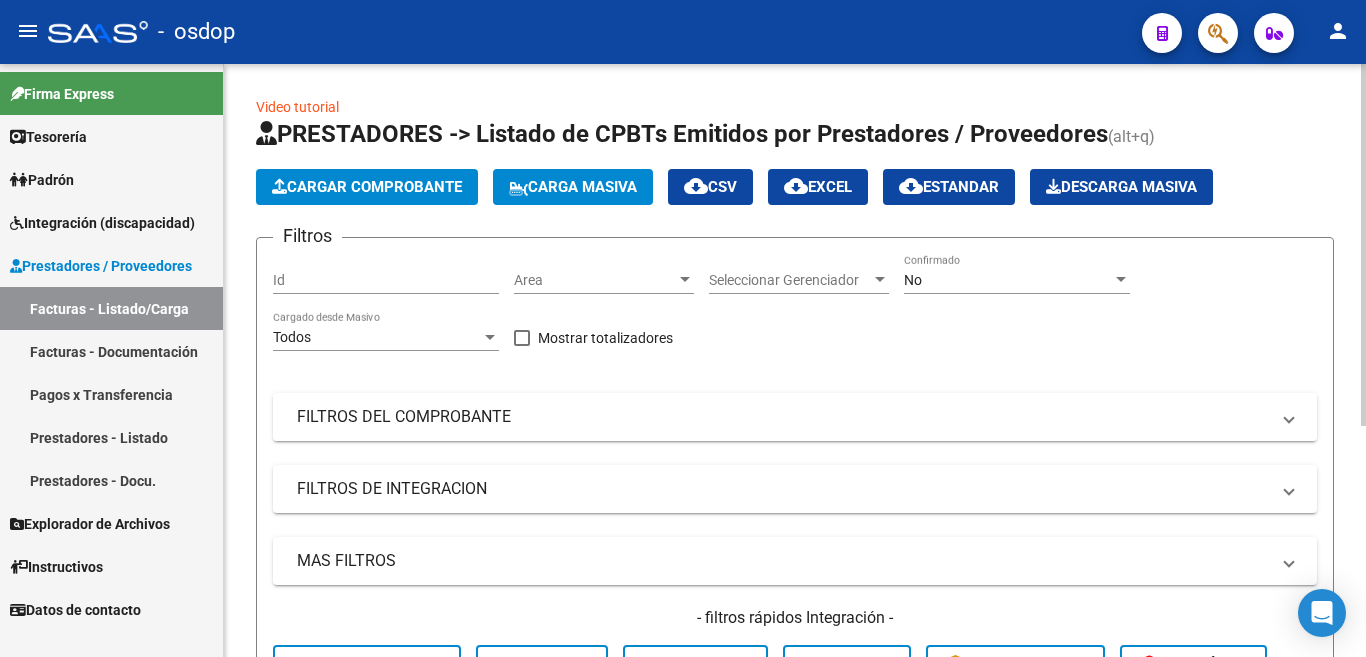 scroll, scrollTop: 378, scrollLeft: 0, axis: vertical 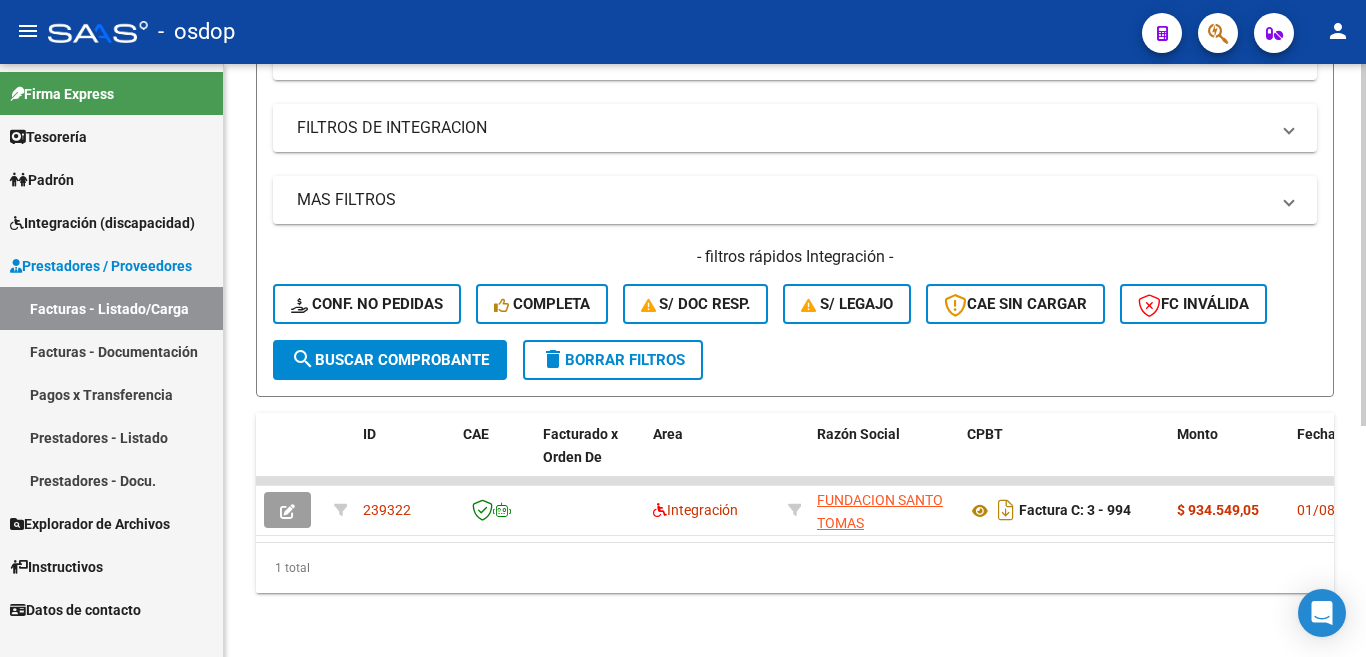 click on "Filtros Id Area Area Seleccionar Gerenciador Seleccionar Gerenciador No Confirmado Todos Cargado desde Masivo   Mostrar totalizadores   FILTROS DEL COMPROBANTE  Comprobante Tipo Comprobante Tipo Start date – End date Fec. Comprobante Desde / Hasta Días Emisión Desde(cant. días) Días Emisión Hasta(cant. días) CUIT / Razón Social Pto. Venta Nro. Comprobante Código SSS CAE Válido CAE Válido Todos Cargado Módulo Hosp. Todos Tiene facturacion Apócrifa Hospital Refes  FILTROS DE INTEGRACION  Todos Cargado en Para Enviar SSS Período De Prestación Campos del Archivo de Rendición Devuelto x SSS (dr_envio) Todos Rendido x SSS (dr_envio) Tipo de Registro Tipo de Registro Período Presentación Período Presentación Campos del Legajo Asociado (preaprobación) Afiliado Legajo (cuil/nombre) Todos Solo facturas preaprobadas  MAS FILTROS  Todos Con Doc. Respaldatoria Todos Con Trazabilidad Todos Asociado a Expediente Sur Auditoría Auditoría Auditoría Id Start date – End date Start date – End date Op" 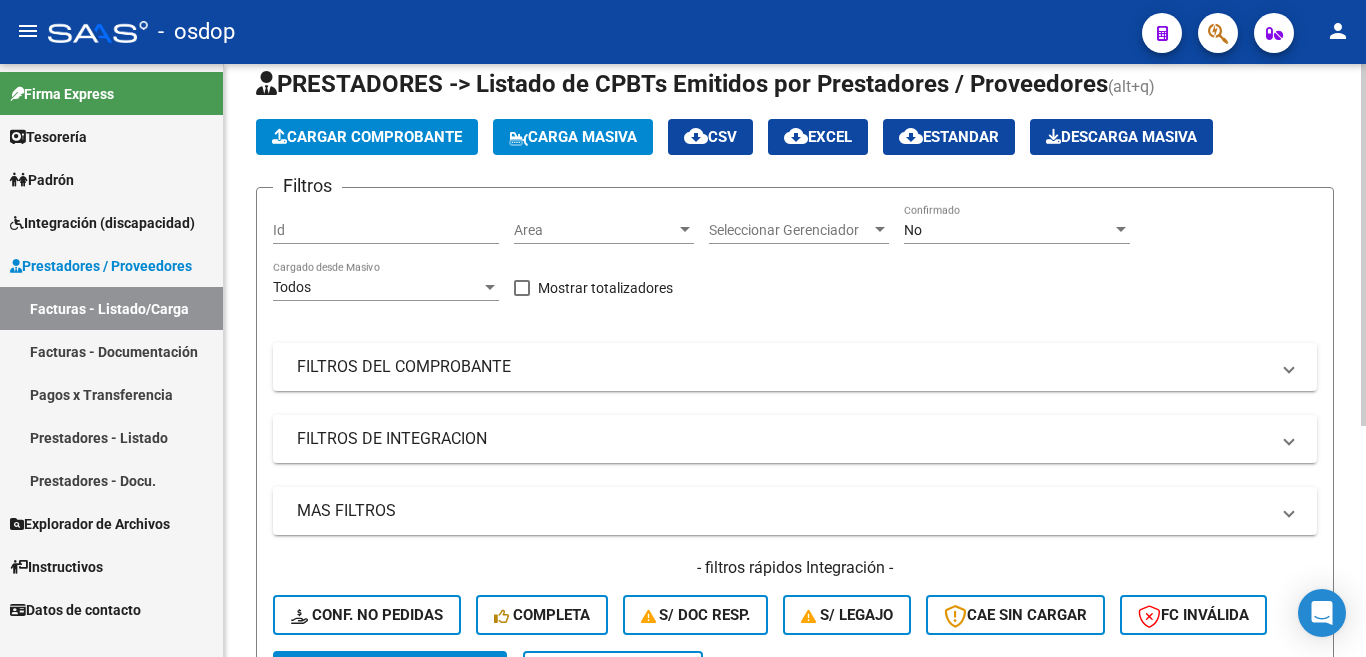 scroll, scrollTop: 0, scrollLeft: 0, axis: both 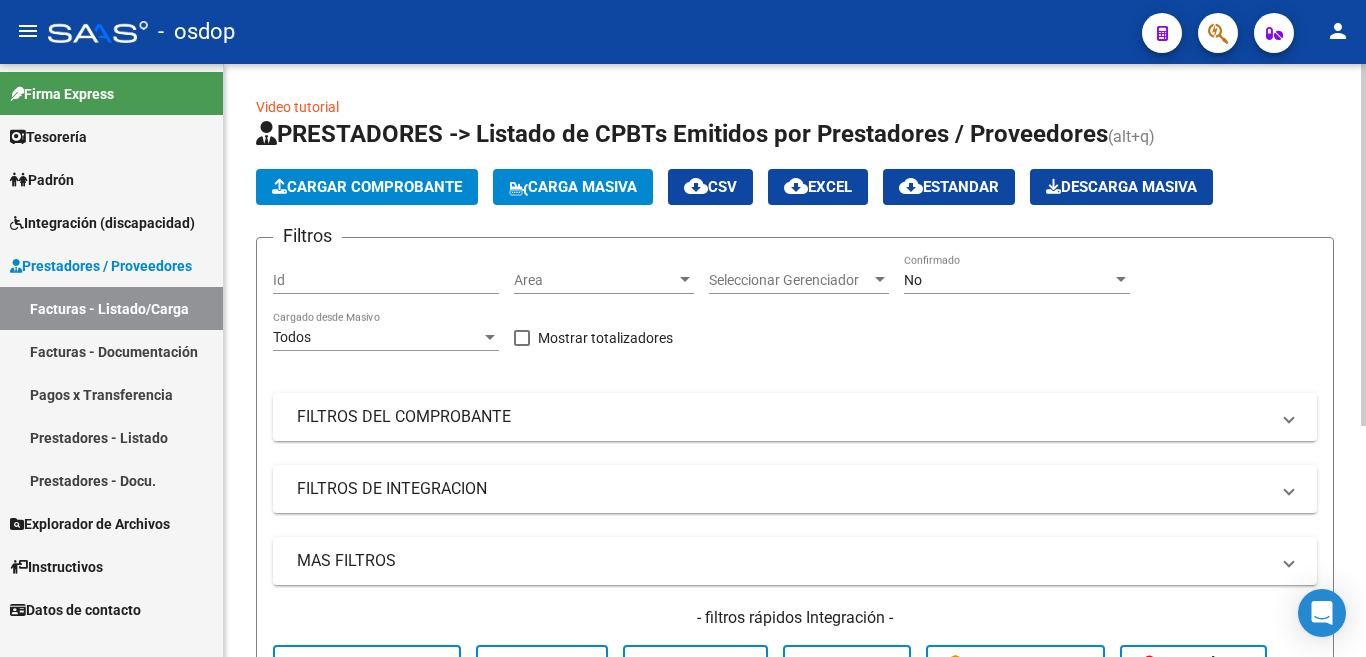 click on "FILTROS DEL COMPROBANTE" at bounding box center (783, 417) 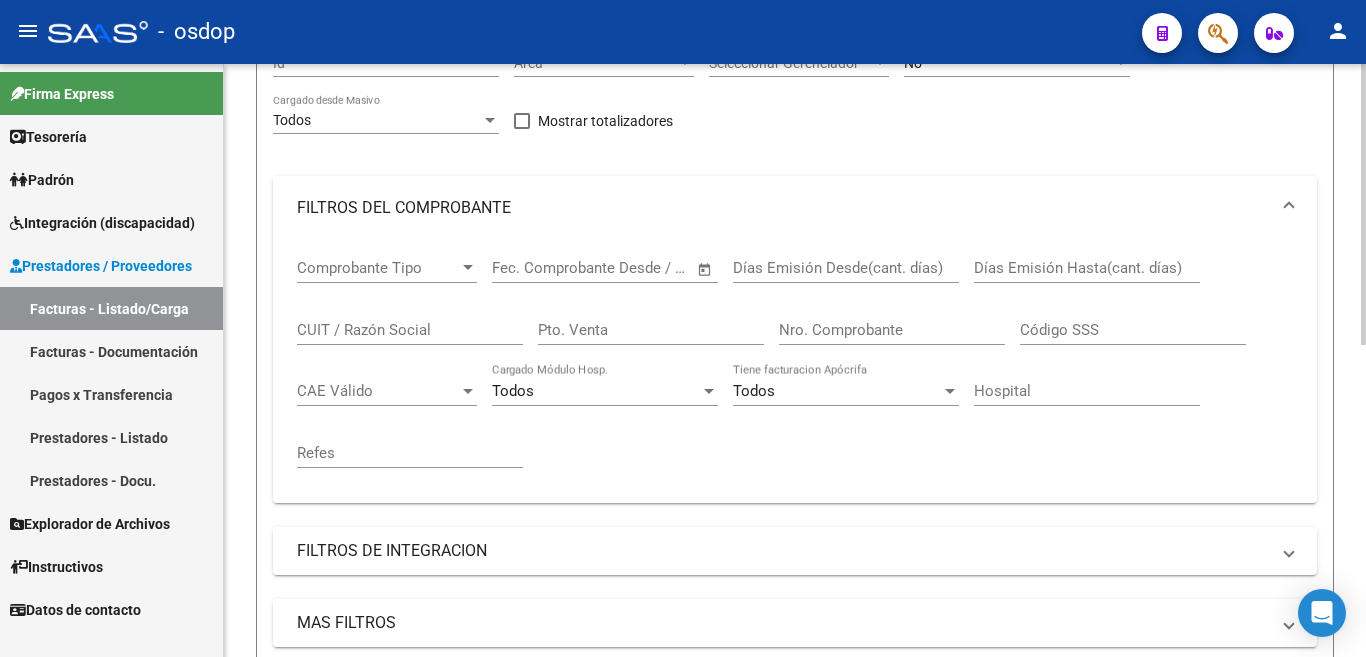scroll, scrollTop: 400, scrollLeft: 0, axis: vertical 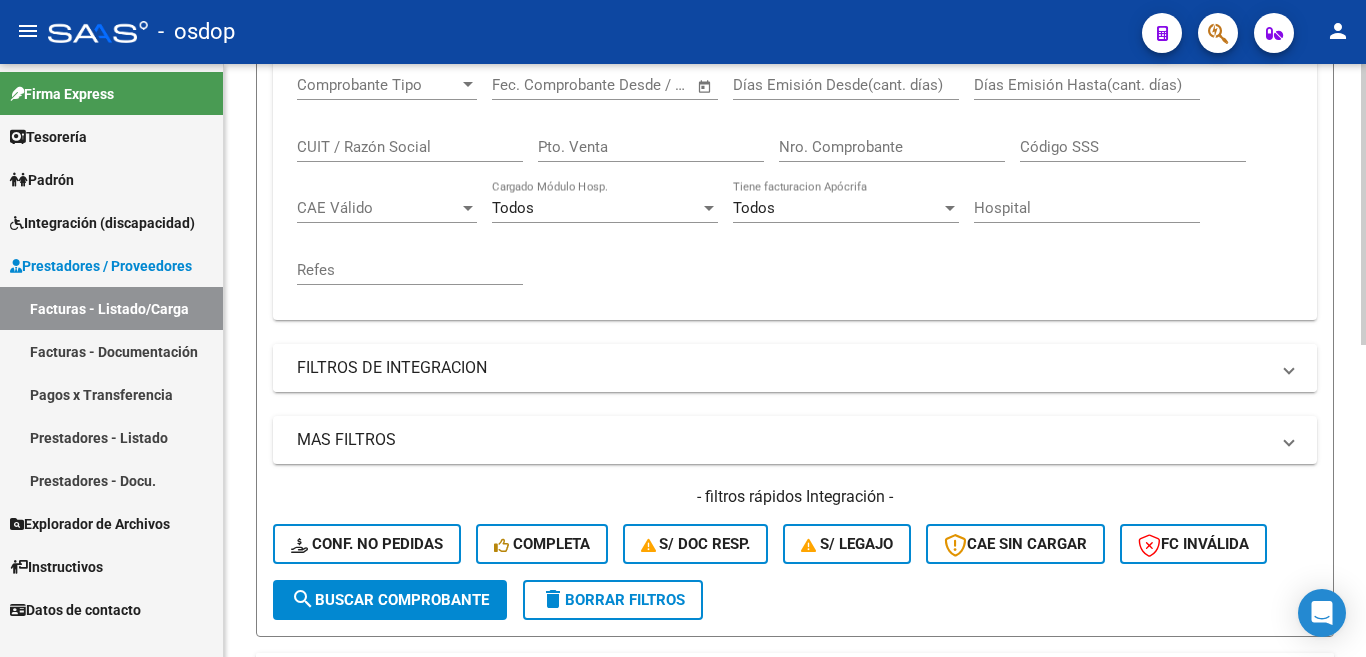 click on "FILTROS DE INTEGRACION" at bounding box center [783, 368] 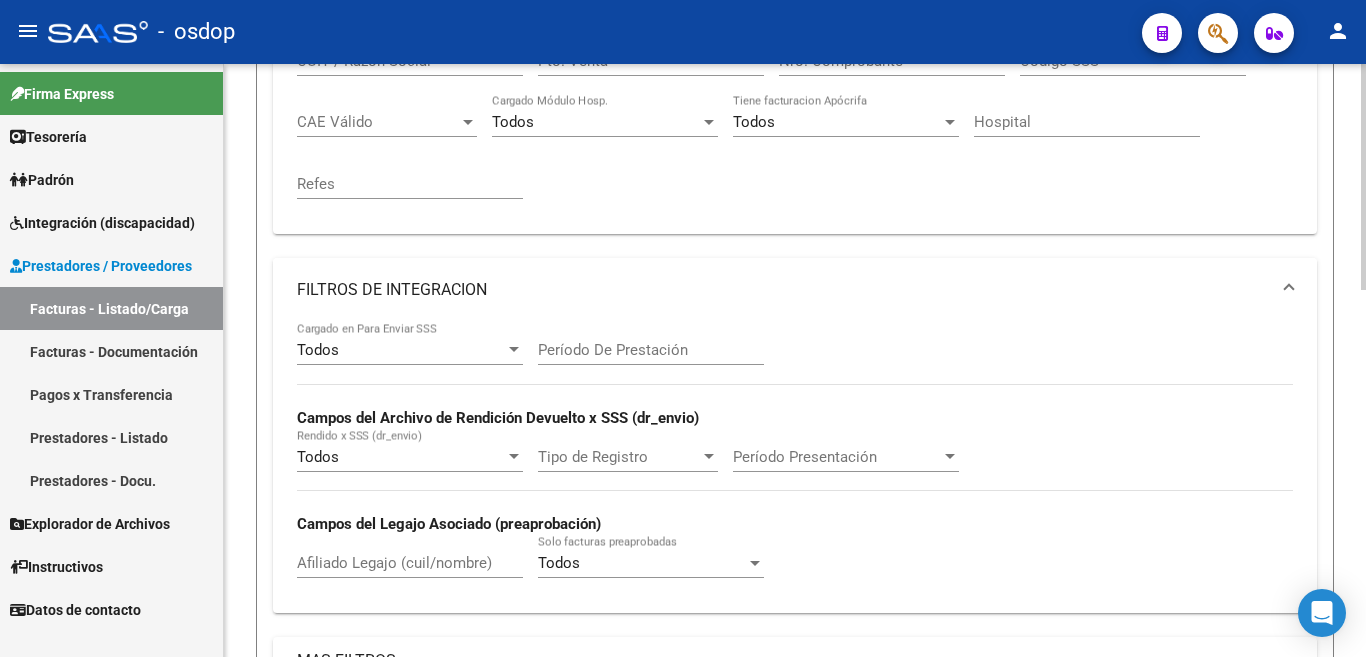 scroll, scrollTop: 600, scrollLeft: 0, axis: vertical 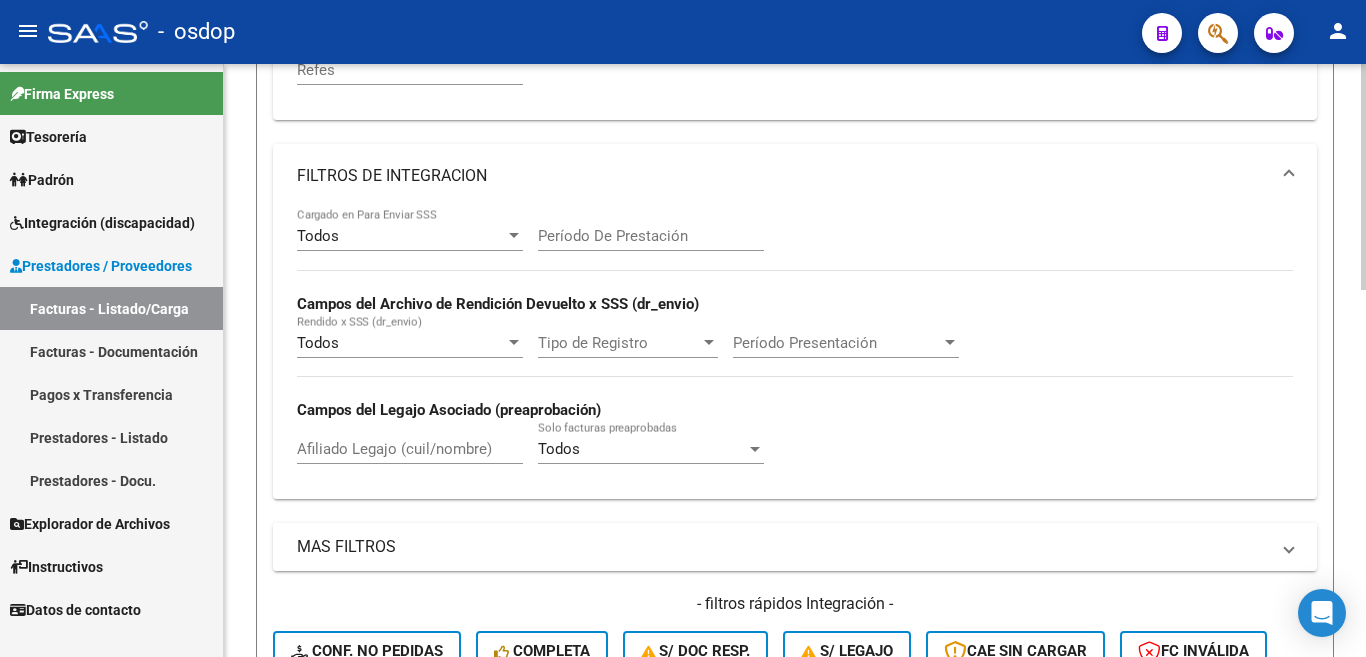 click on "MAS FILTROS" at bounding box center (783, 547) 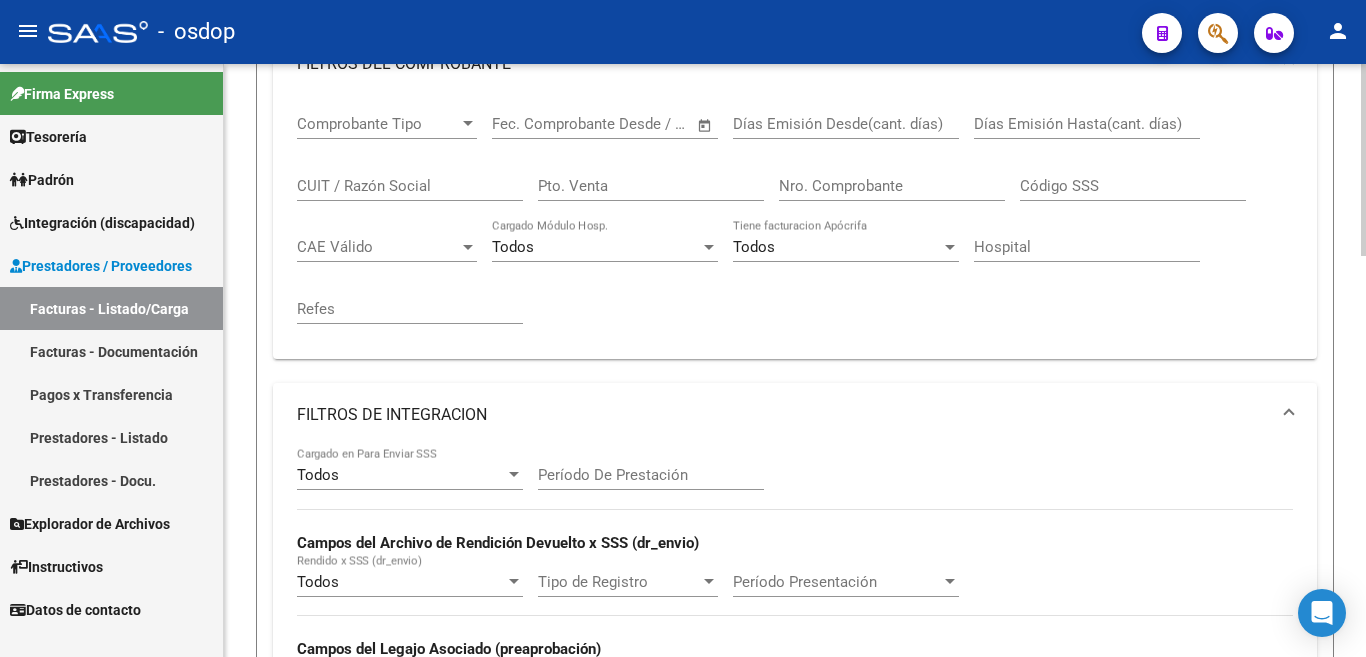 scroll, scrollTop: 300, scrollLeft: 0, axis: vertical 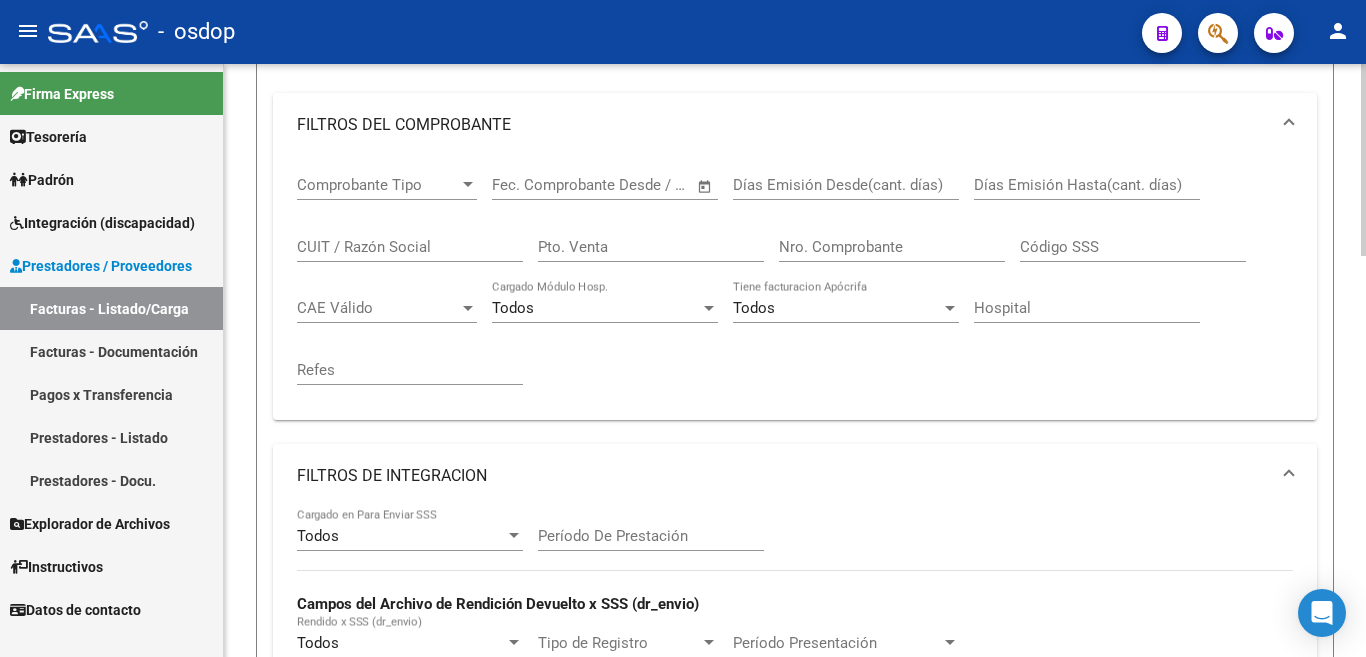 click on "FILTROS DE INTEGRACION" at bounding box center (783, 476) 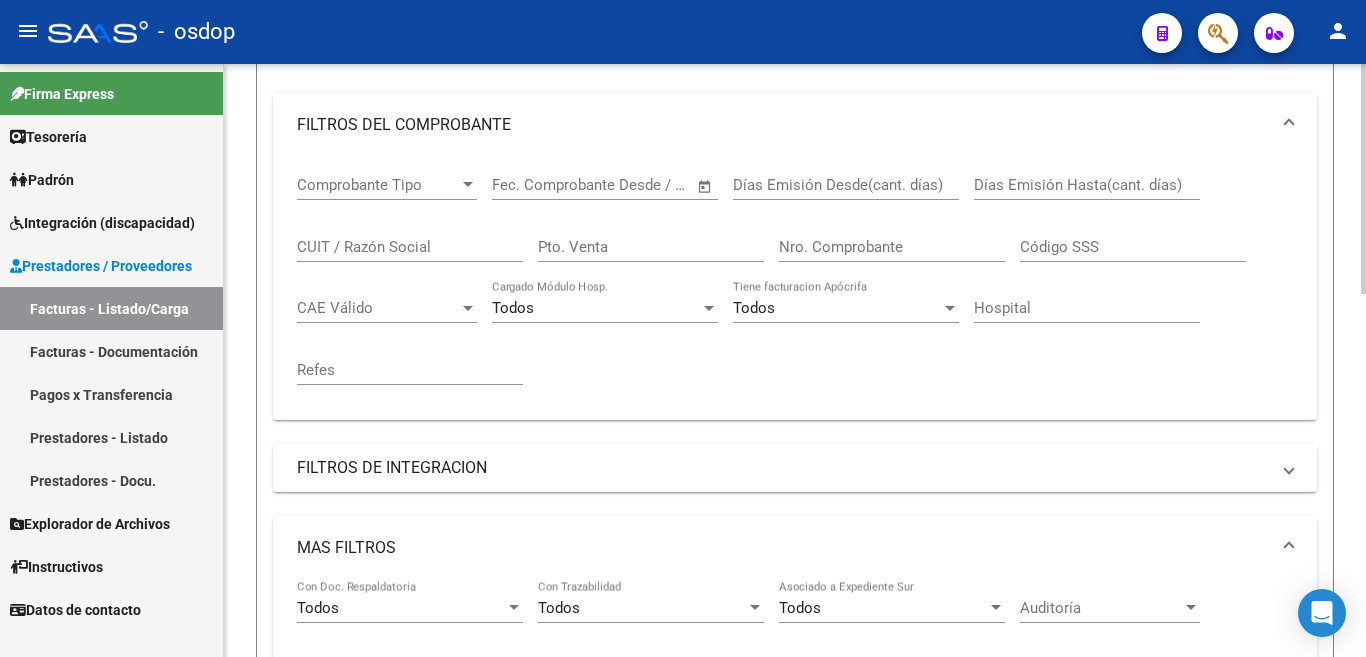 click on "MAS FILTROS" at bounding box center (783, 548) 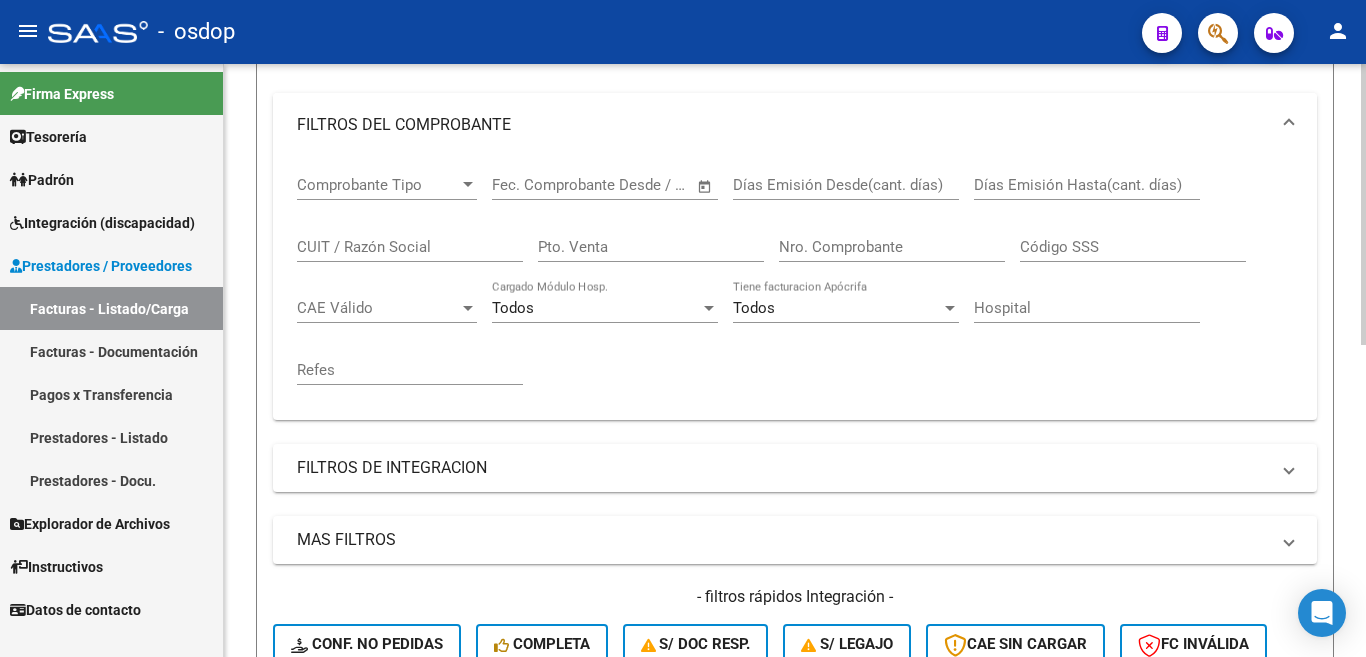click on "FILTROS DEL COMPROBANTE" at bounding box center [783, 125] 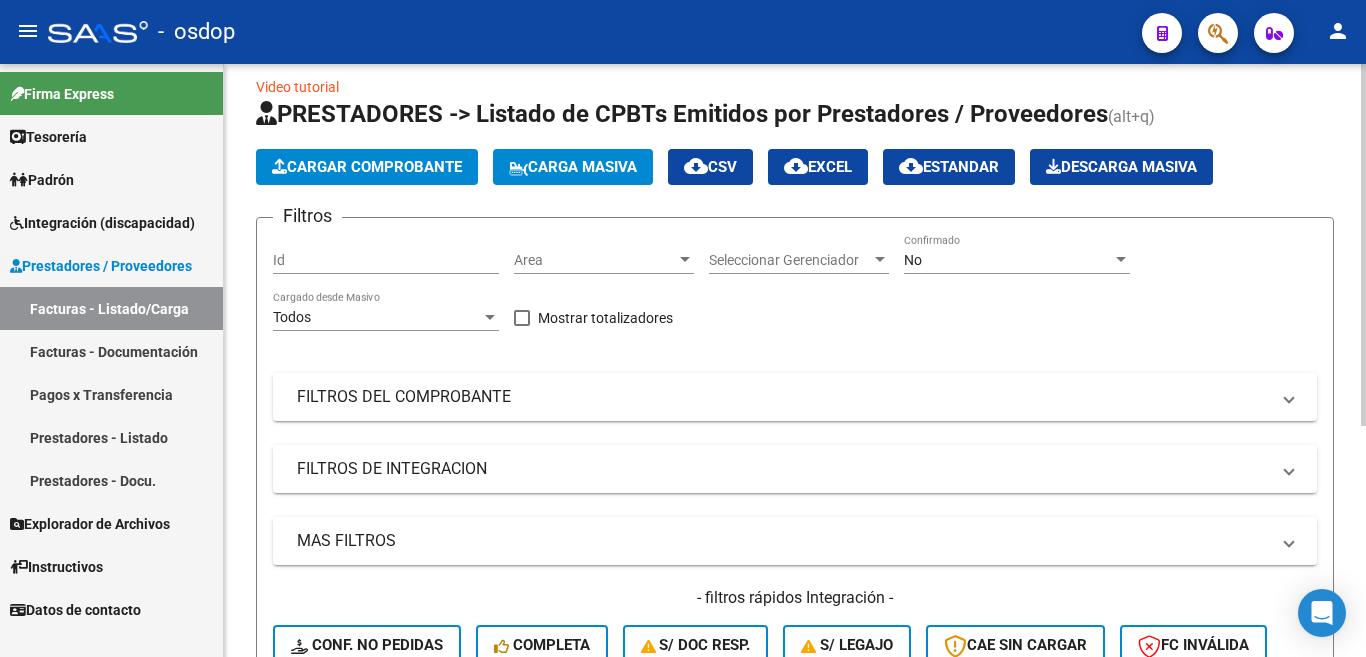 scroll, scrollTop: 0, scrollLeft: 0, axis: both 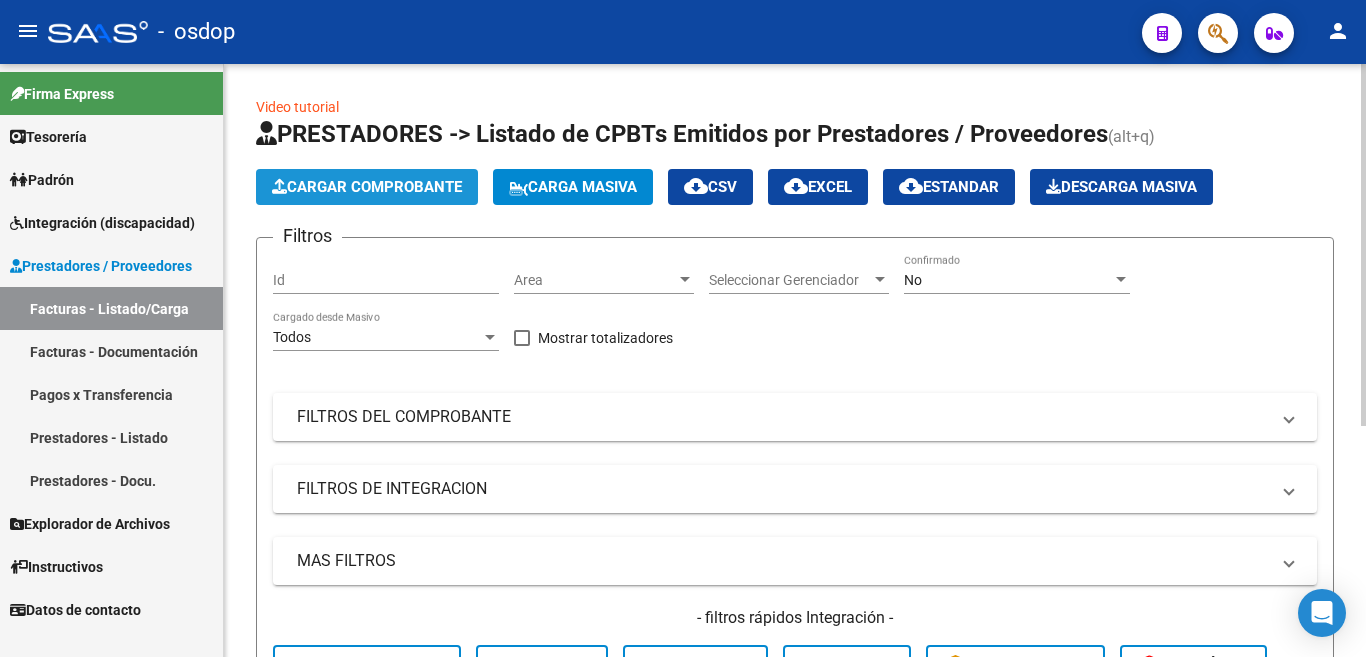 click on "Cargar Comprobante" 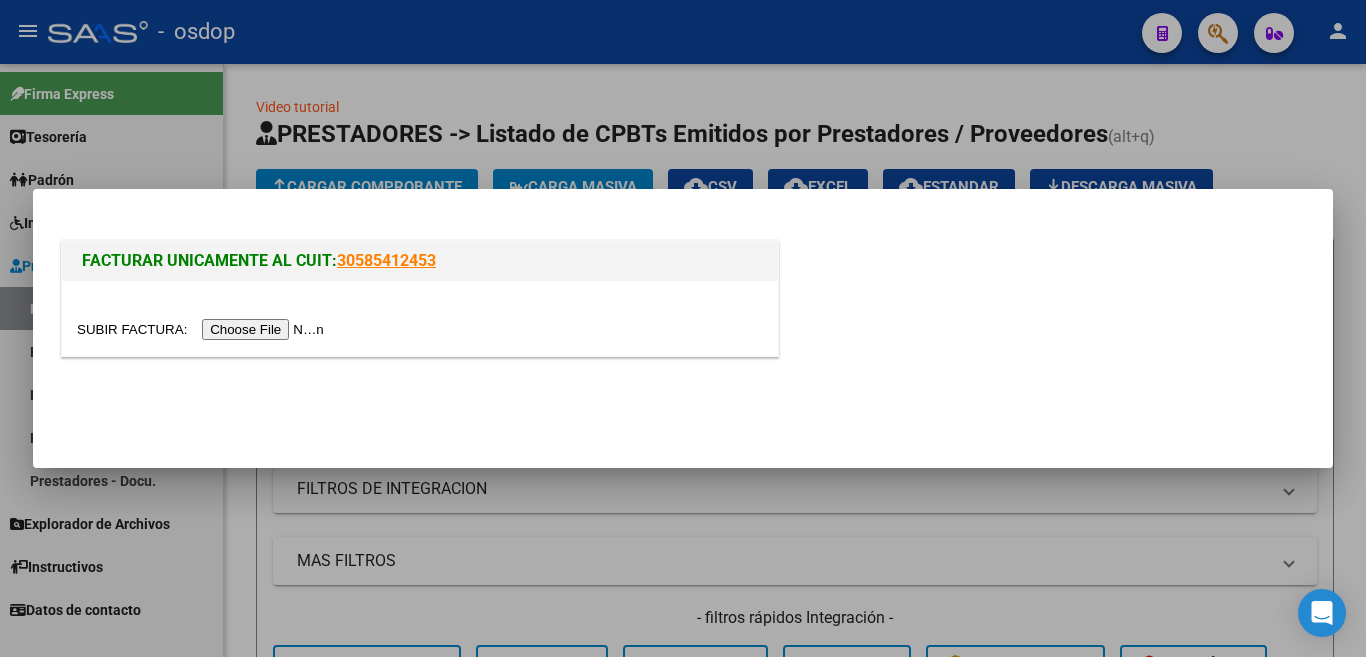 click at bounding box center (203, 329) 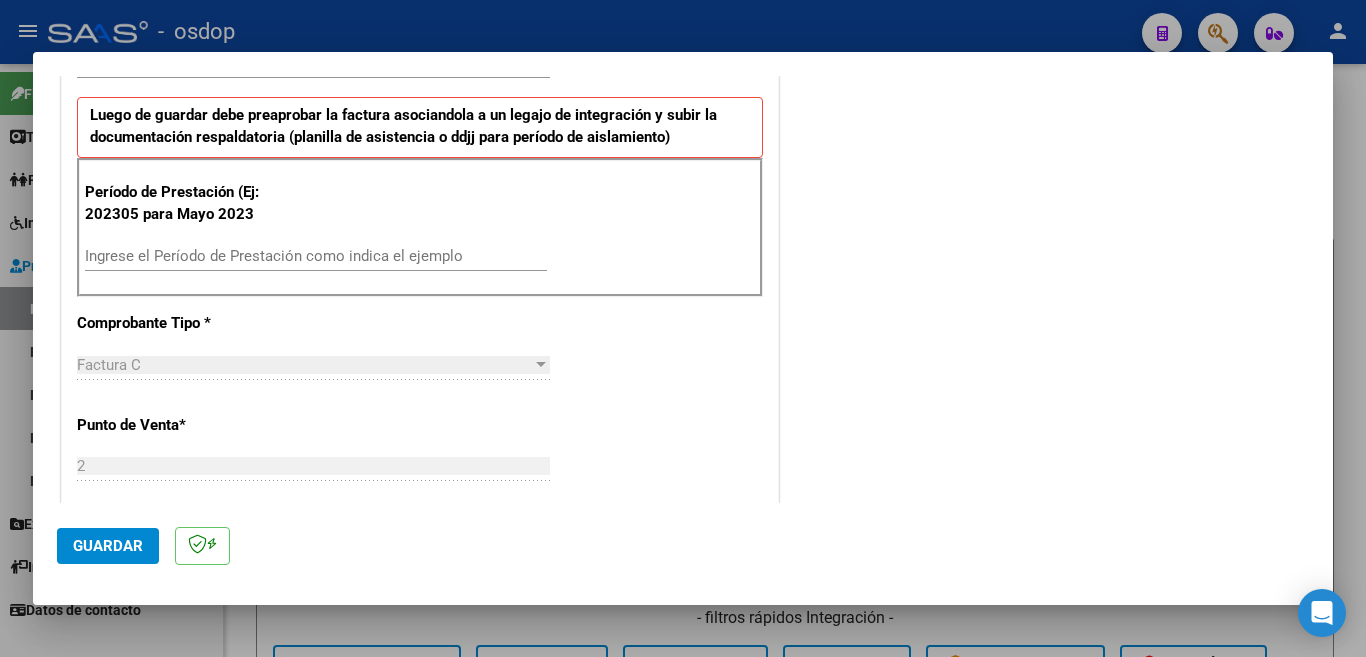 scroll, scrollTop: 600, scrollLeft: 0, axis: vertical 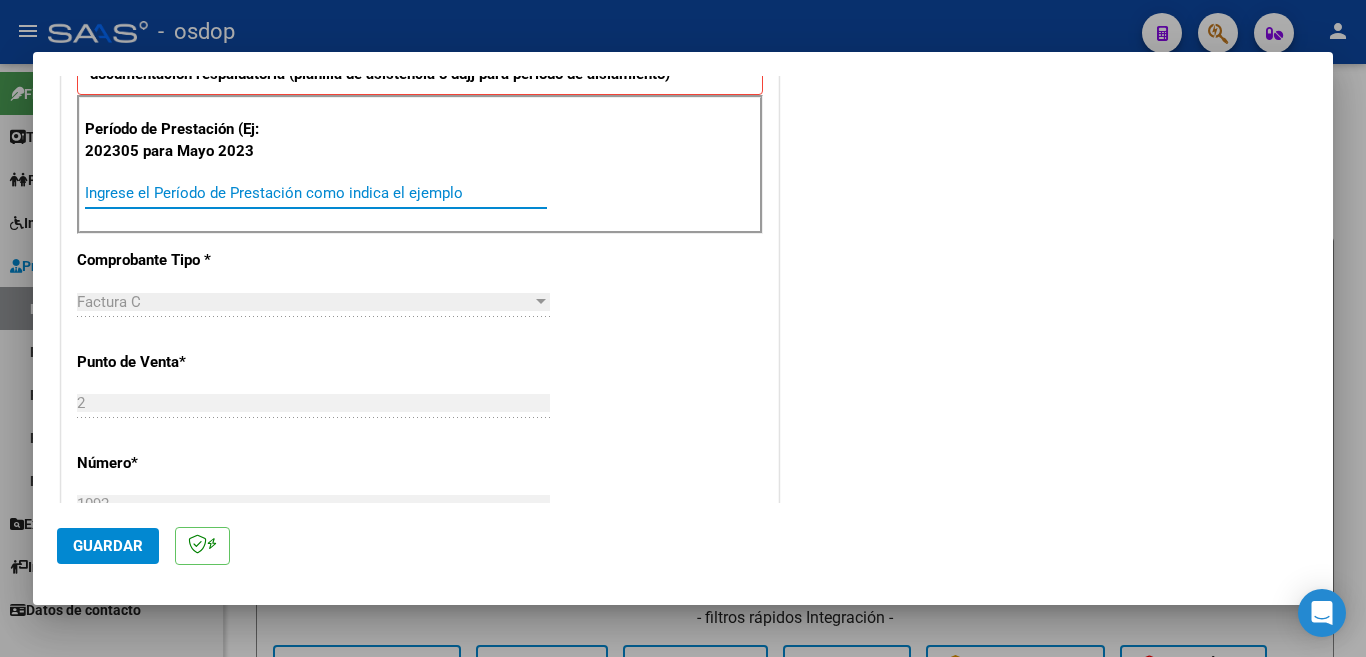 click on "Ingrese el Período de Prestación como indica el ejemplo" at bounding box center (316, 193) 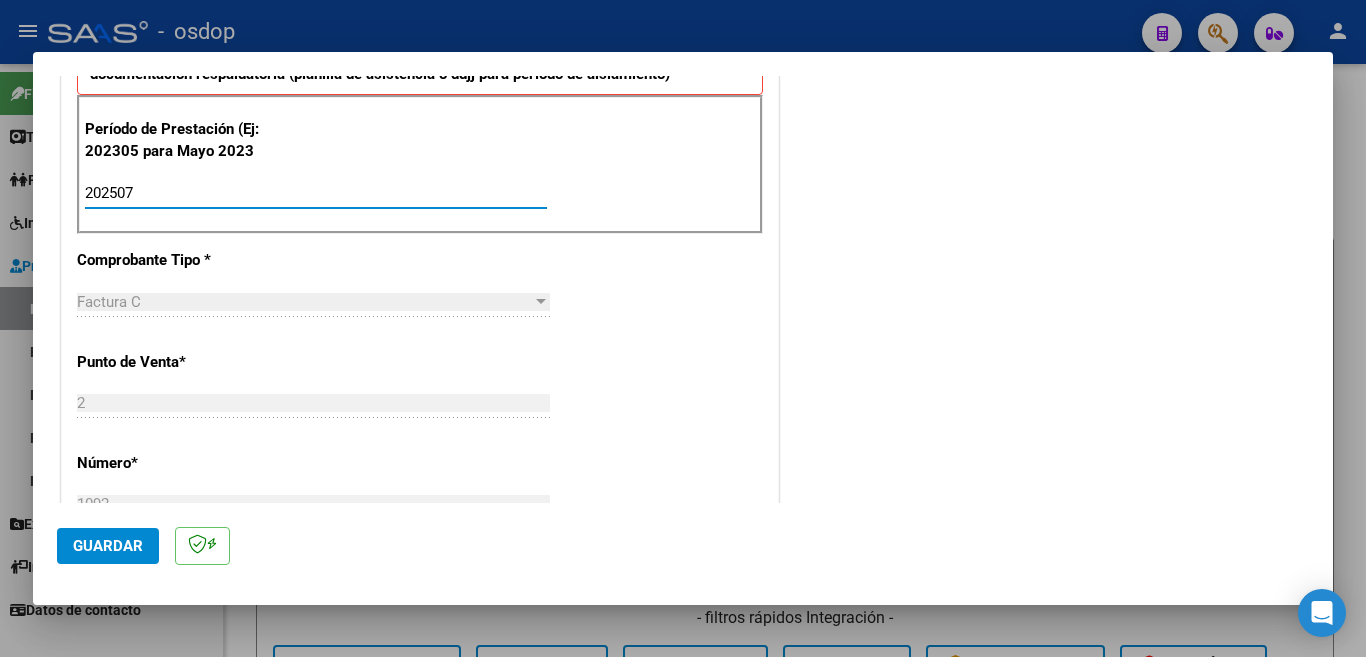 type on "202507" 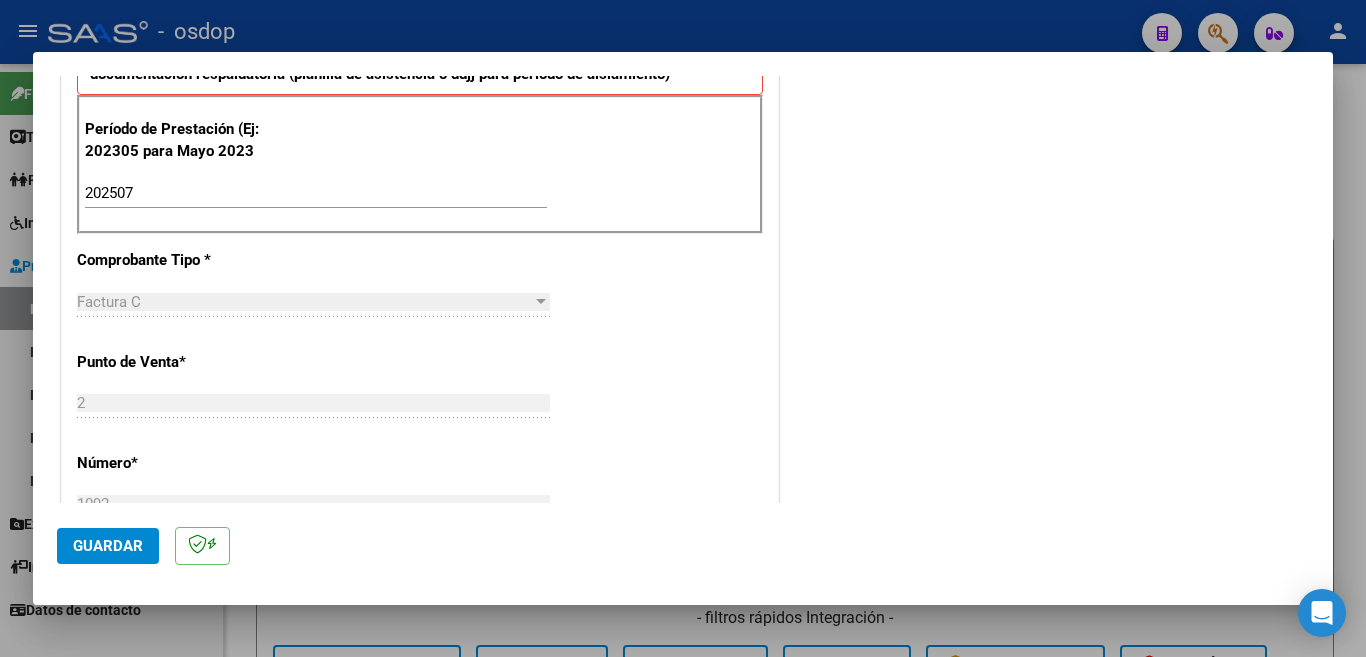 drag, startPoint x: 129, startPoint y: 527, endPoint x: 124, endPoint y: 543, distance: 16.763054 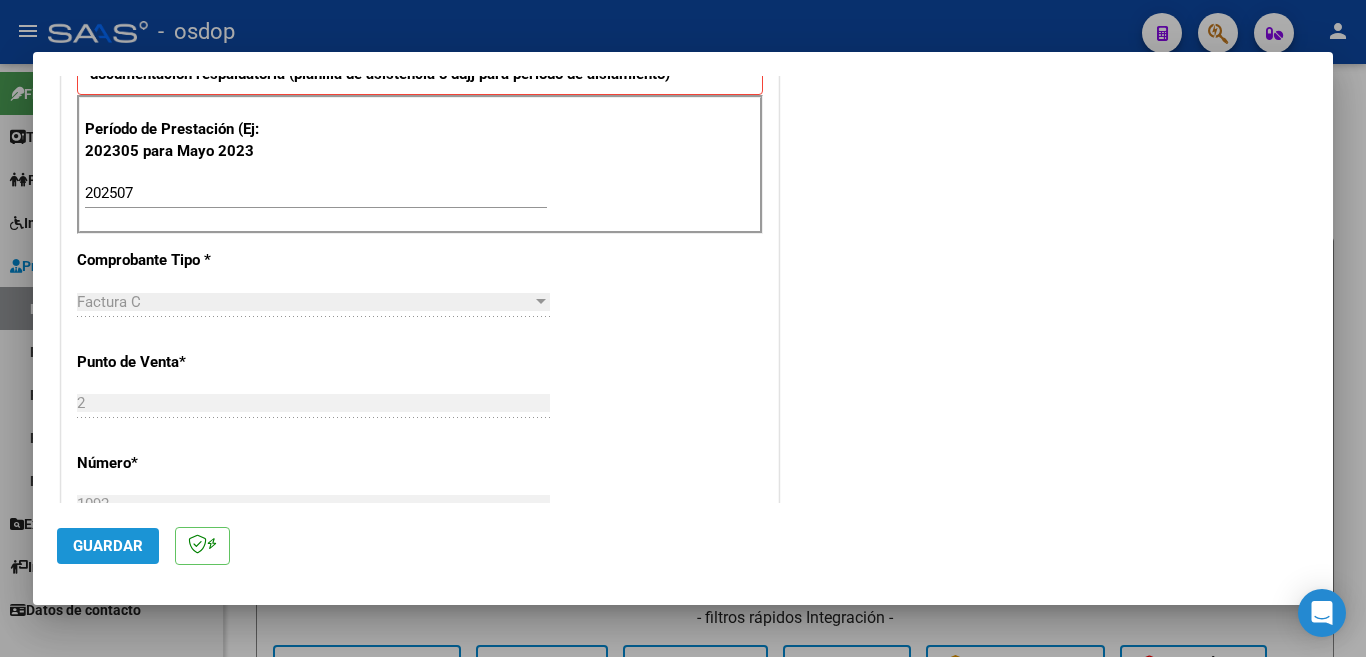click on "Guardar" 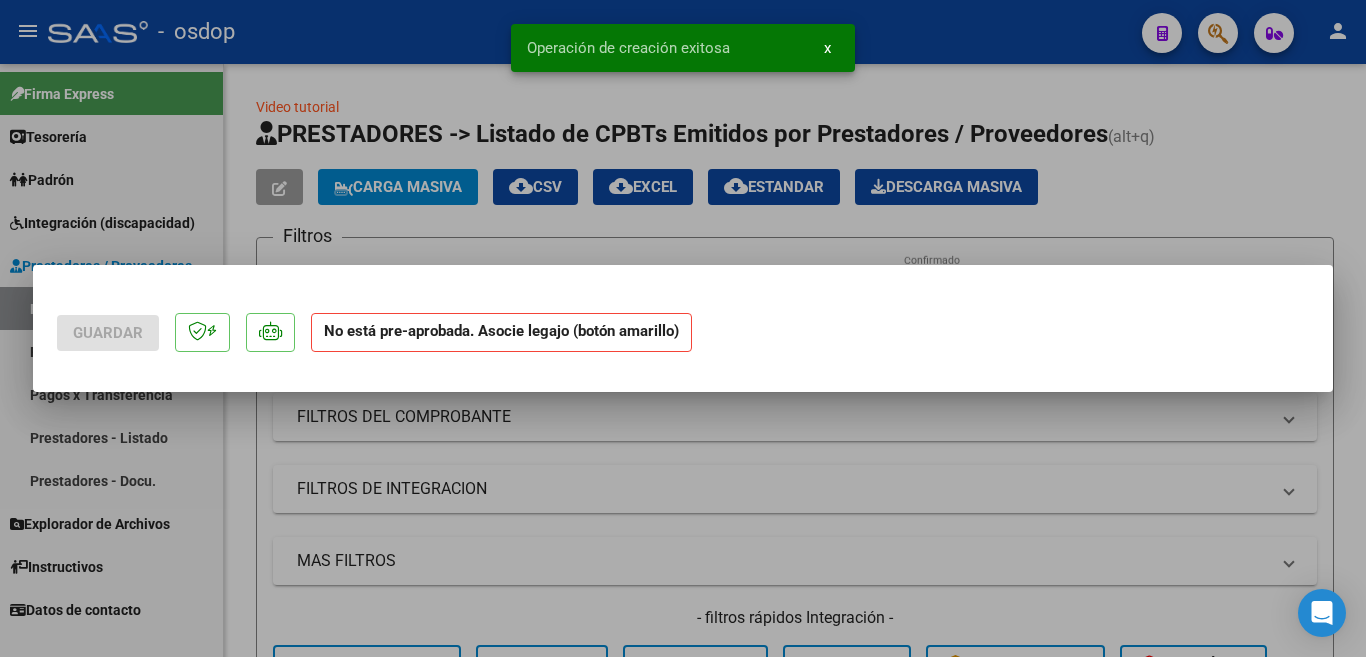 scroll, scrollTop: 0, scrollLeft: 0, axis: both 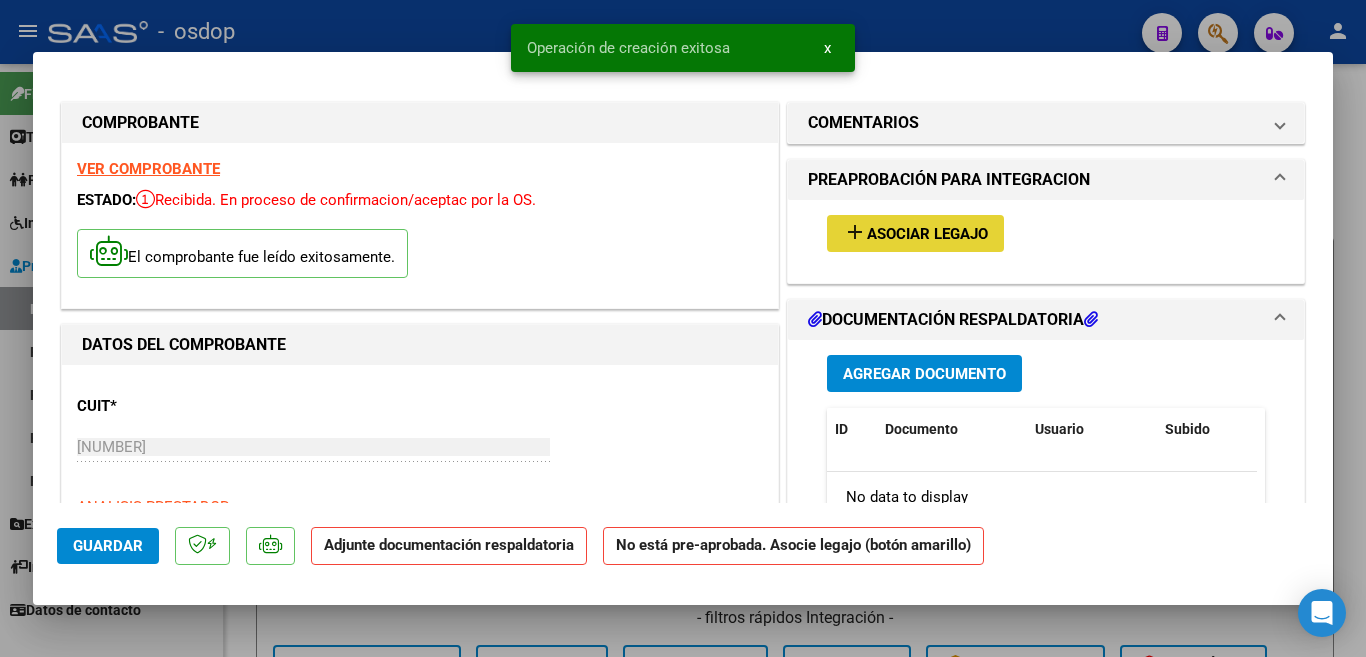 click on "Asociar Legajo" at bounding box center (927, 234) 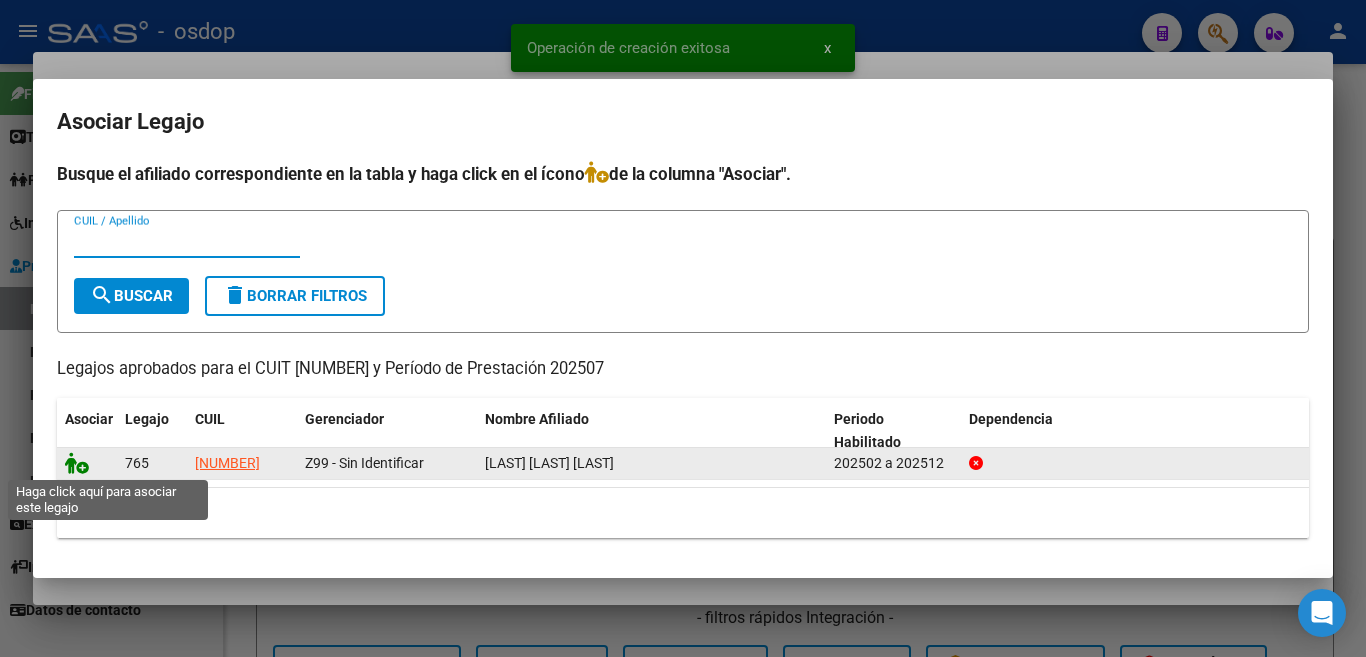 click 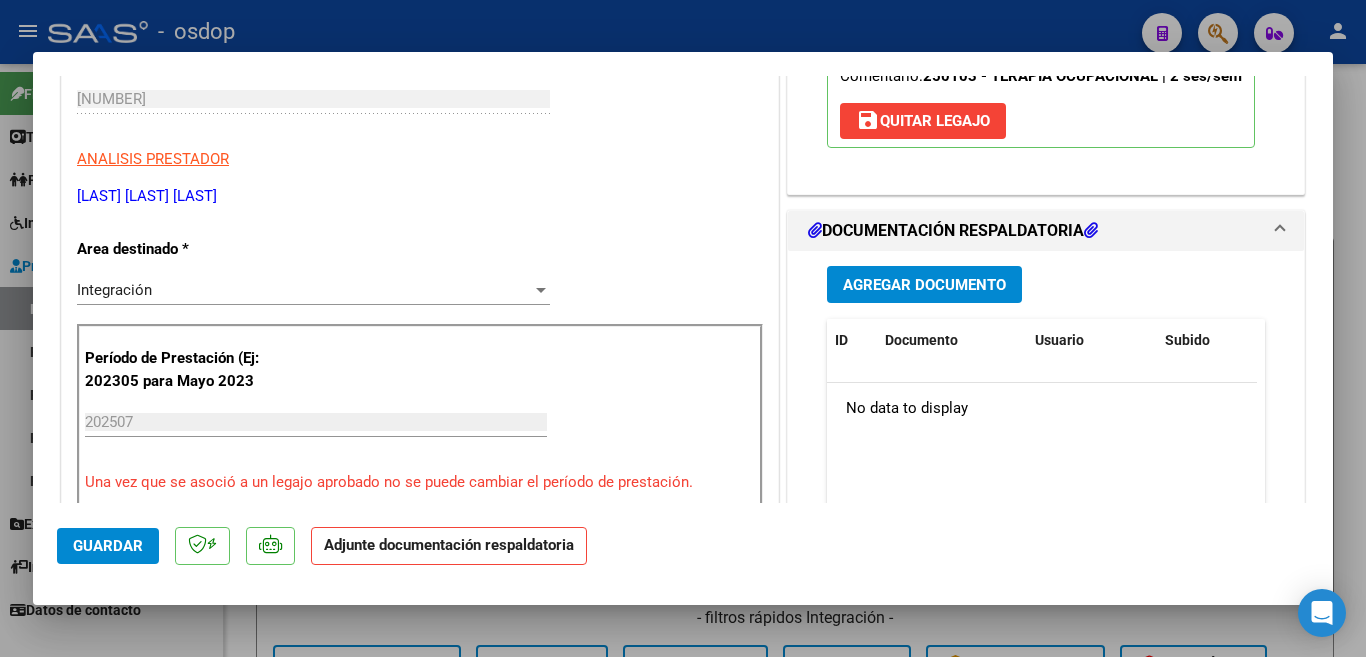 scroll, scrollTop: 400, scrollLeft: 0, axis: vertical 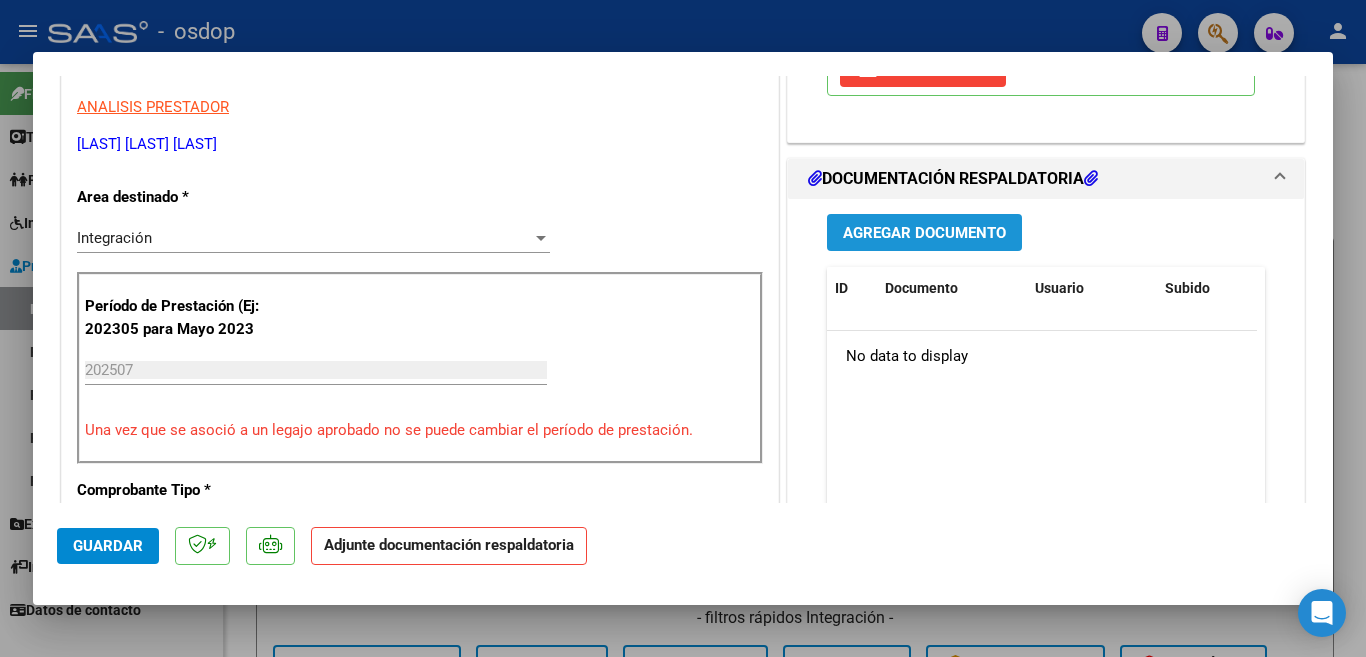 click on "Agregar Documento" at bounding box center [924, 233] 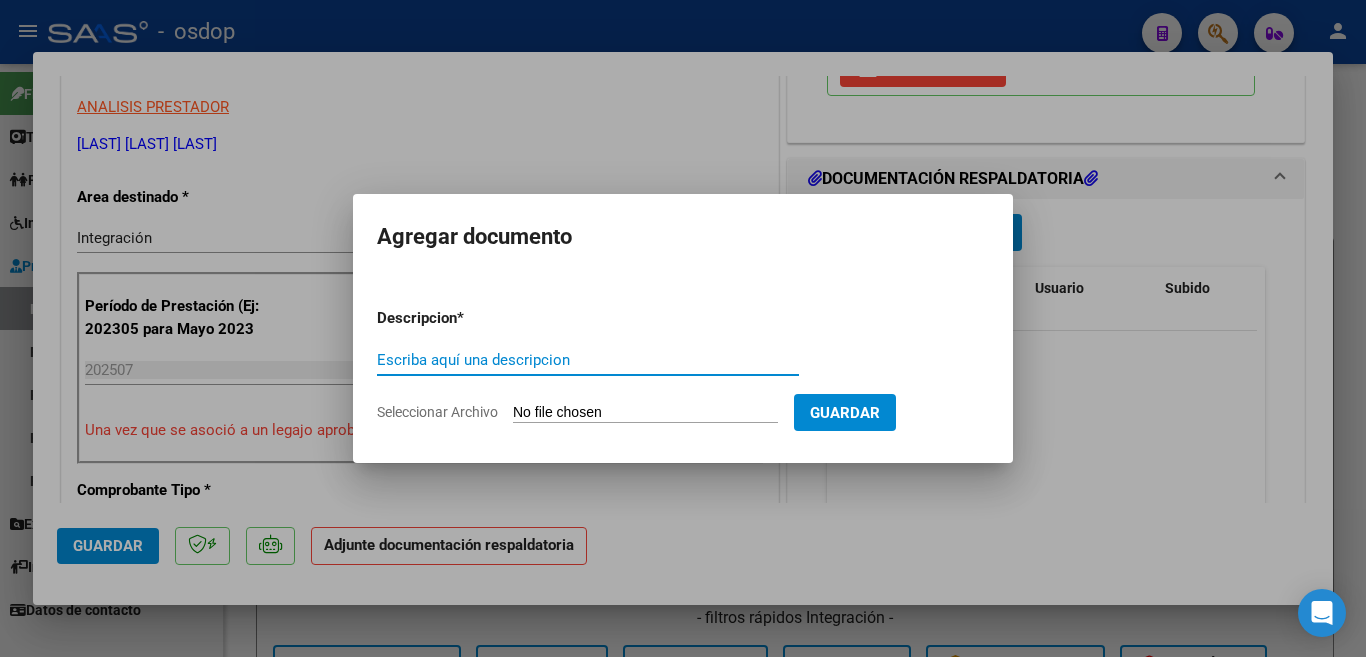 click on "Escriba aquí una descripcion" at bounding box center (588, 360) 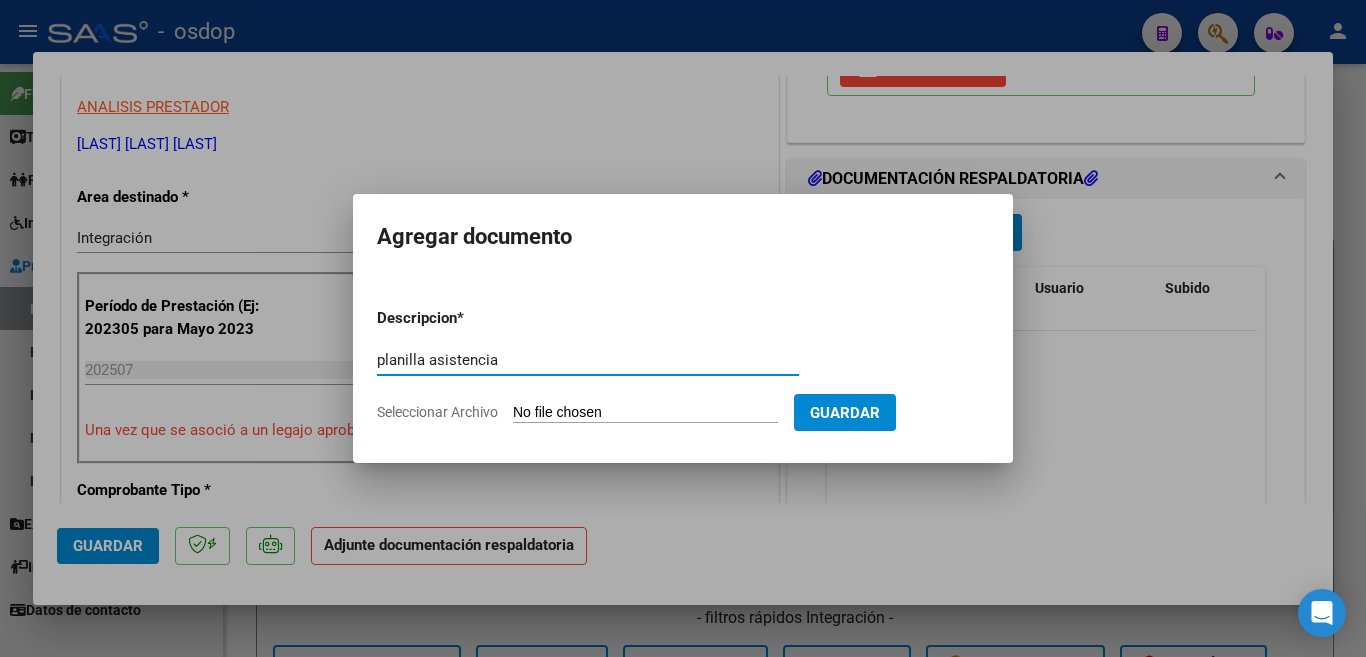 type on "planilla asistencia" 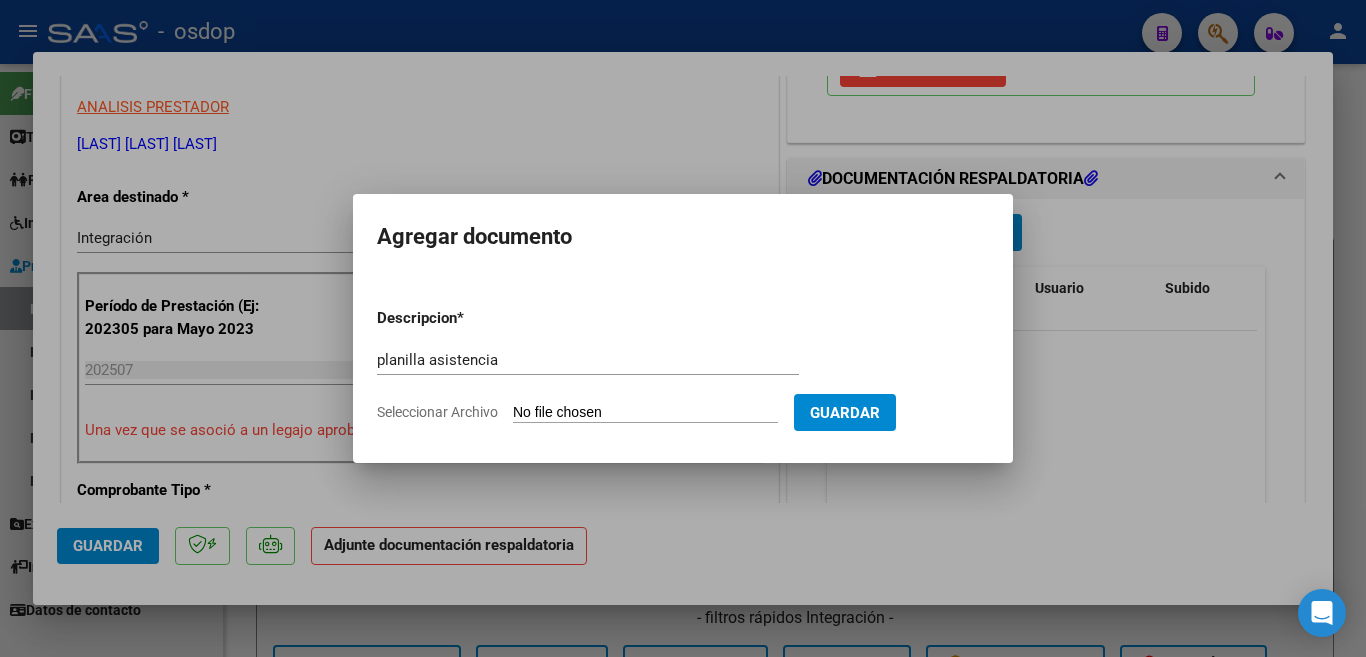 click on "Seleccionar Archivo" at bounding box center (645, 413) 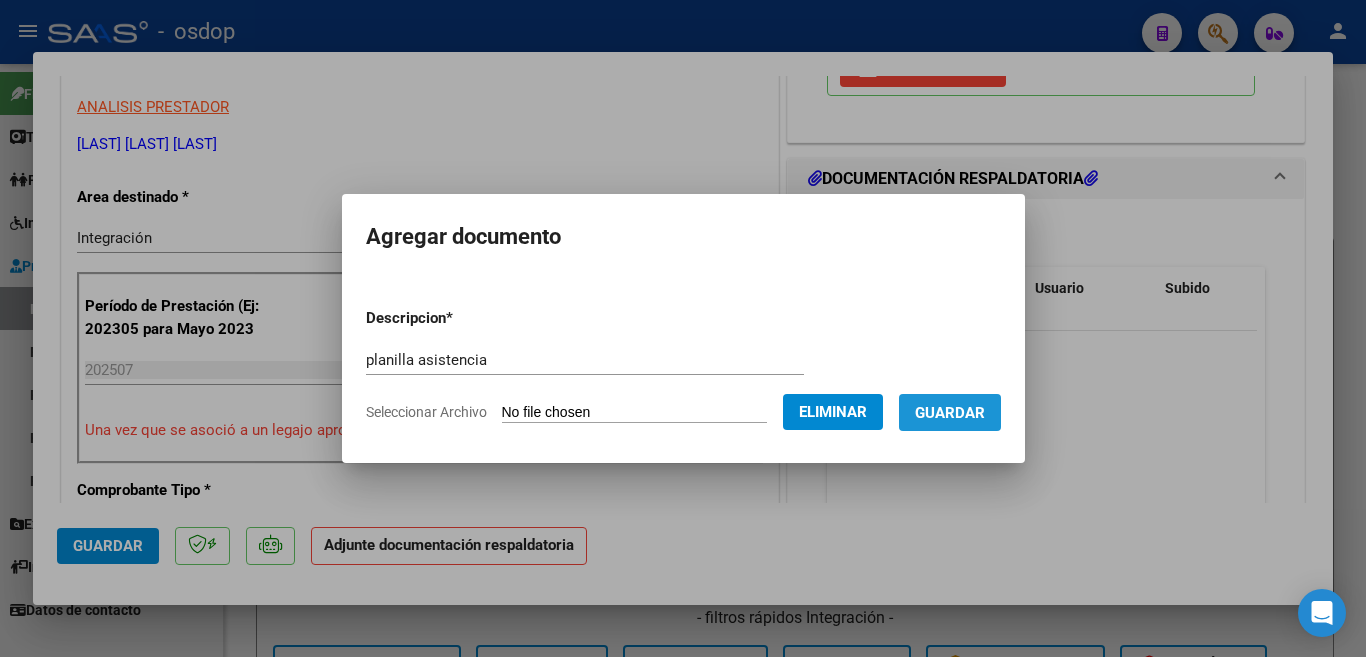 click on "Guardar" at bounding box center (950, 412) 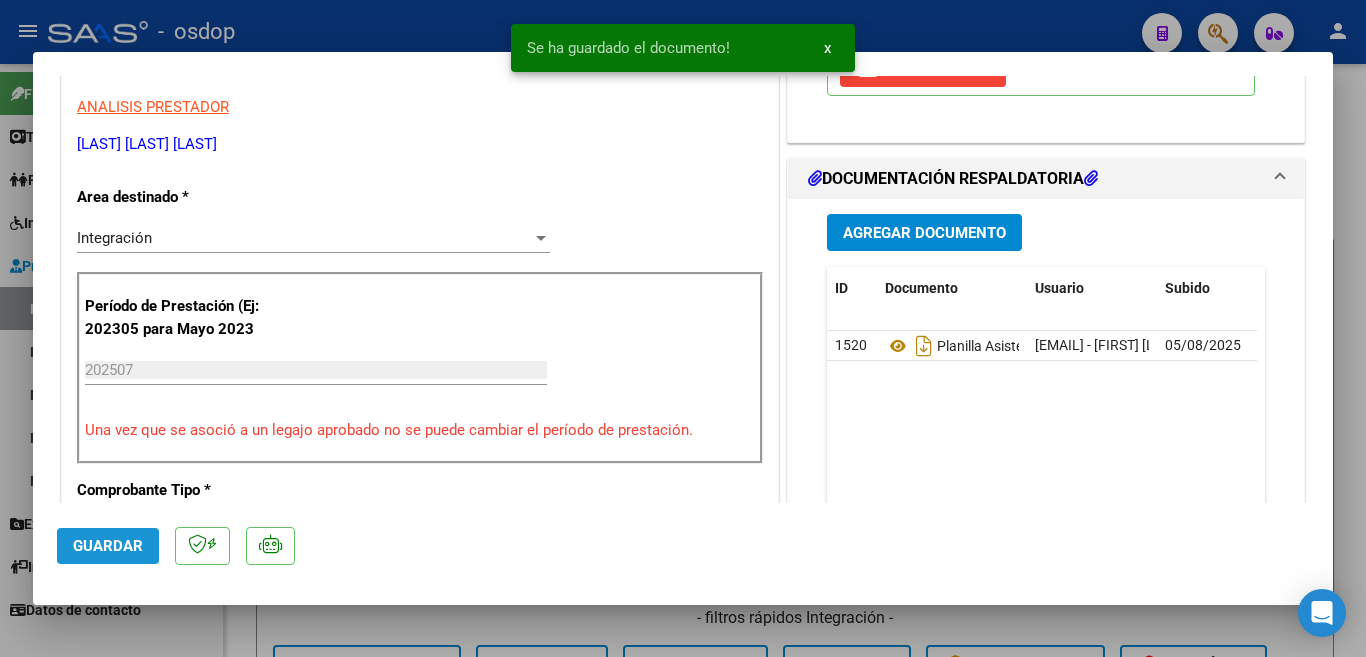 click on "Guardar" 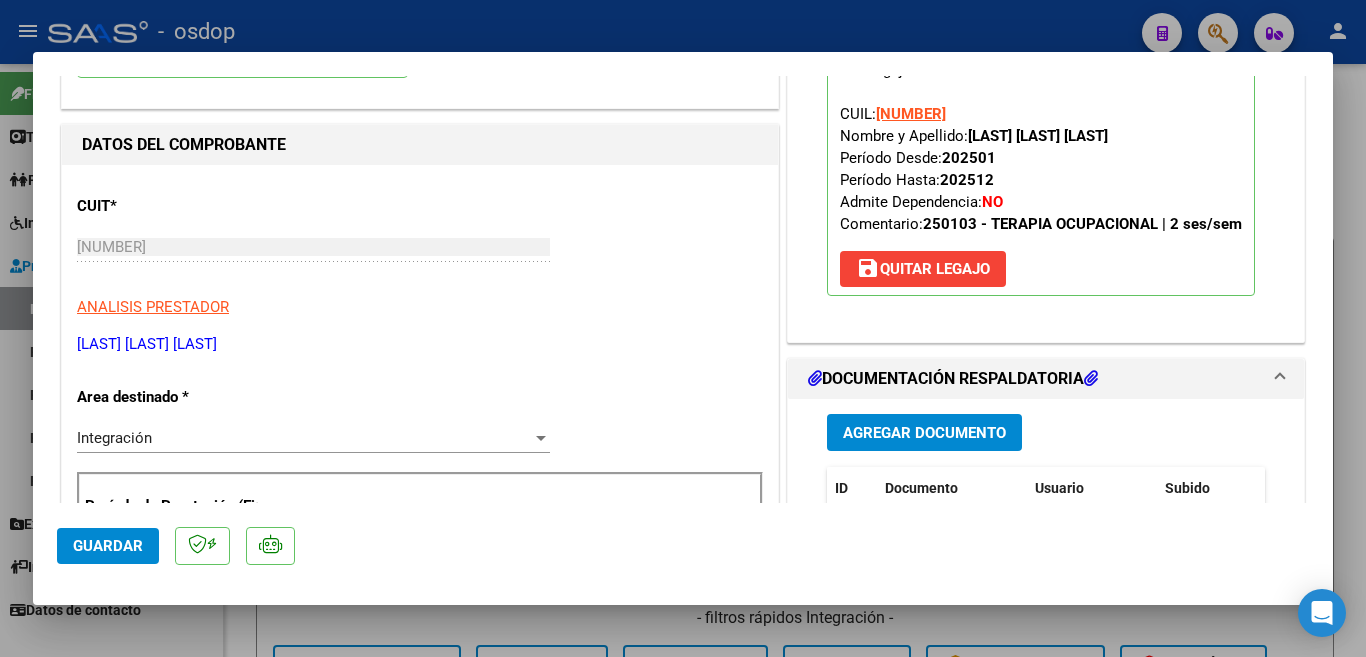 click at bounding box center (683, 328) 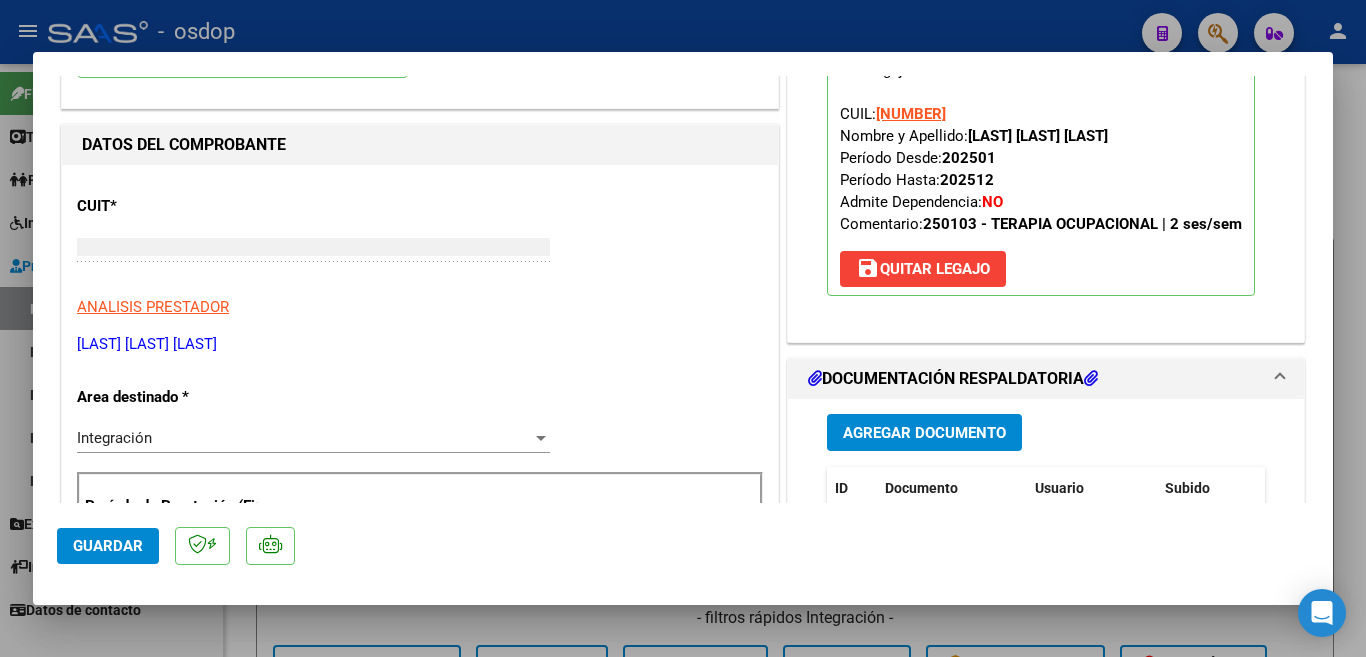 scroll, scrollTop: 212, scrollLeft: 0, axis: vertical 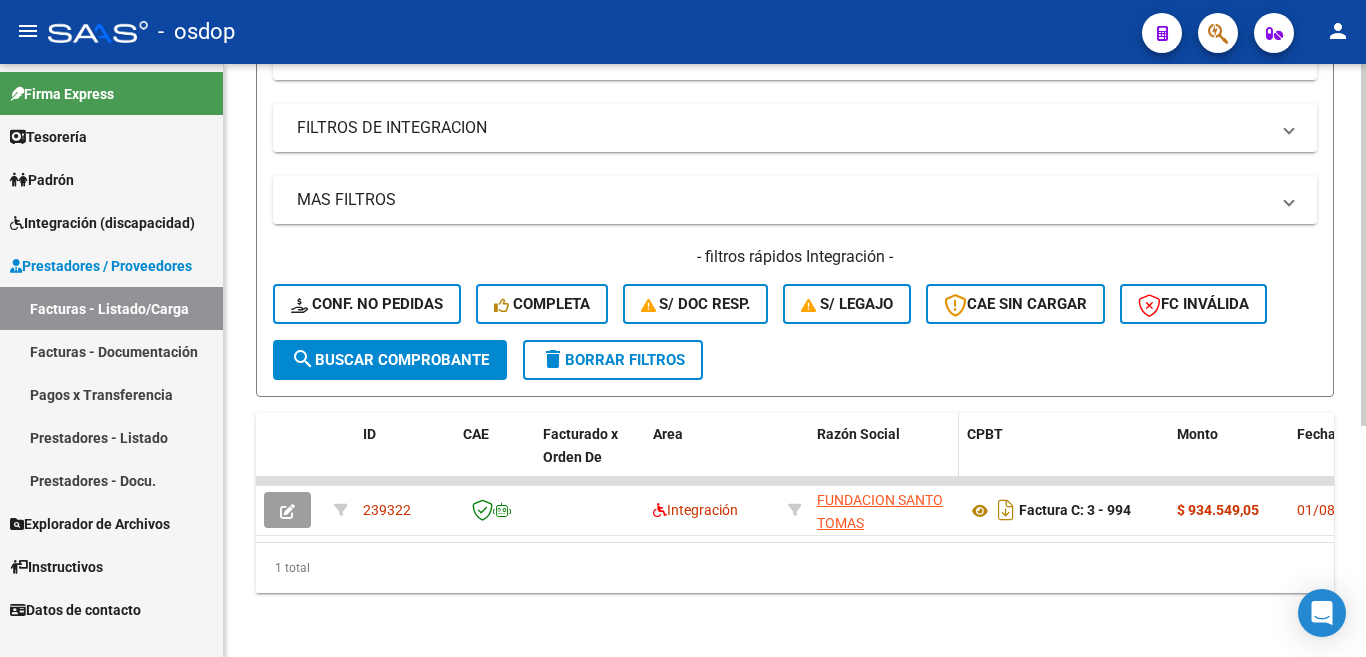 click on "Razón Social" 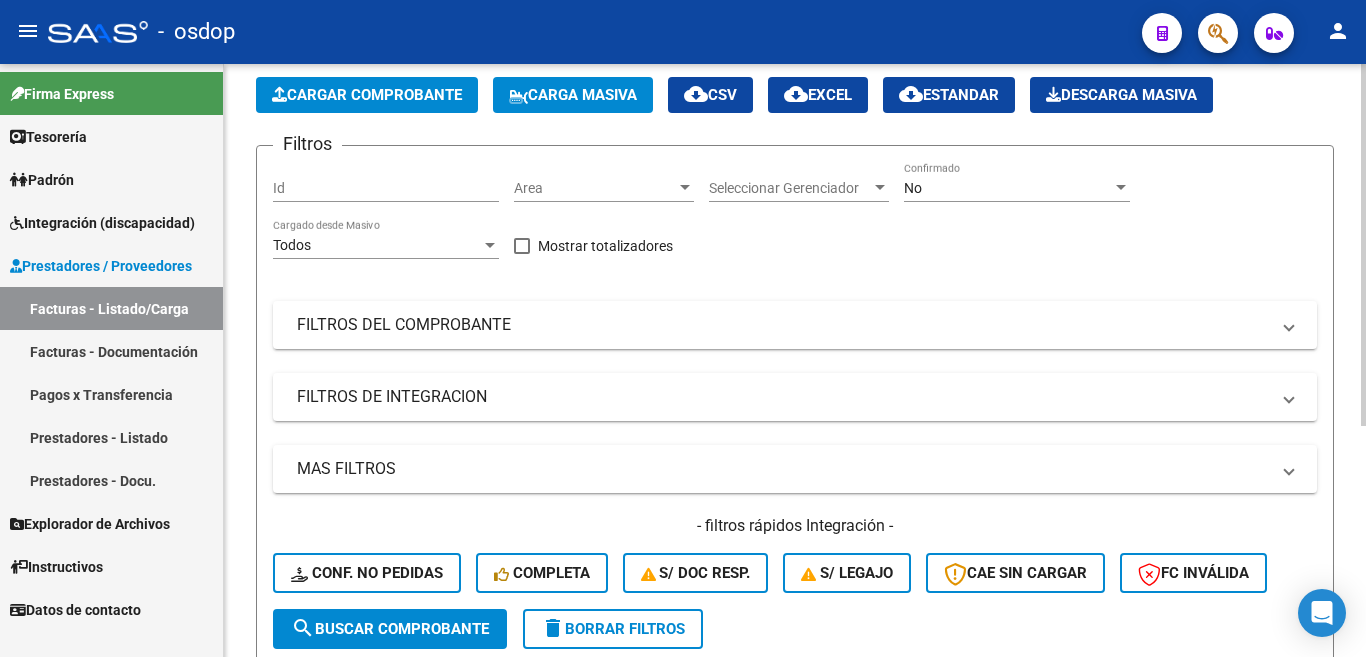 scroll, scrollTop: 78, scrollLeft: 0, axis: vertical 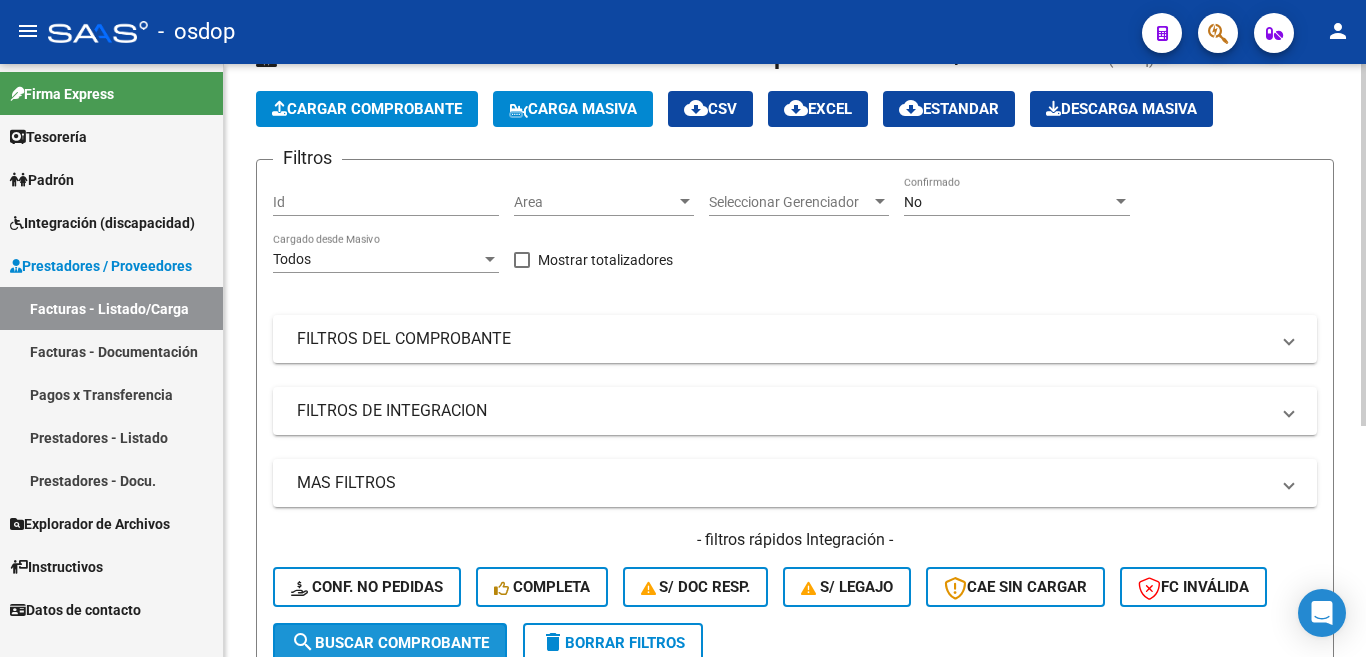 click on "search  Buscar Comprobante" 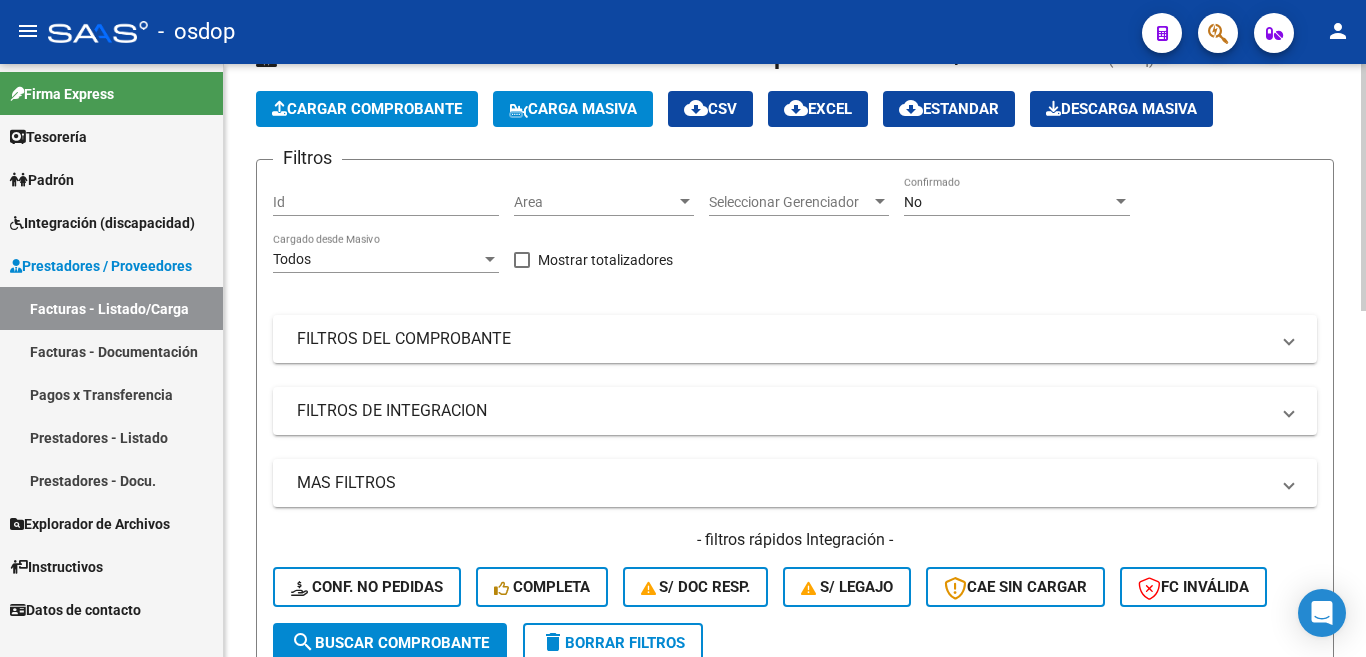 click on "delete  Borrar Filtros" 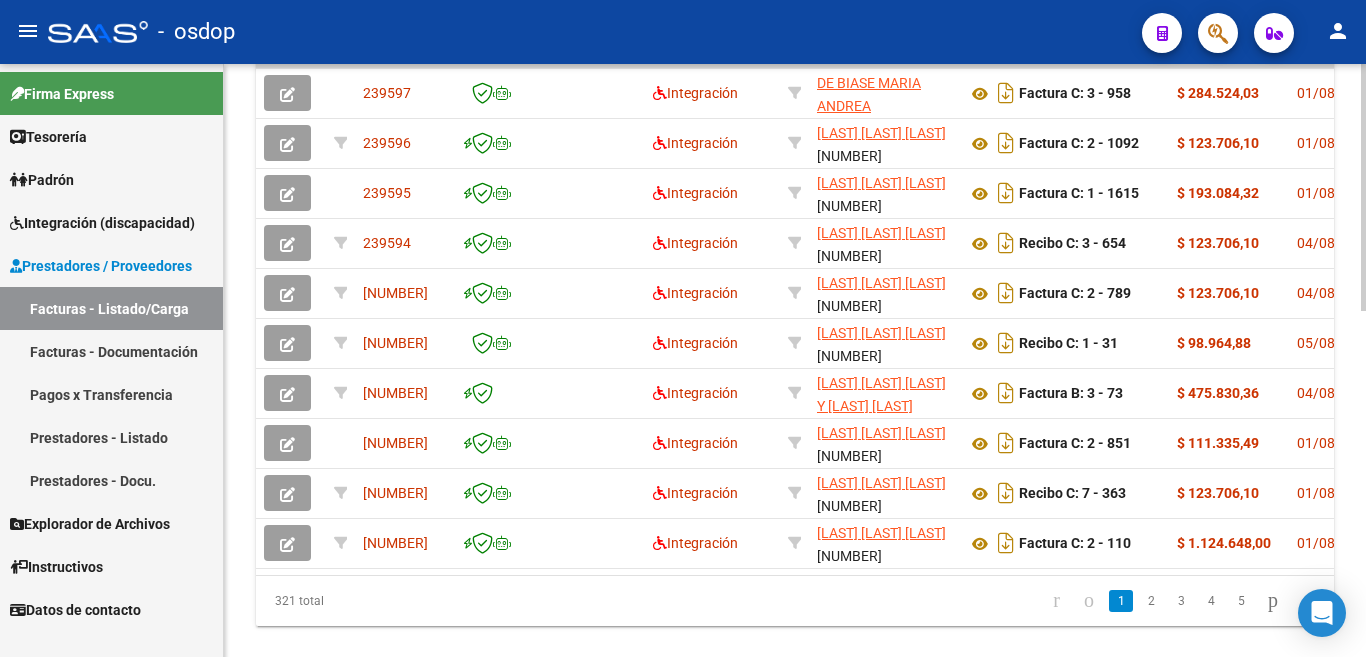 scroll, scrollTop: 0, scrollLeft: 0, axis: both 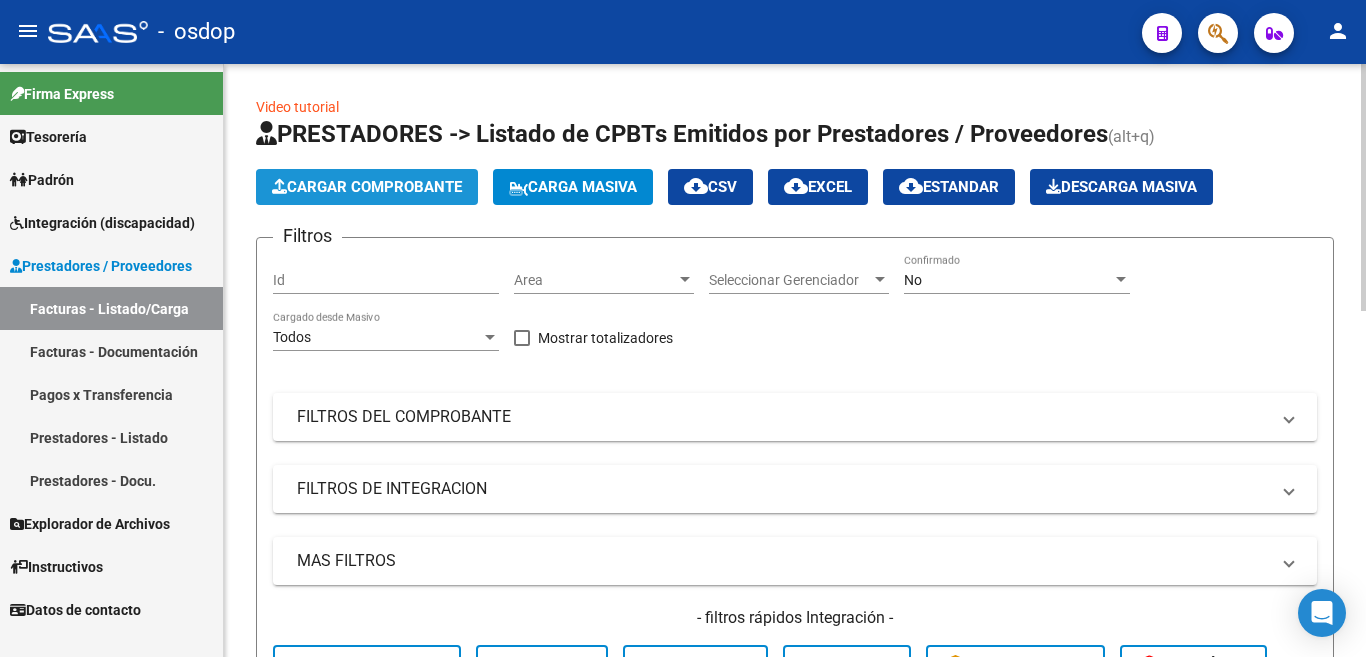click on "Cargar Comprobante" 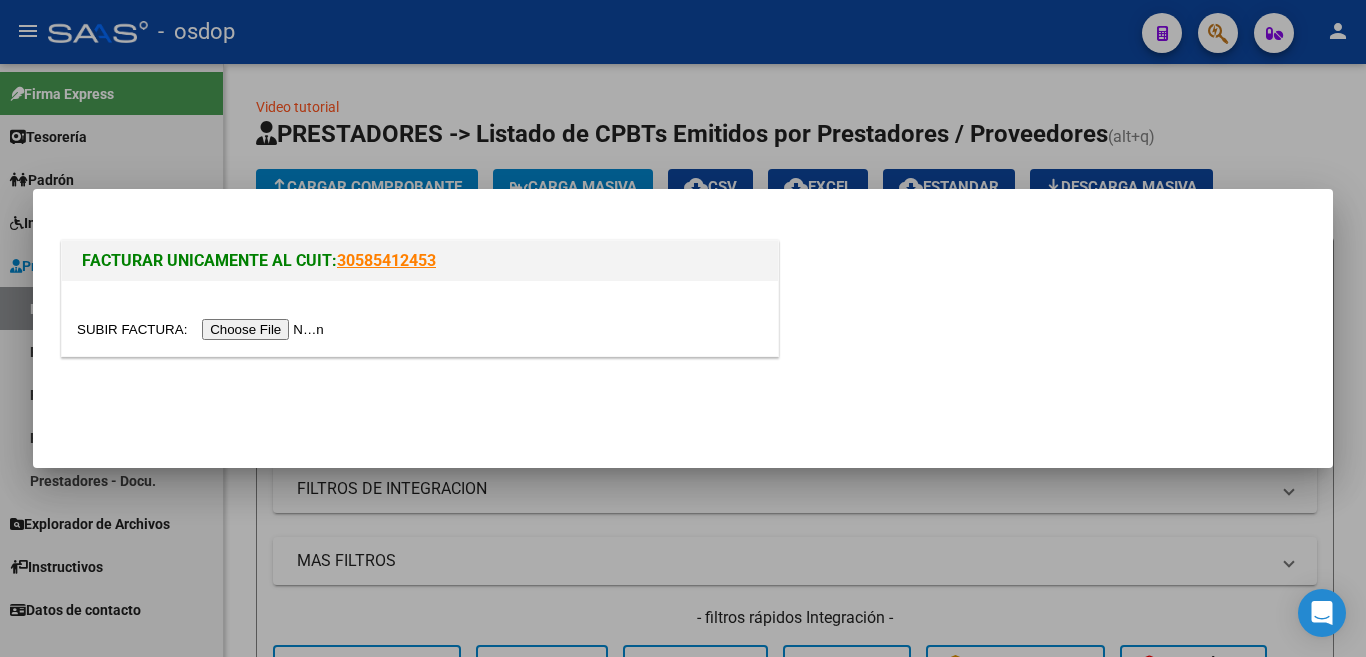 click at bounding box center (203, 329) 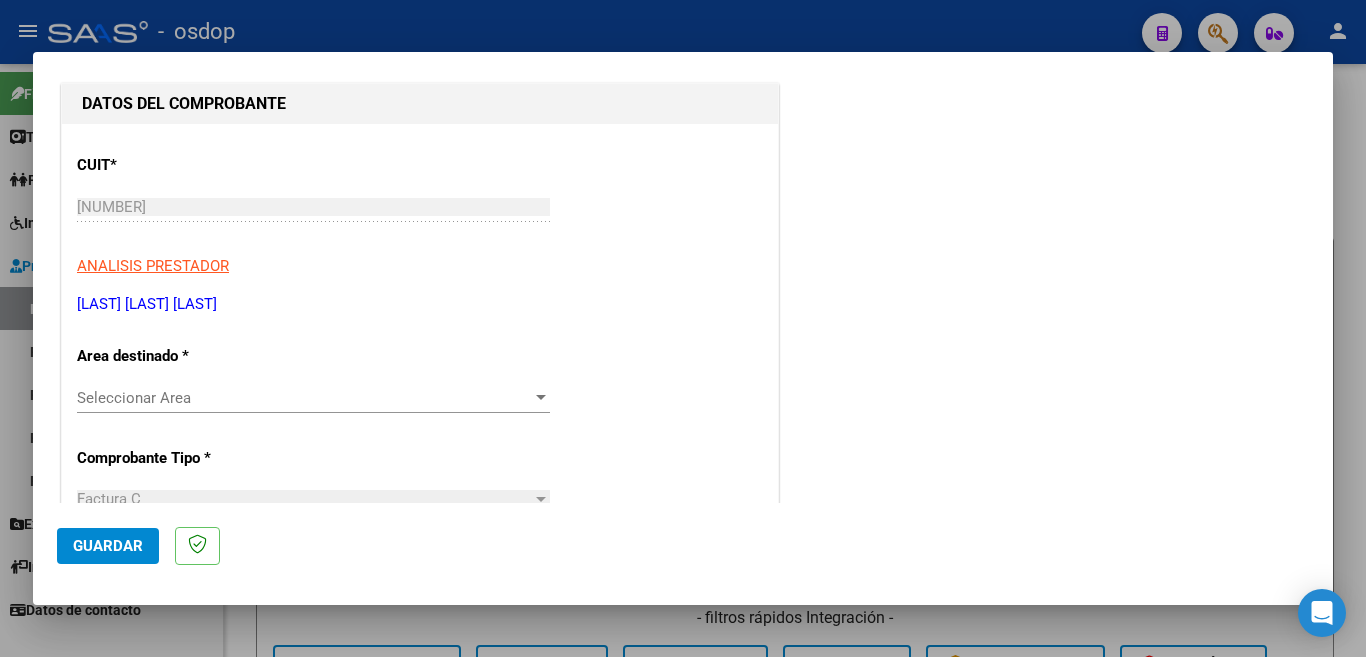scroll, scrollTop: 200, scrollLeft: 0, axis: vertical 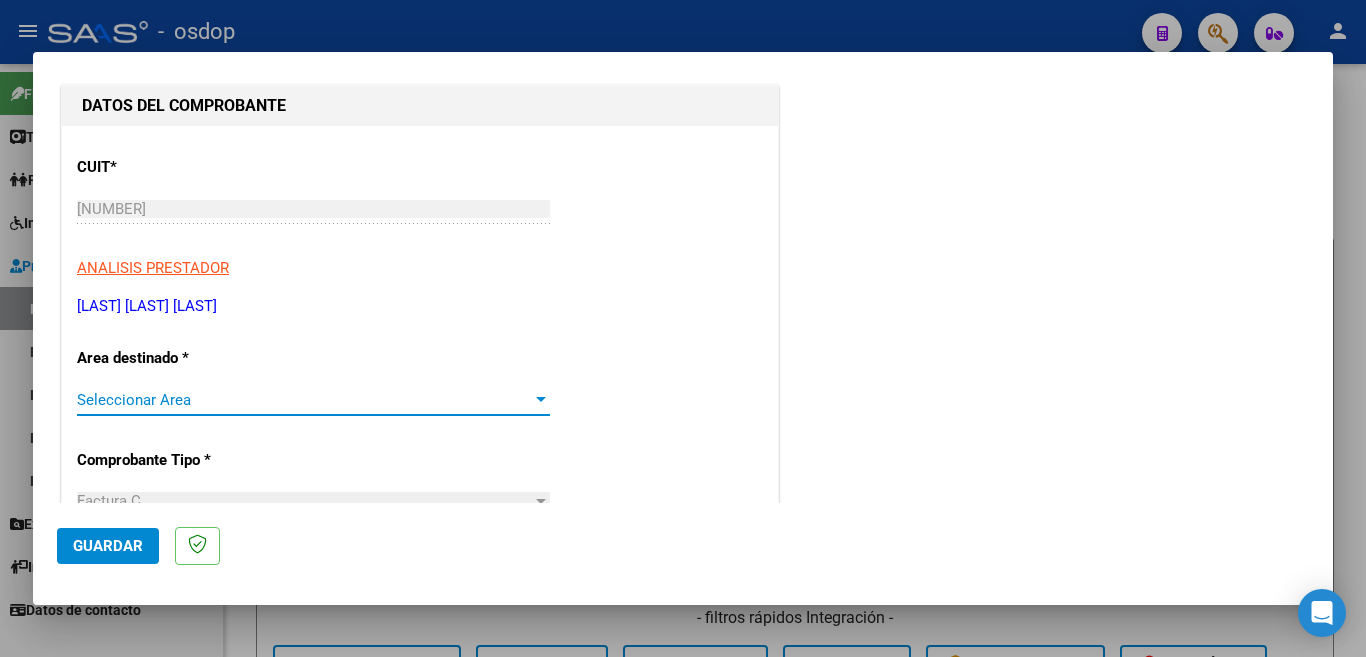 click on "Seleccionar Area" at bounding box center [304, 400] 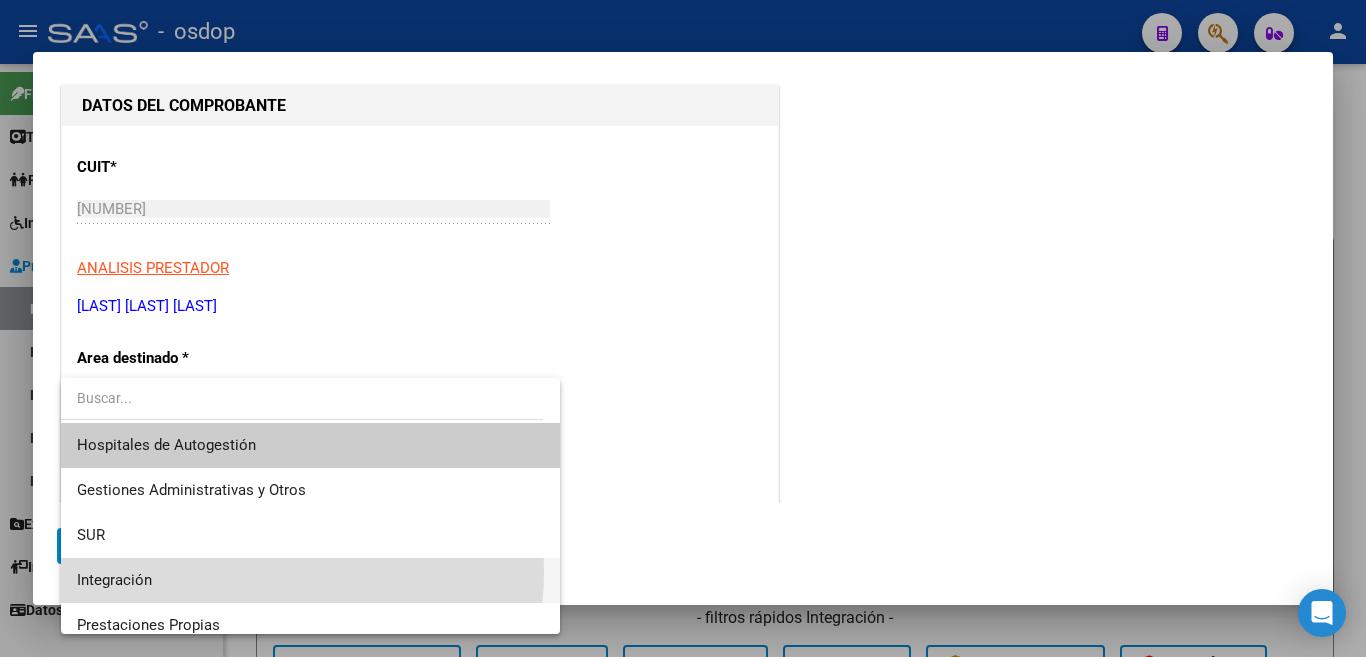 click on "Integración" at bounding box center [310, 580] 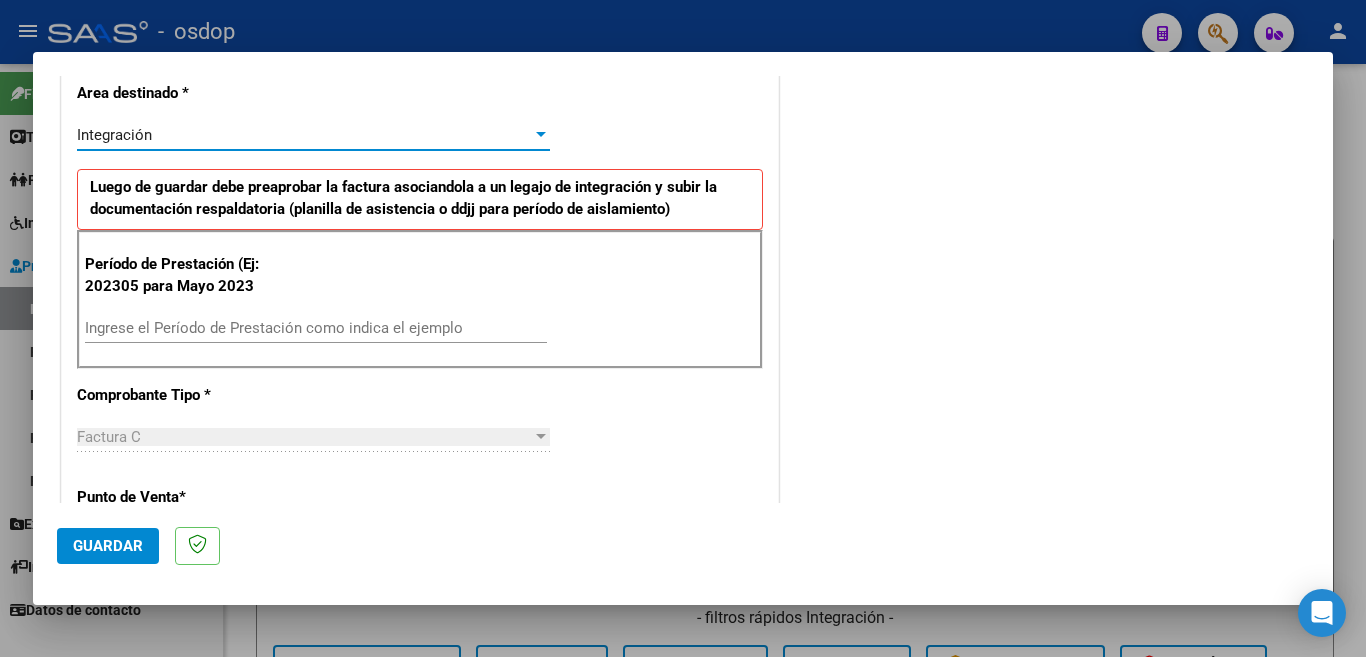 scroll, scrollTop: 500, scrollLeft: 0, axis: vertical 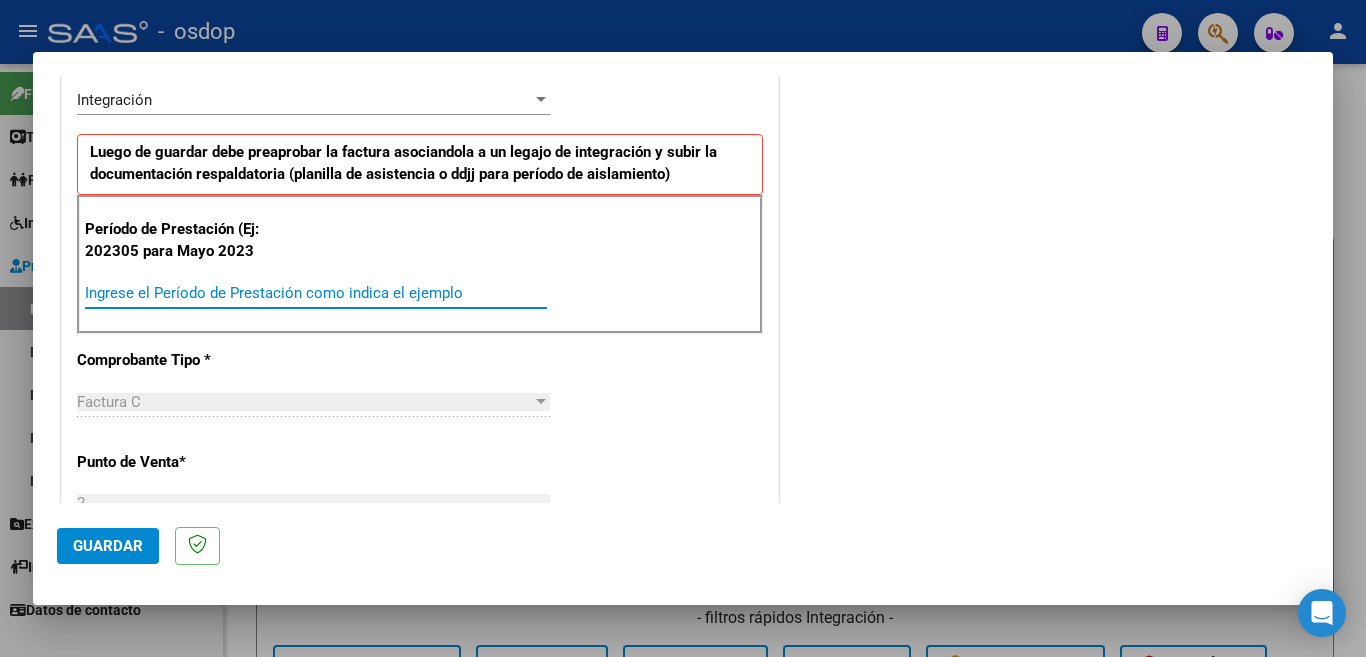 click on "Ingrese el Período de Prestación como indica el ejemplo" at bounding box center (316, 293) 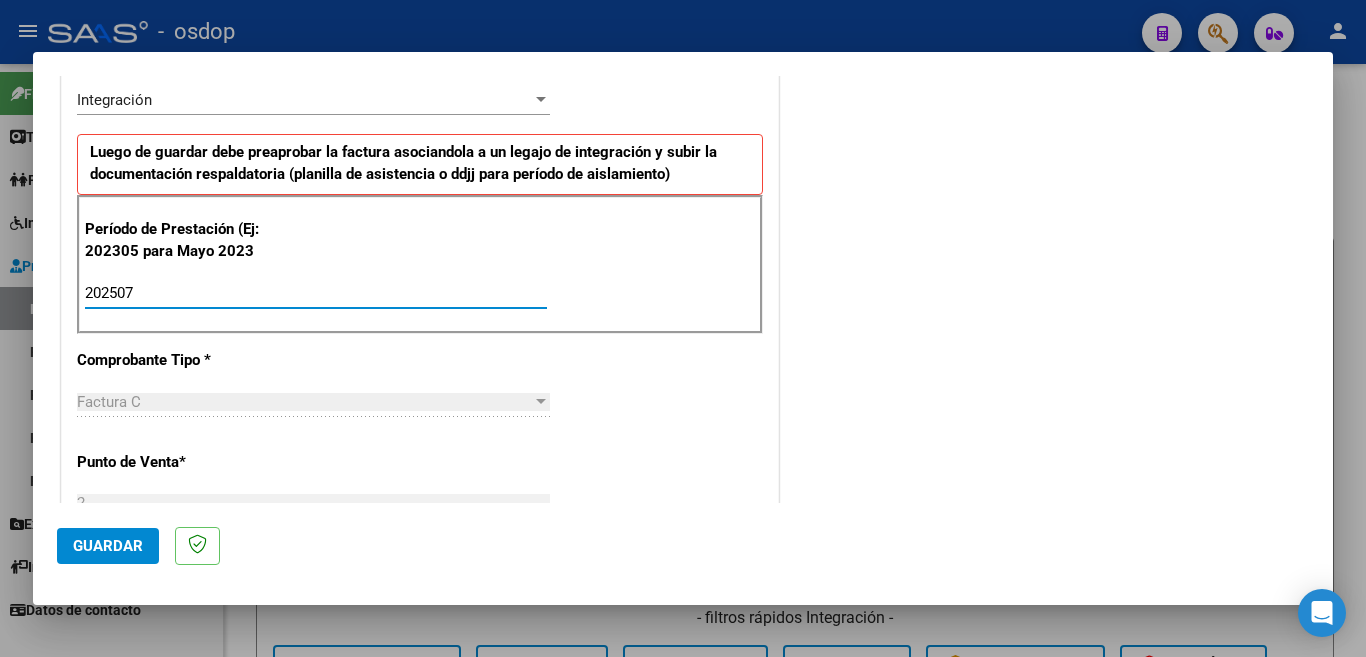 type on "202507" 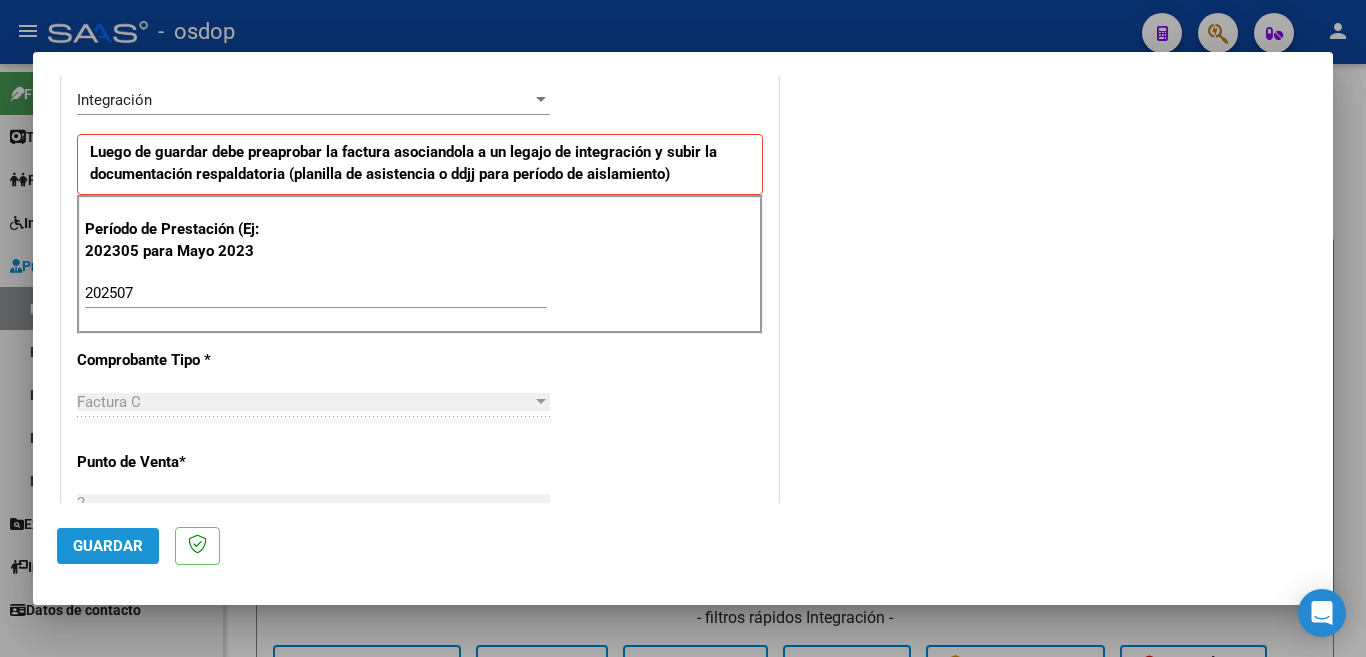 click on "Guardar" 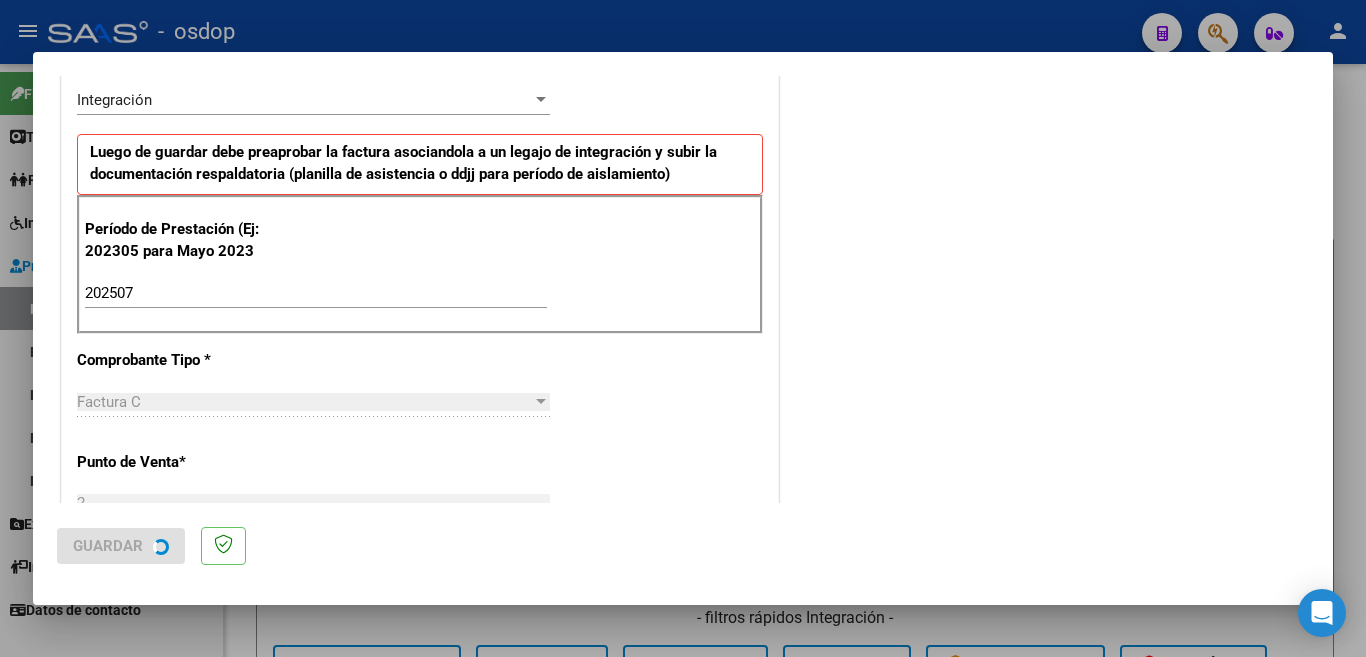scroll, scrollTop: 0, scrollLeft: 0, axis: both 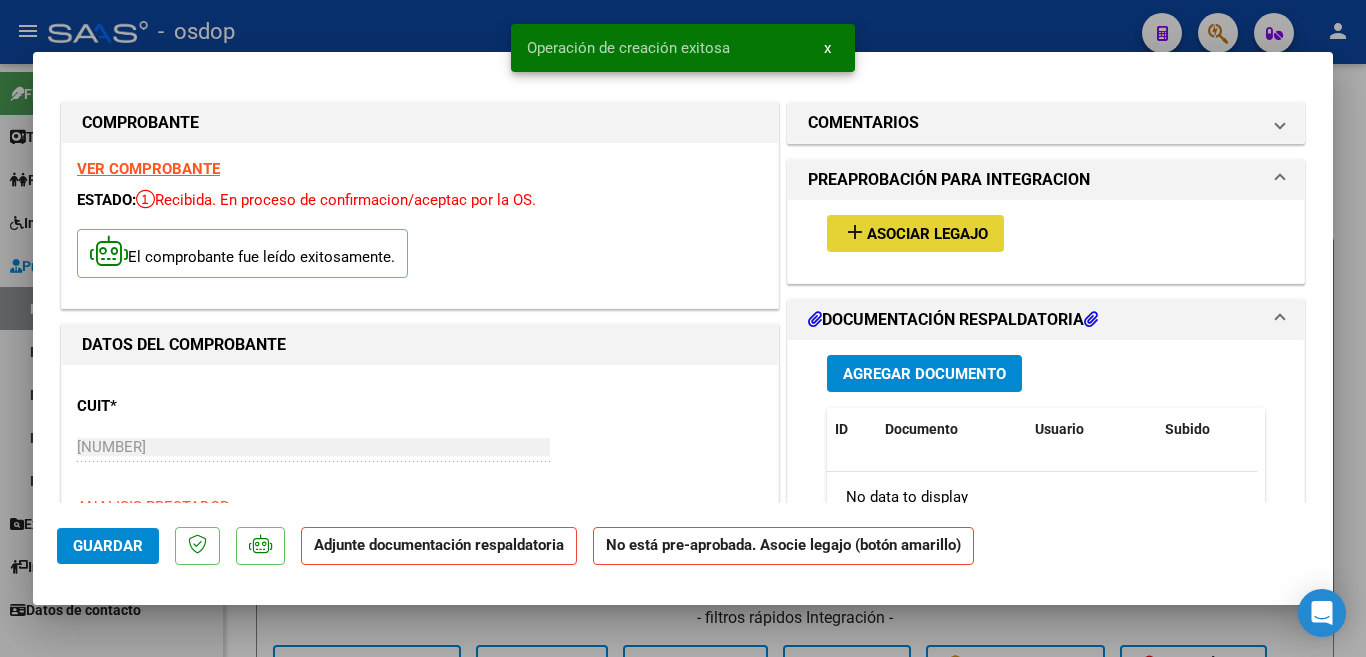 click on "add Asociar Legajo" at bounding box center (915, 233) 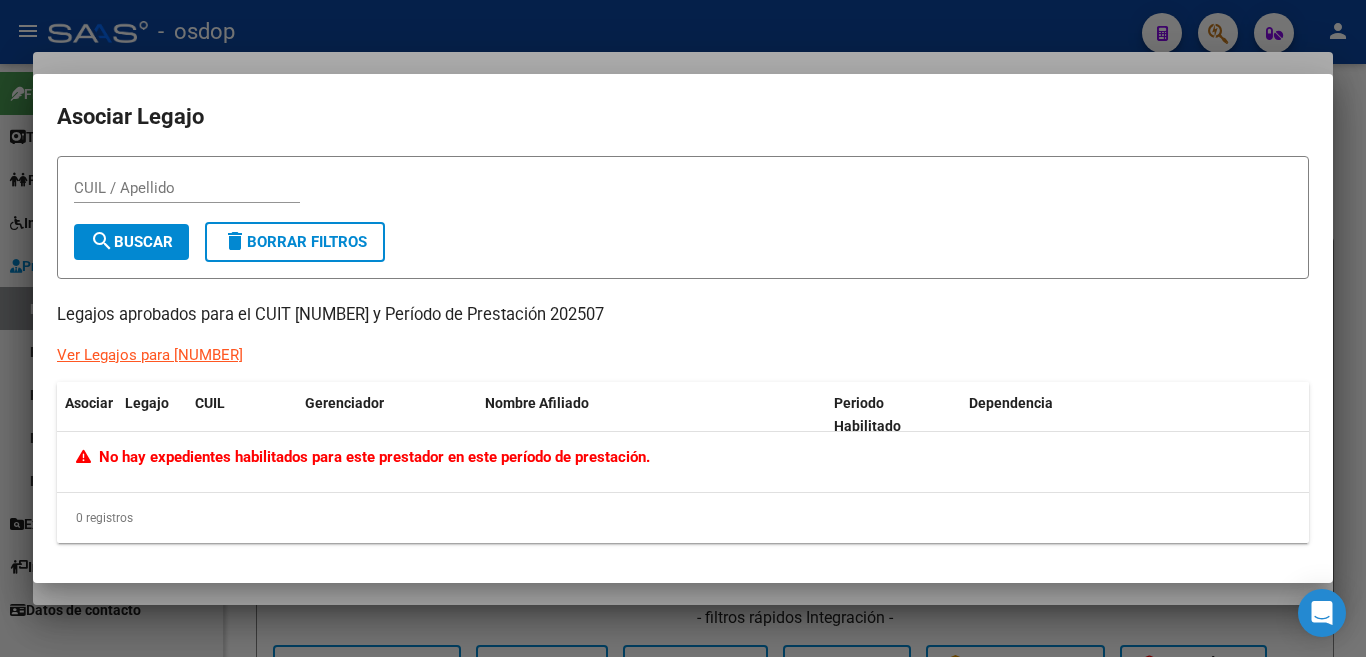click on "Legajos aprobados para el CUIT [NUMBER] y Período de Prestación 202507" at bounding box center [683, 315] 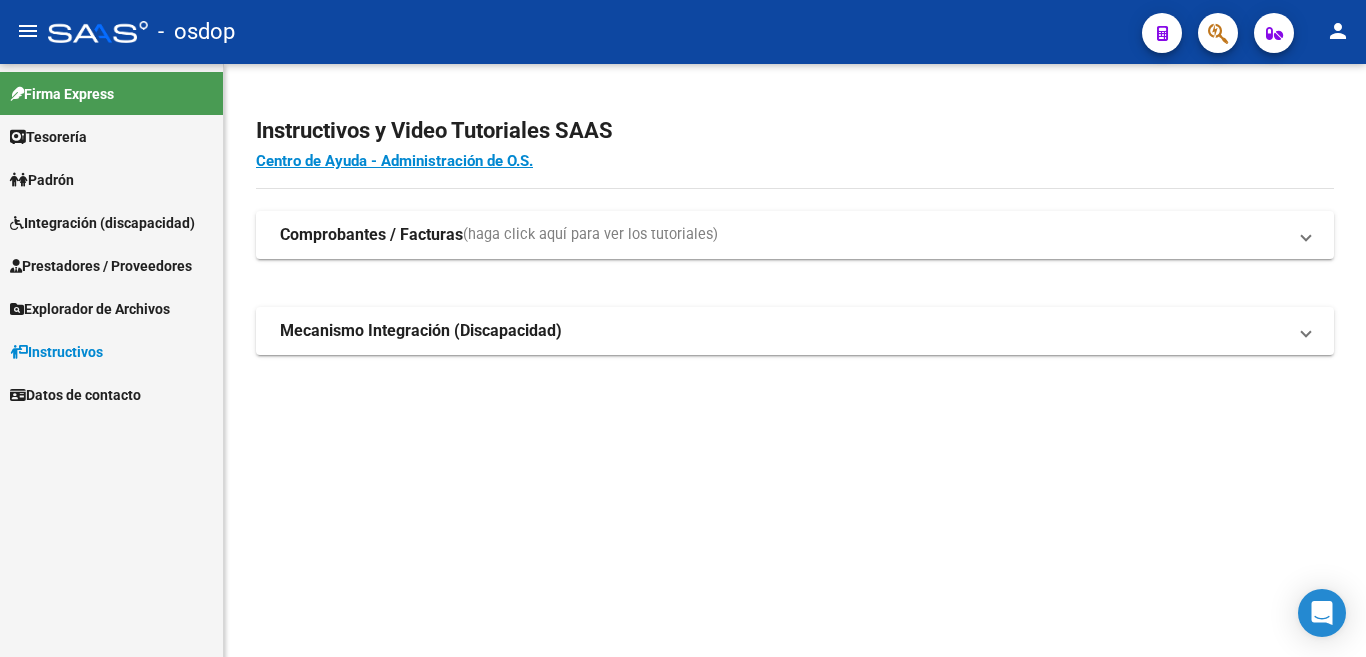scroll, scrollTop: 0, scrollLeft: 0, axis: both 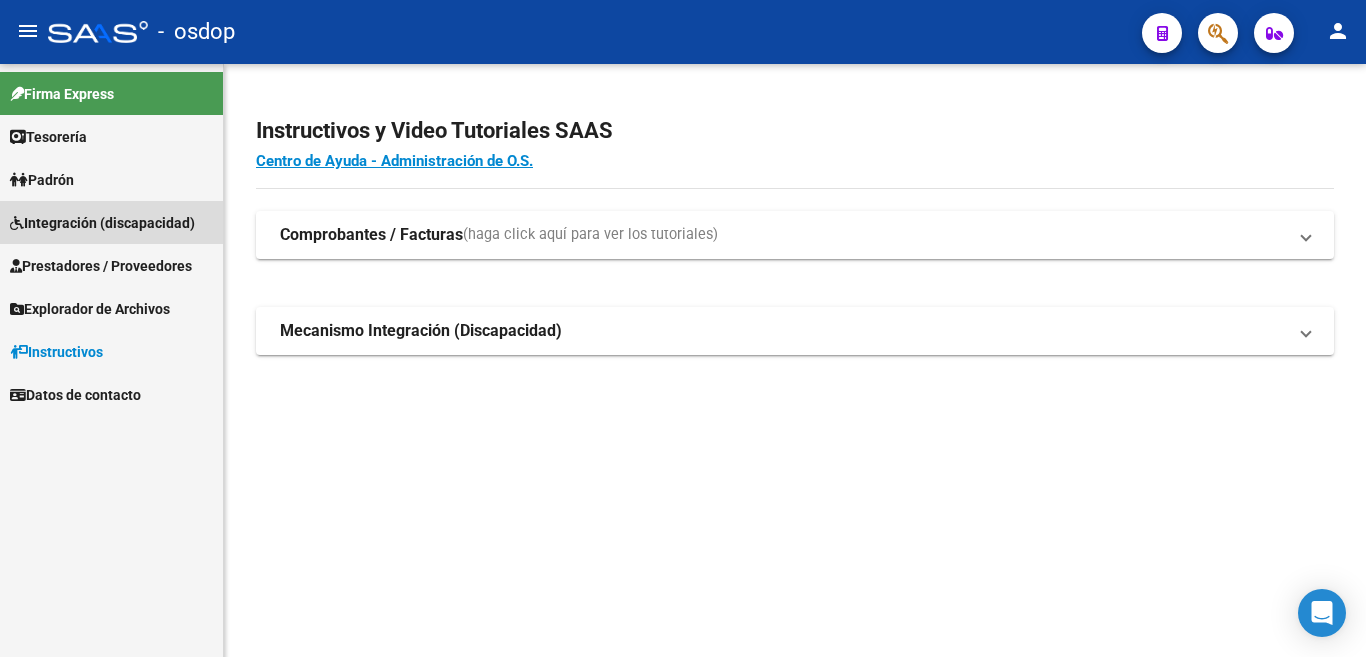 click on "Integración (discapacidad)" at bounding box center (102, 223) 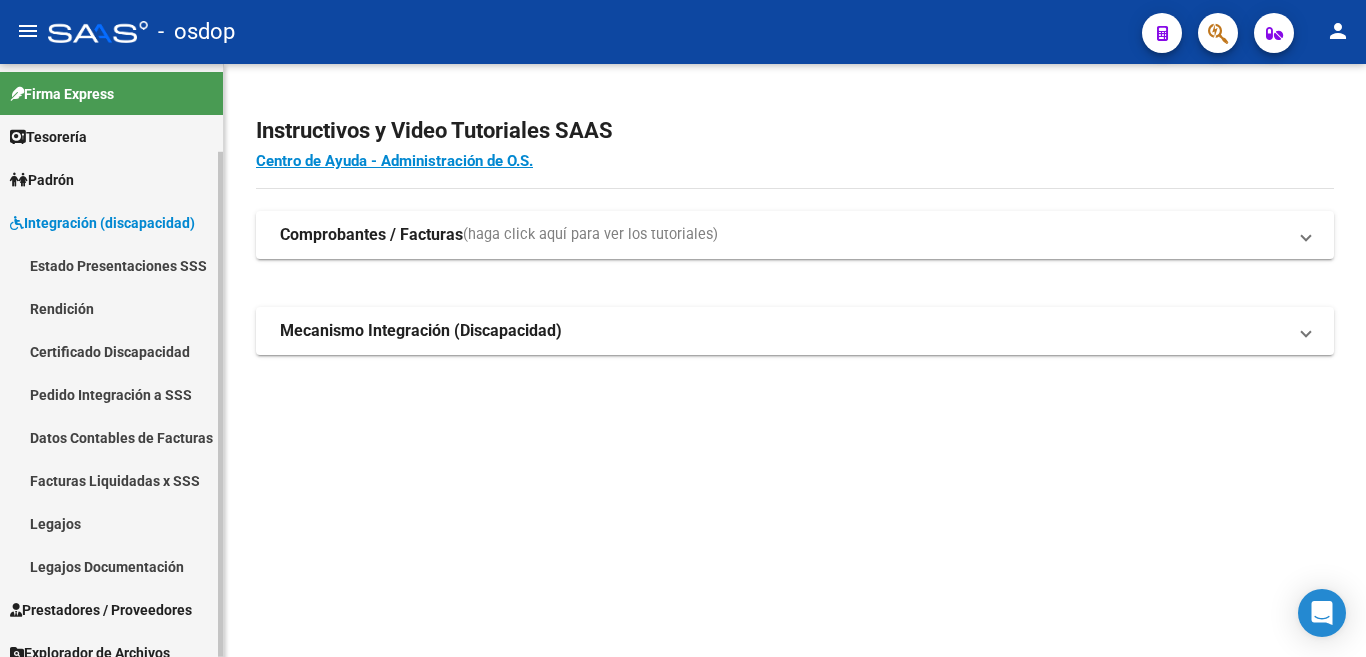 click on "Integración (discapacidad)" at bounding box center (102, 223) 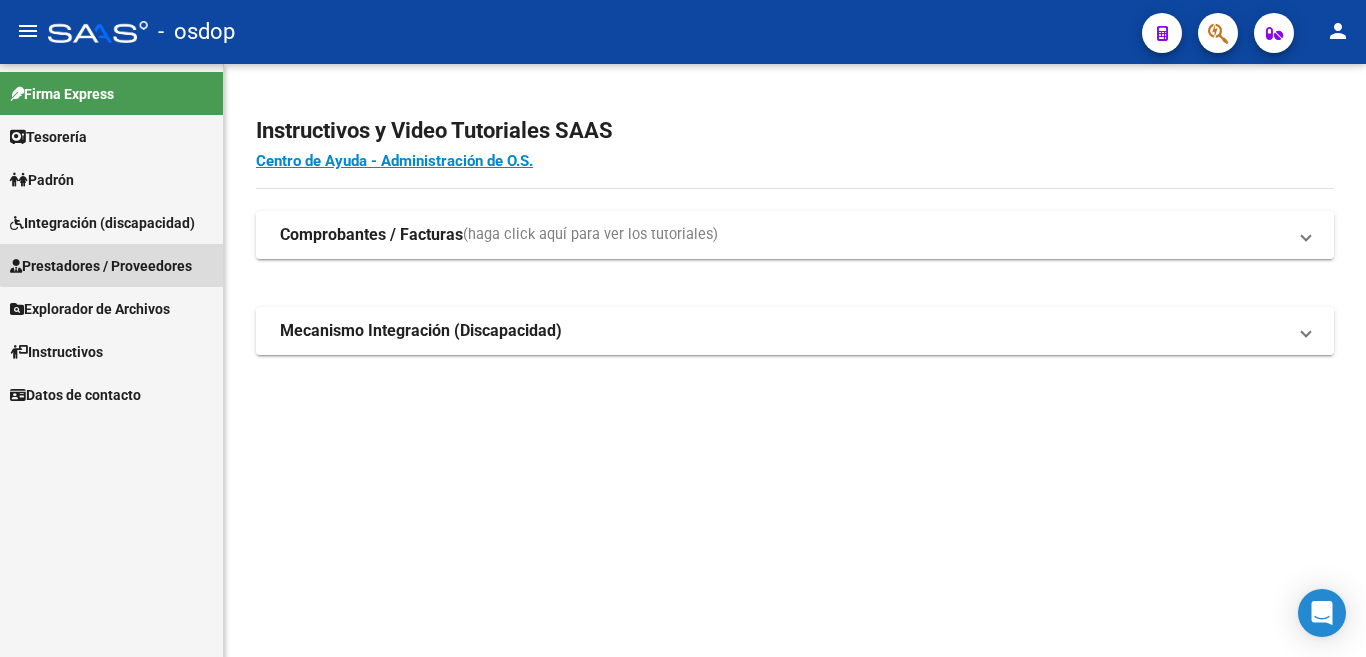 click on "Prestadores / Proveedores" at bounding box center [101, 266] 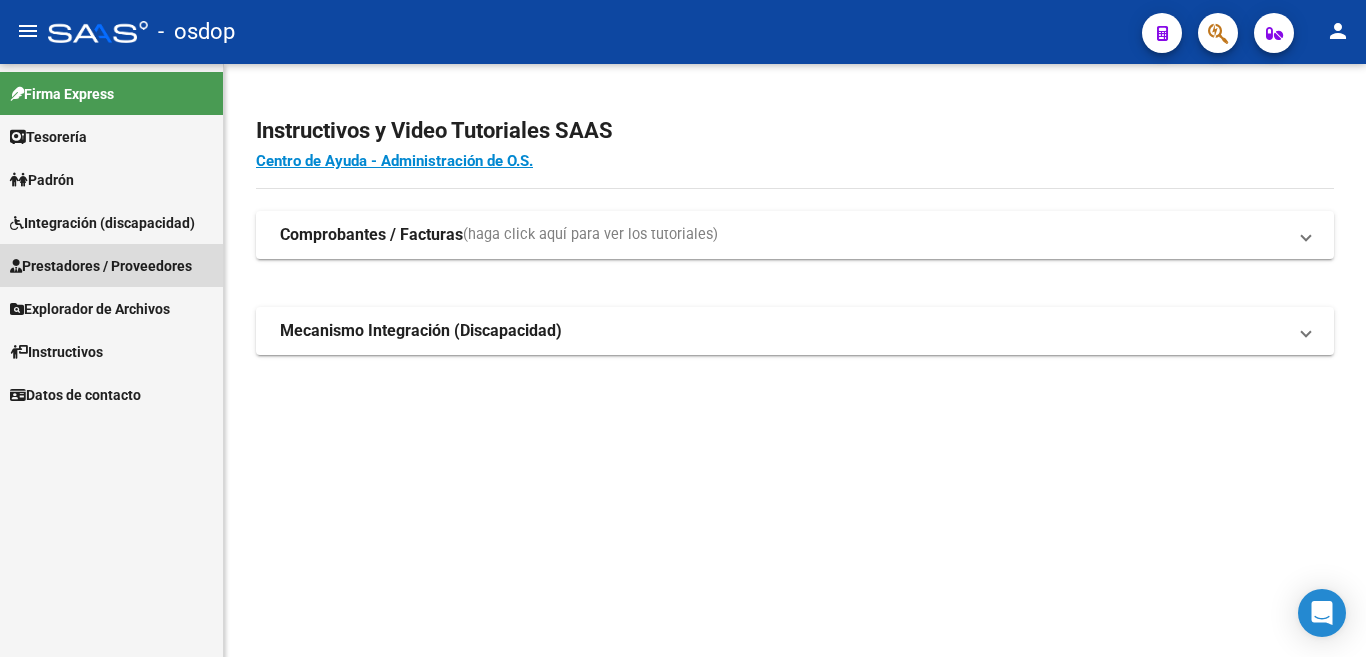 click on "Prestadores / Proveedores" at bounding box center [101, 266] 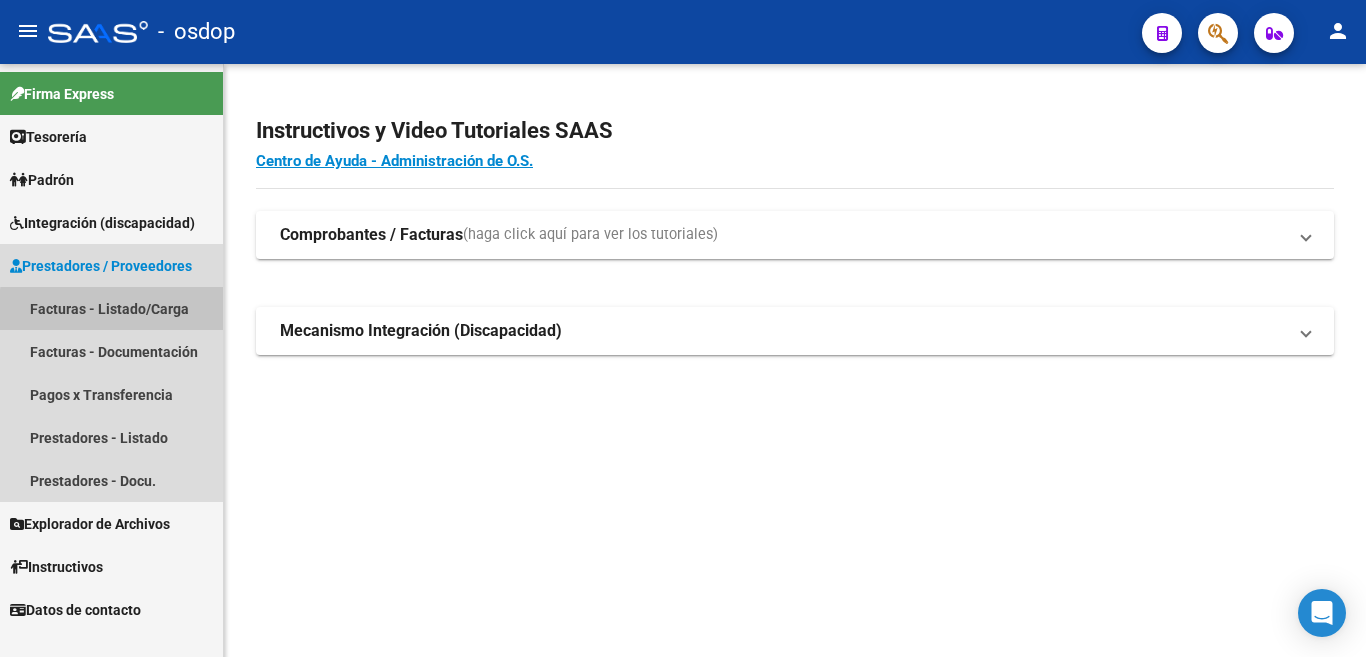 click on "Facturas - Listado/Carga" at bounding box center [111, 308] 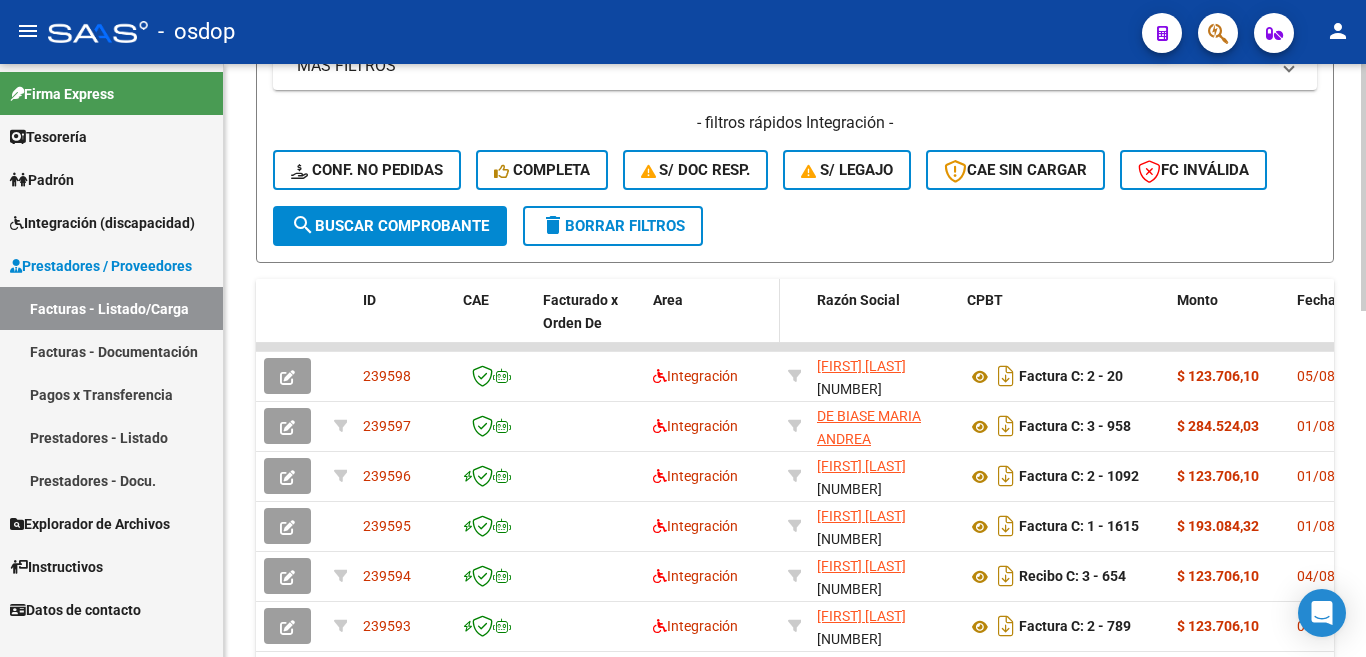 scroll, scrollTop: 500, scrollLeft: 0, axis: vertical 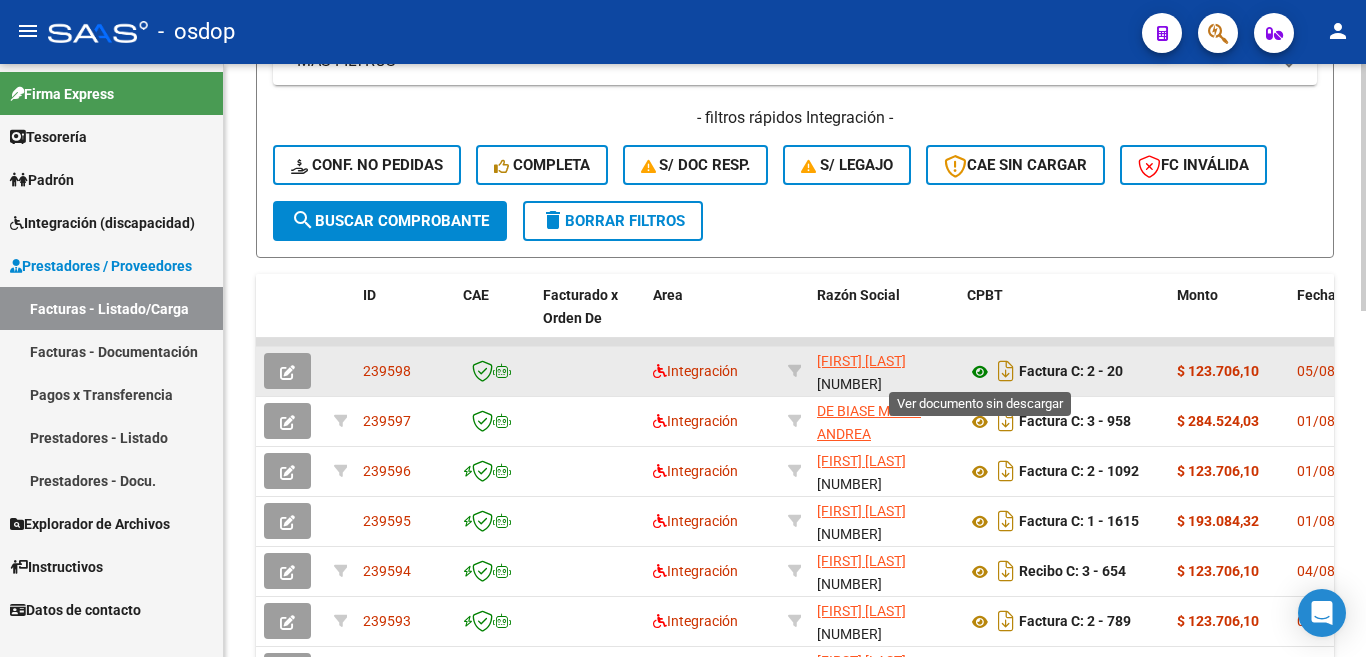 click 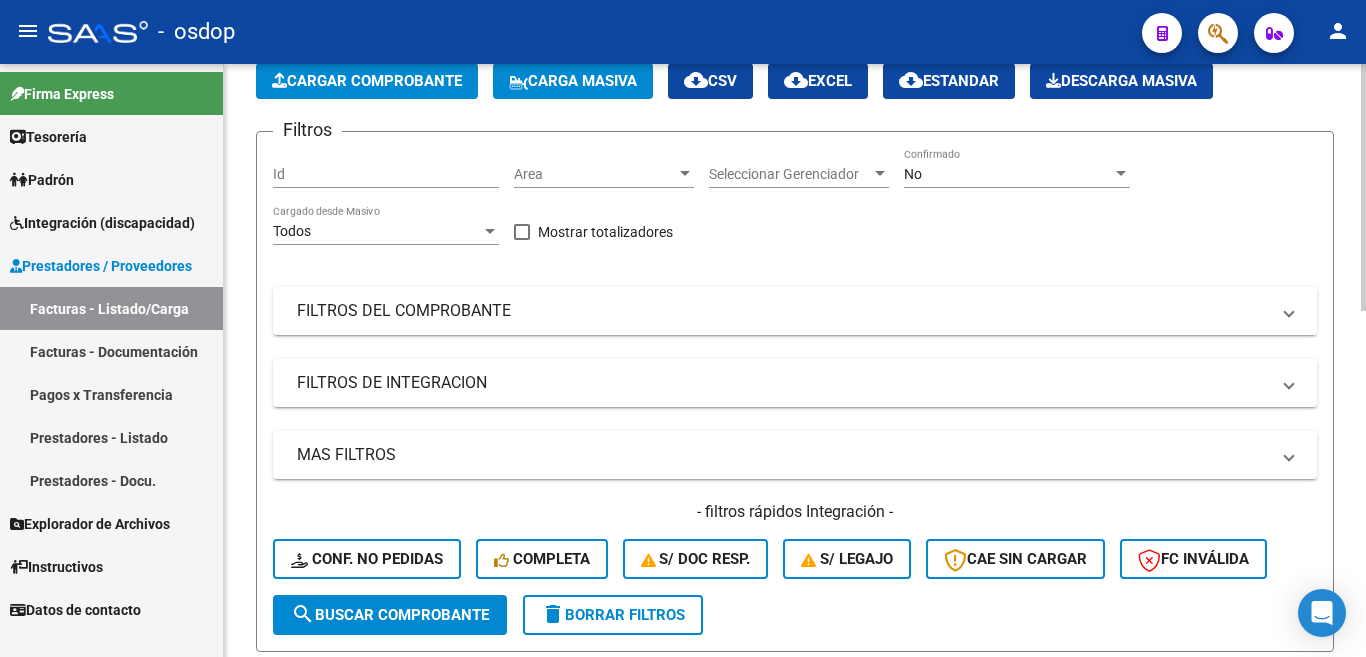 scroll, scrollTop: 0, scrollLeft: 0, axis: both 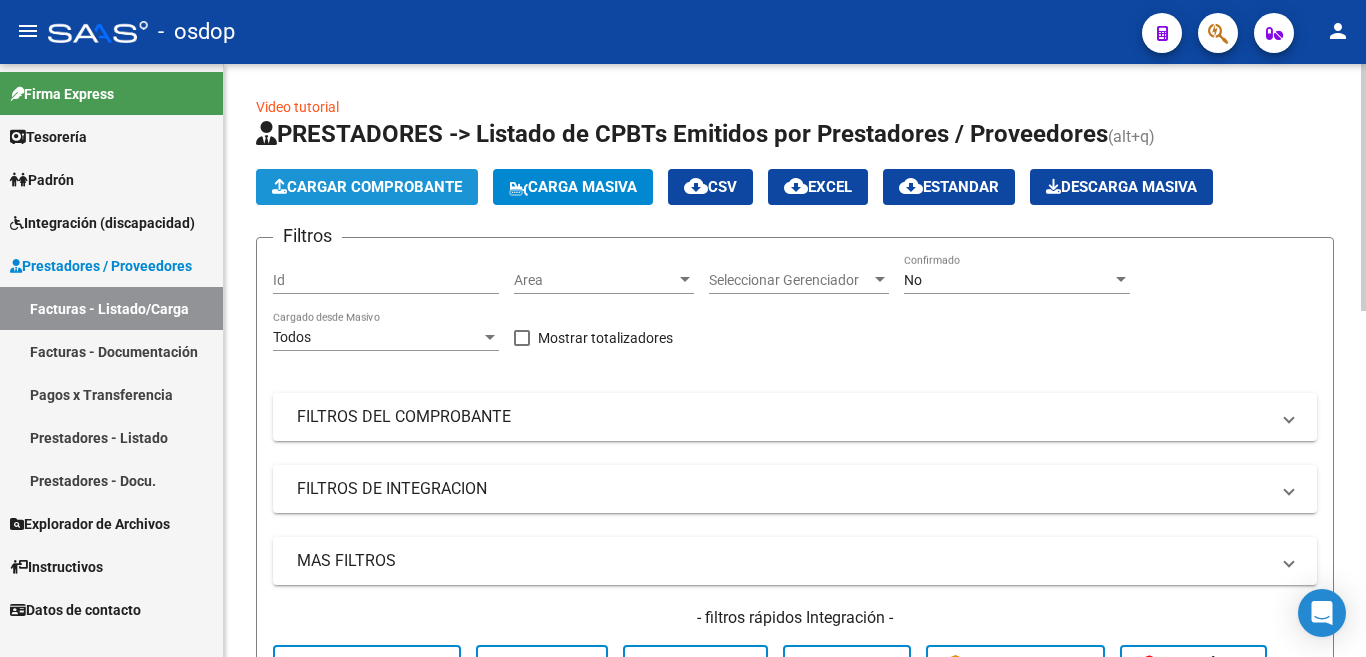 click on "Cargar Comprobante" 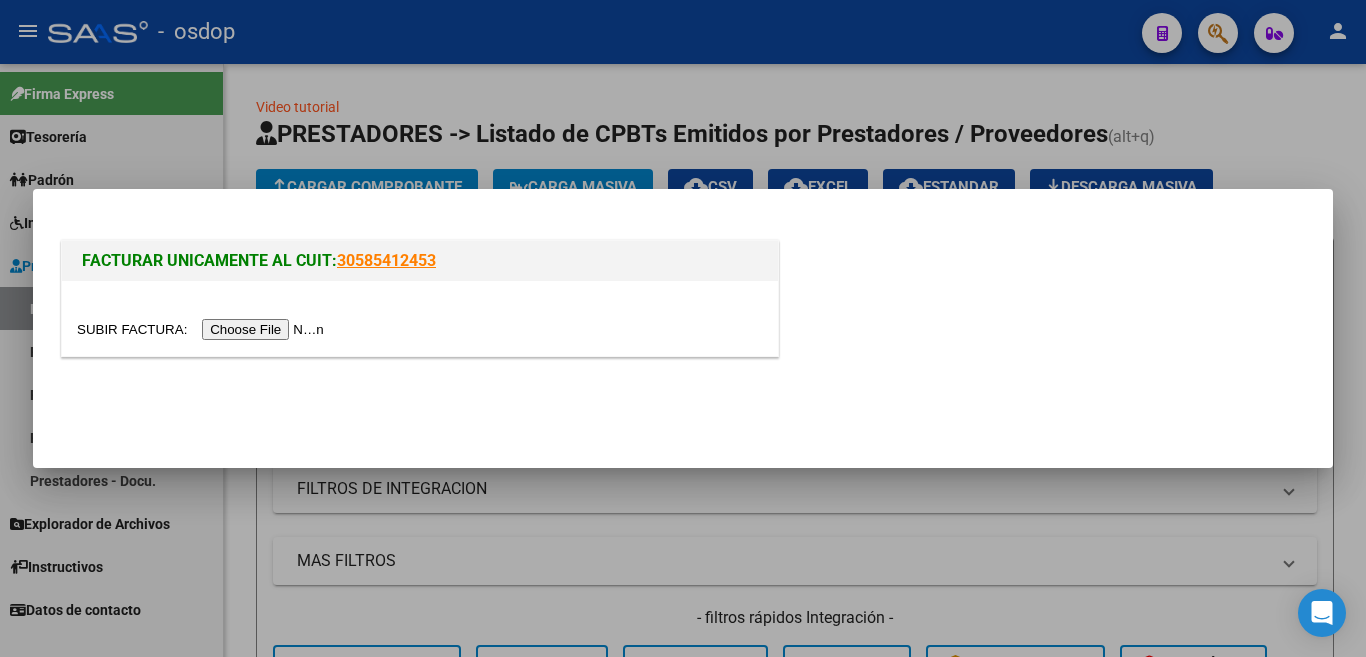 click at bounding box center [203, 329] 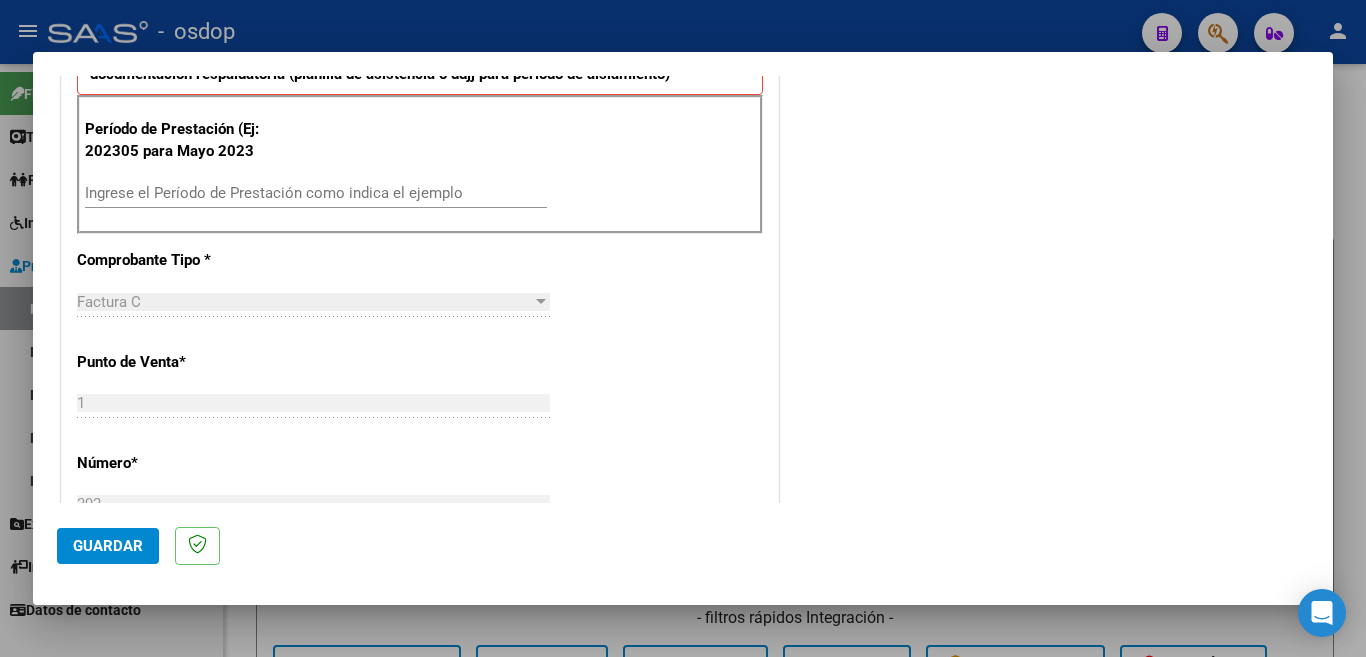 scroll, scrollTop: 500, scrollLeft: 0, axis: vertical 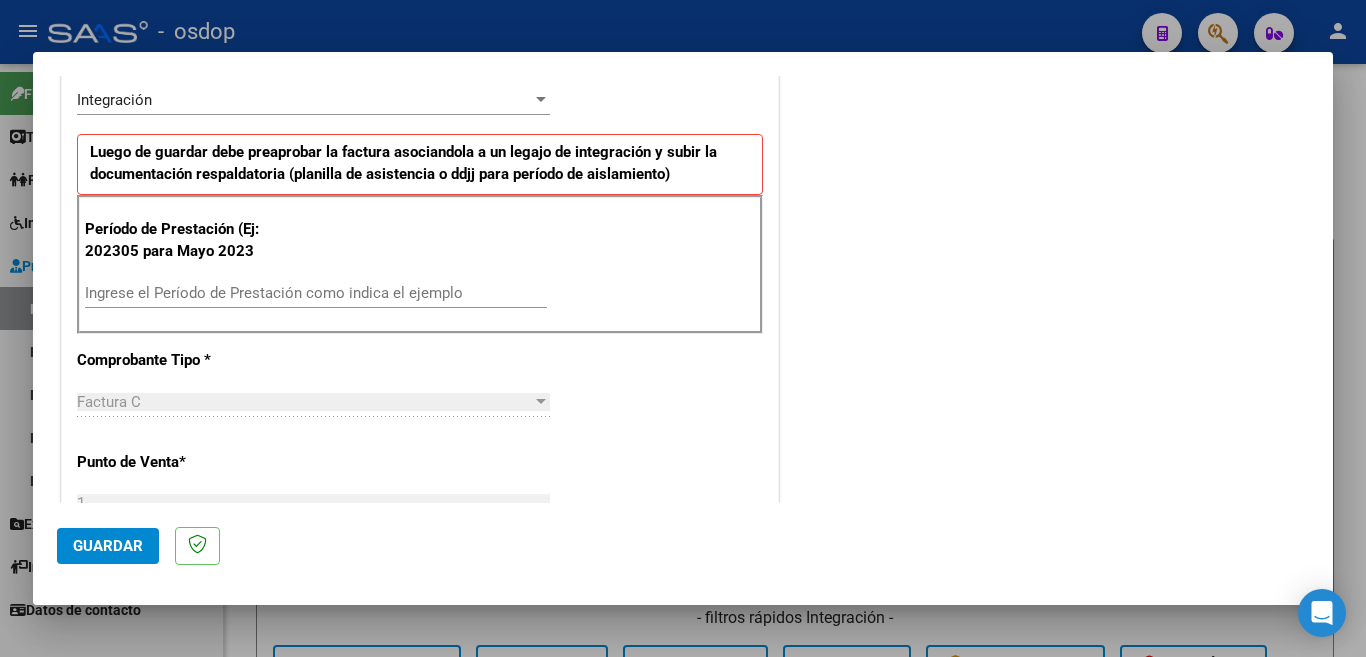 click on "Ingrese el Período de Prestación como indica el ejemplo" at bounding box center [316, 293] 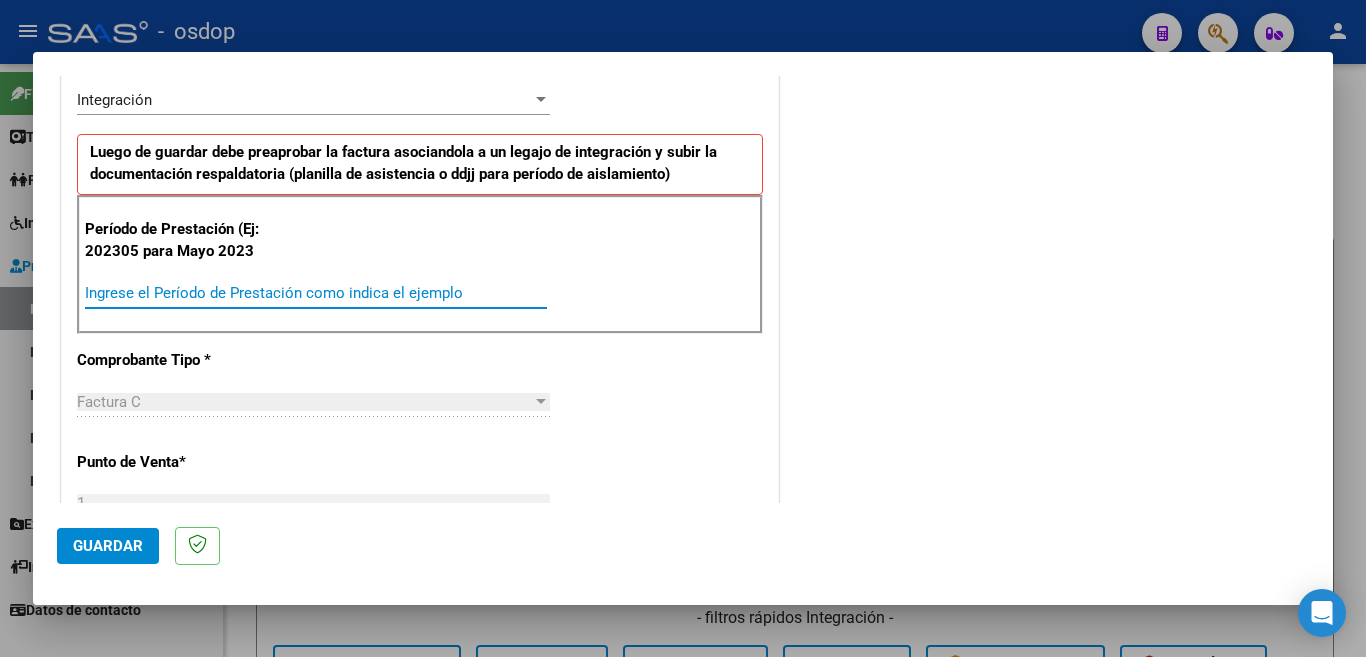 click on "Ingrese el Período de Prestación como indica el ejemplo" at bounding box center (316, 293) 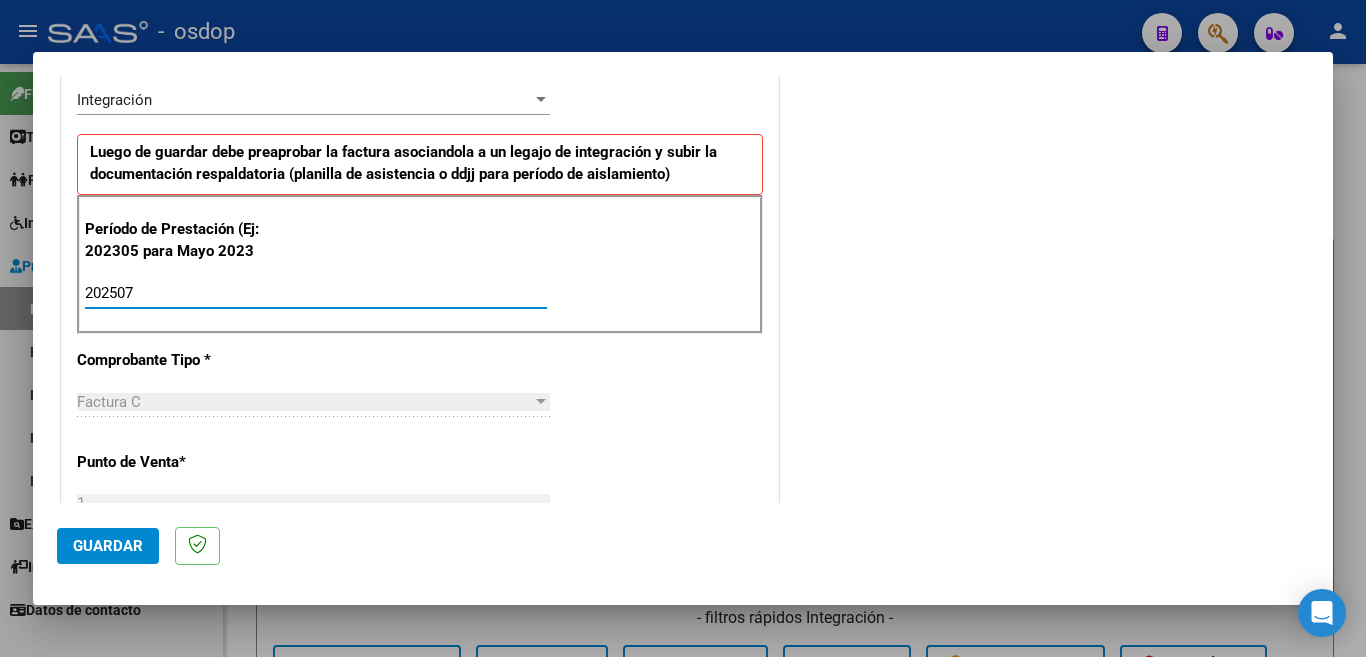type on "202507" 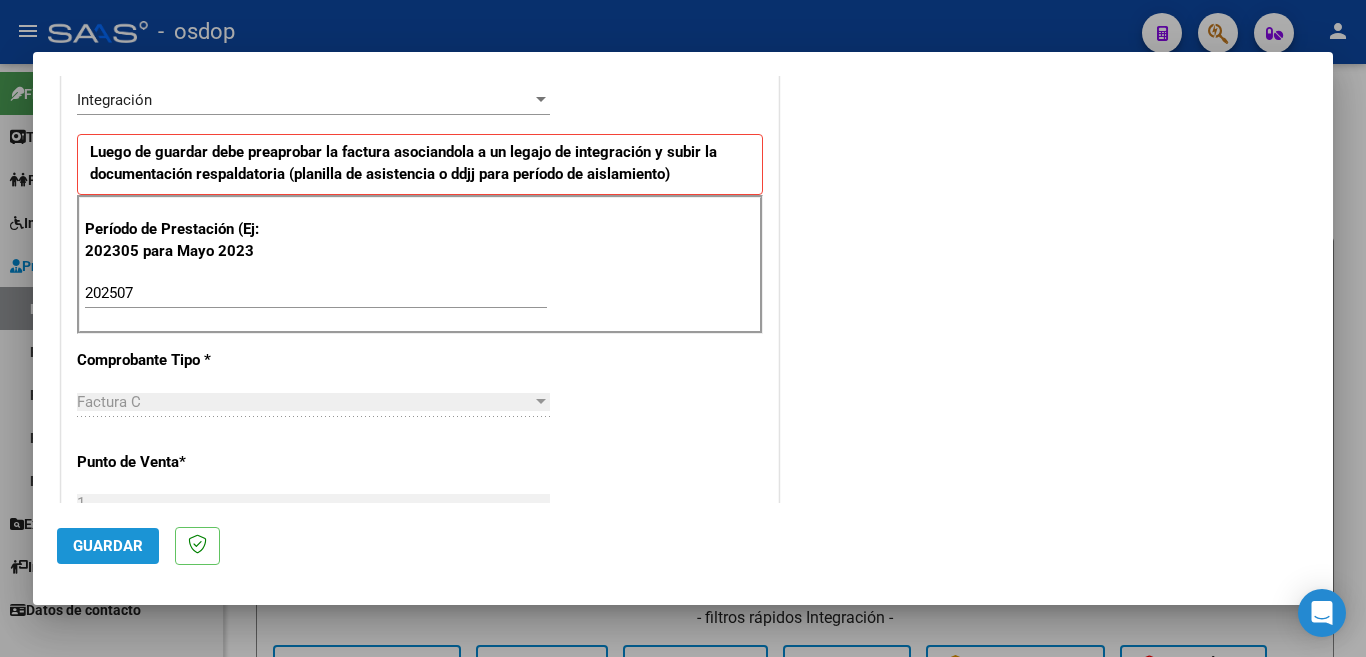 click on "Guardar" 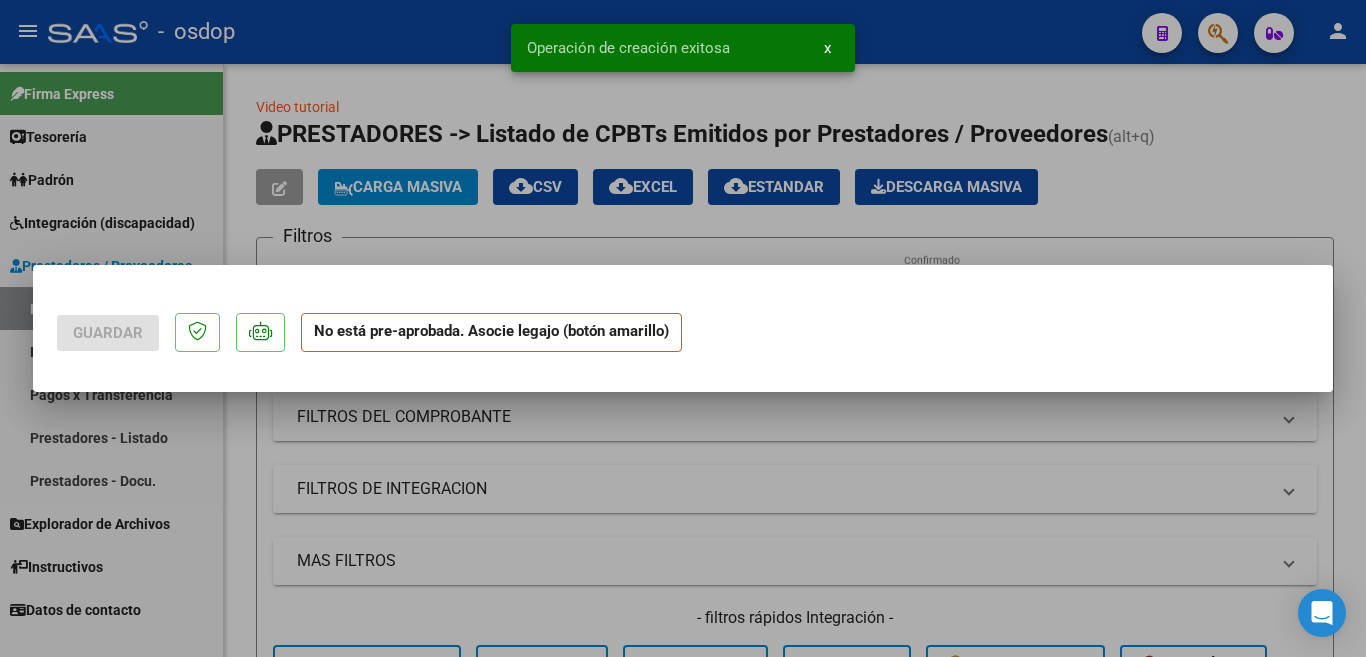 scroll, scrollTop: 0, scrollLeft: 0, axis: both 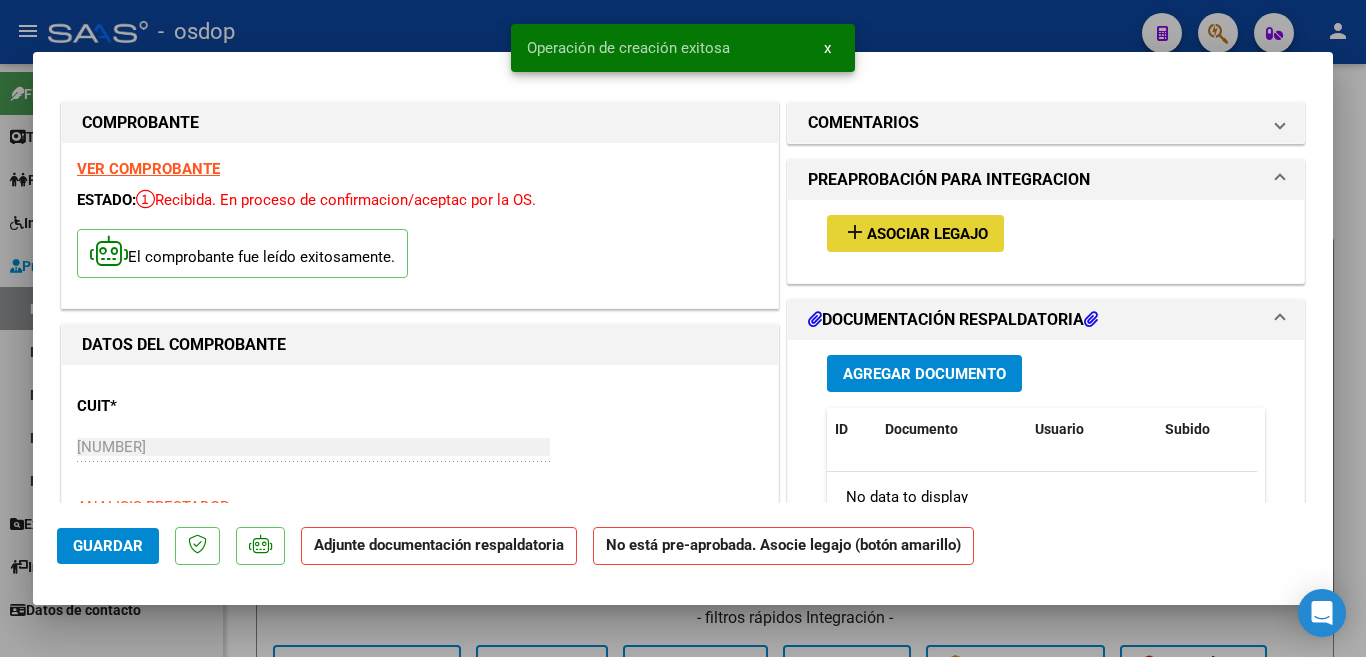 click on "Asociar Legajo" at bounding box center [927, 234] 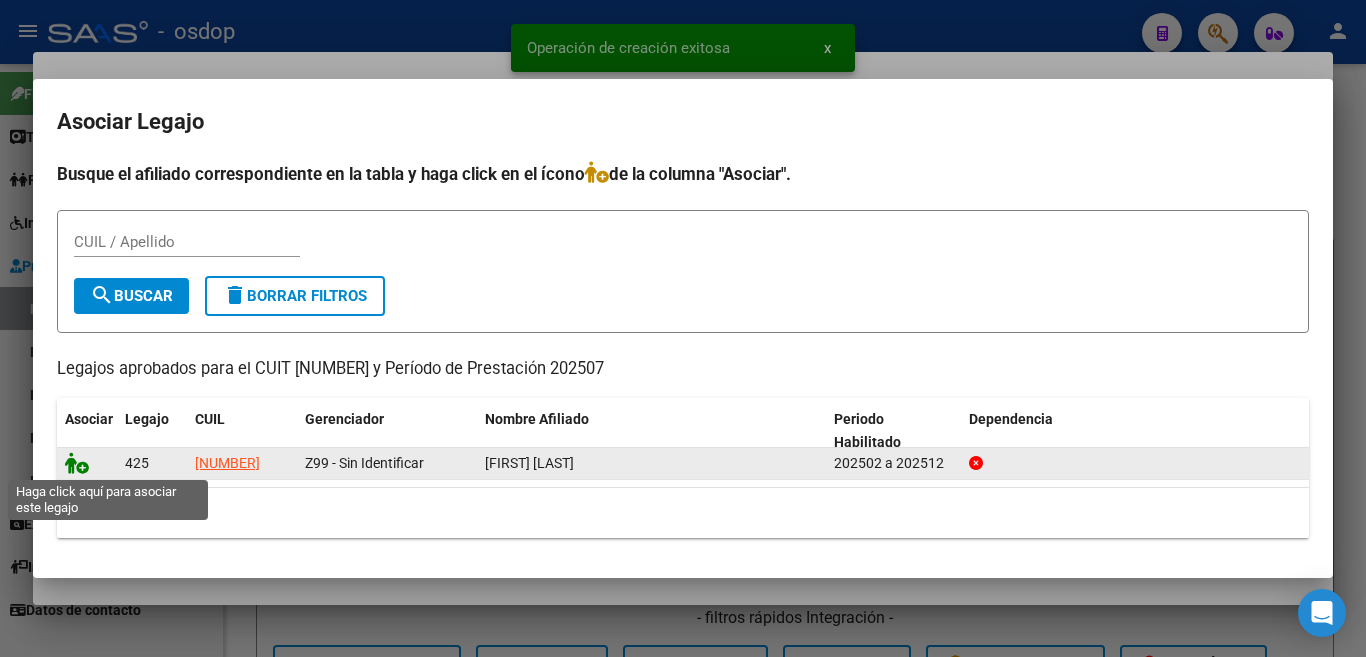 click 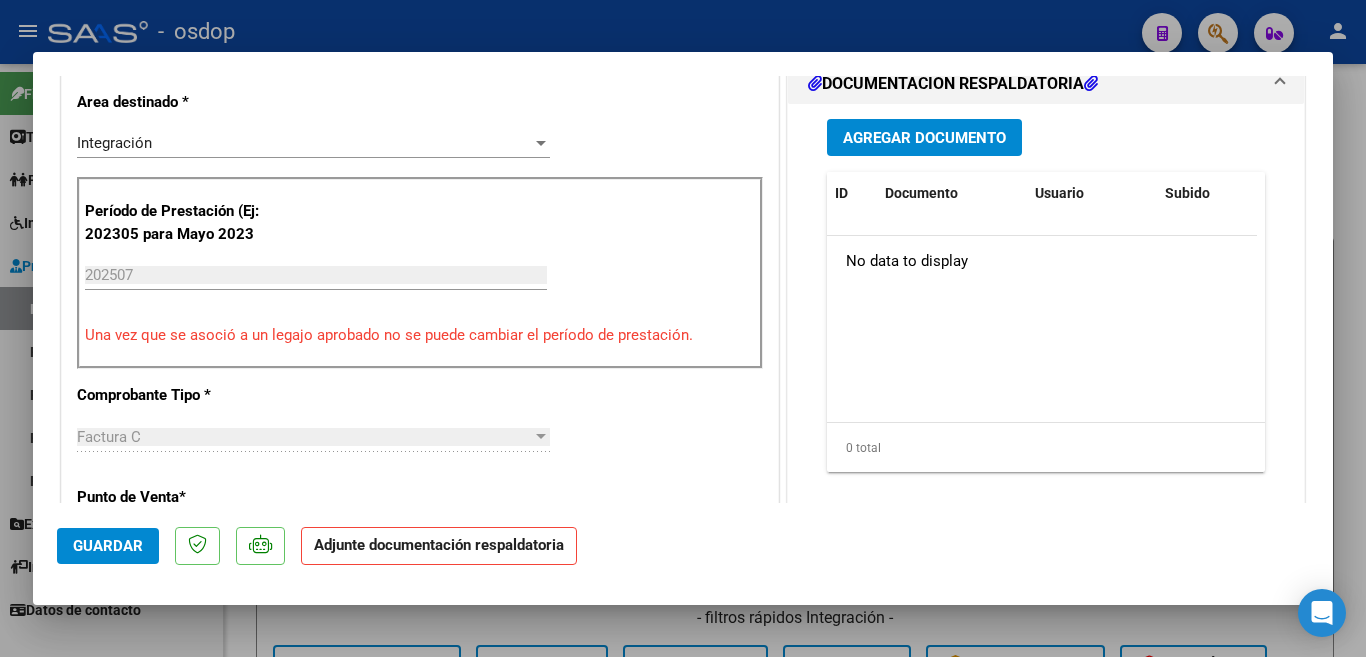 scroll, scrollTop: 500, scrollLeft: 0, axis: vertical 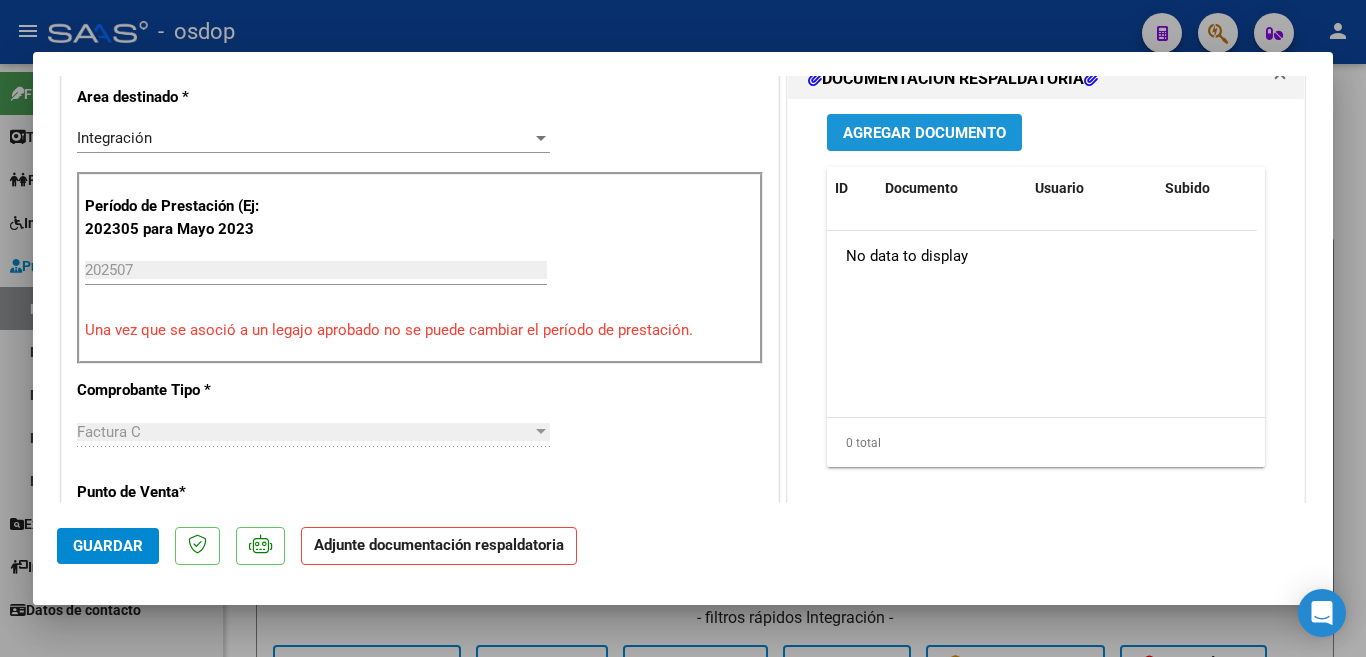 click on "Agregar Documento" at bounding box center [924, 132] 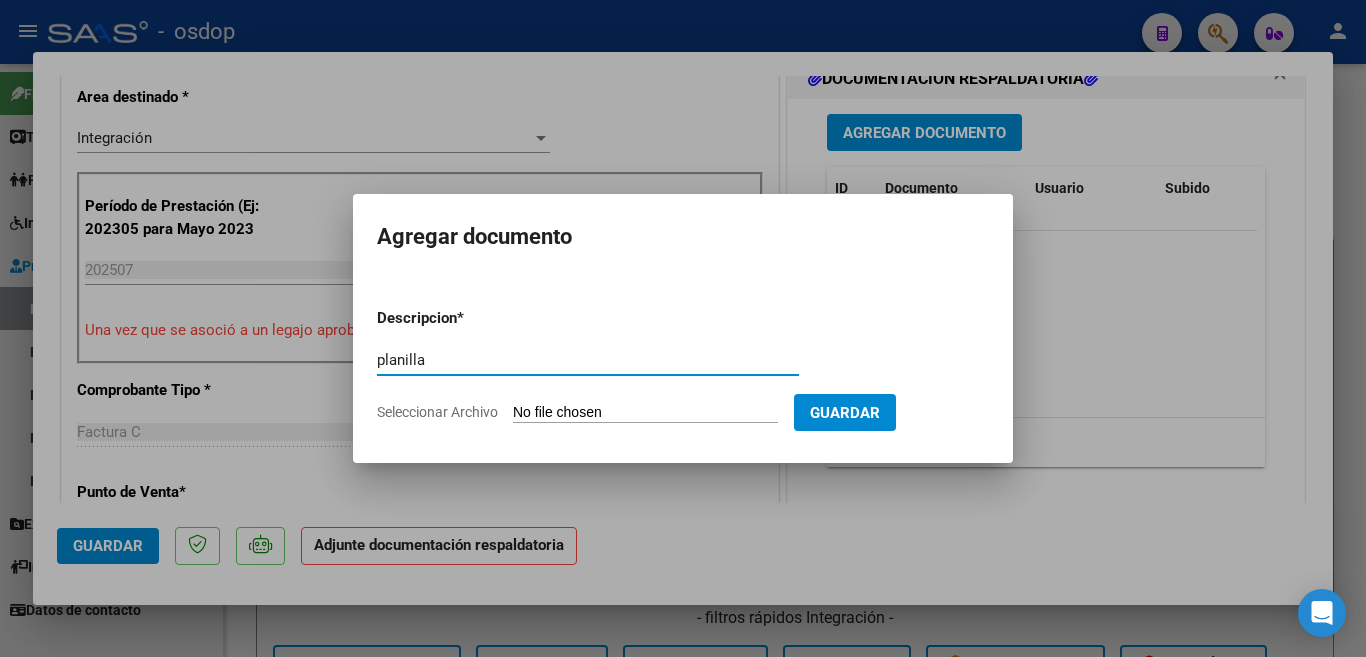 type on "Planilla asistencia" 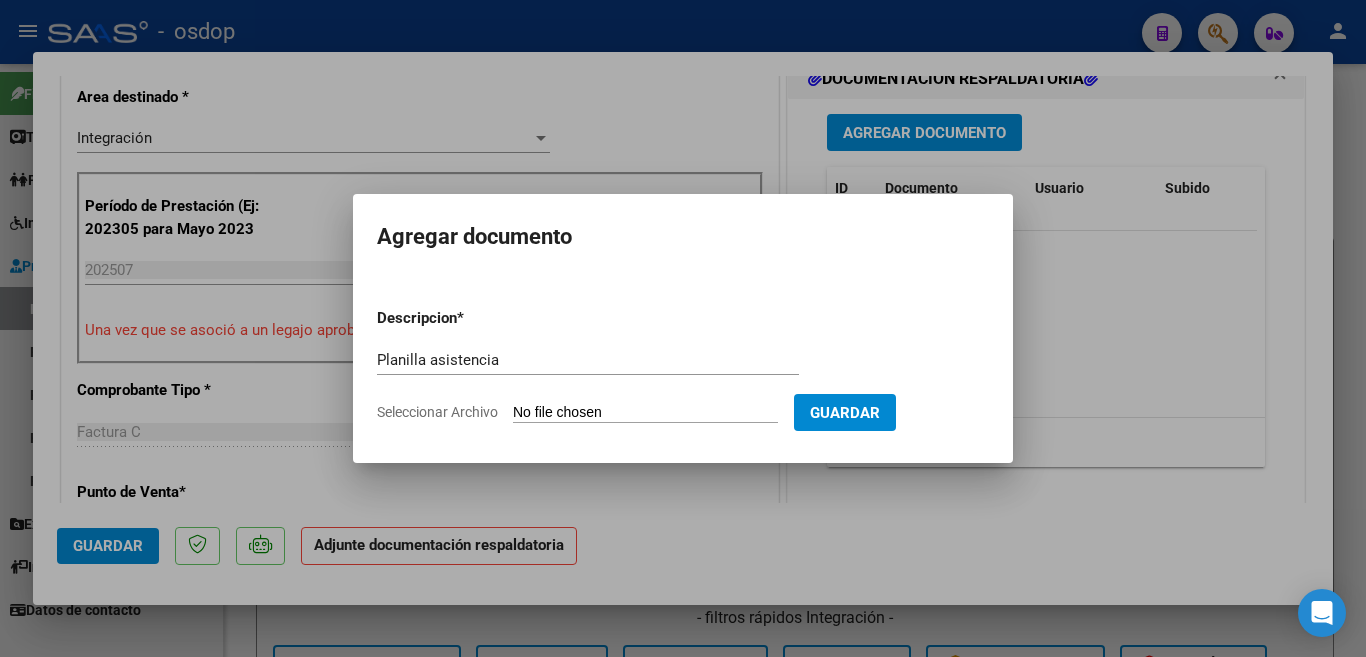 click on "Seleccionar Archivo" at bounding box center [645, 413] 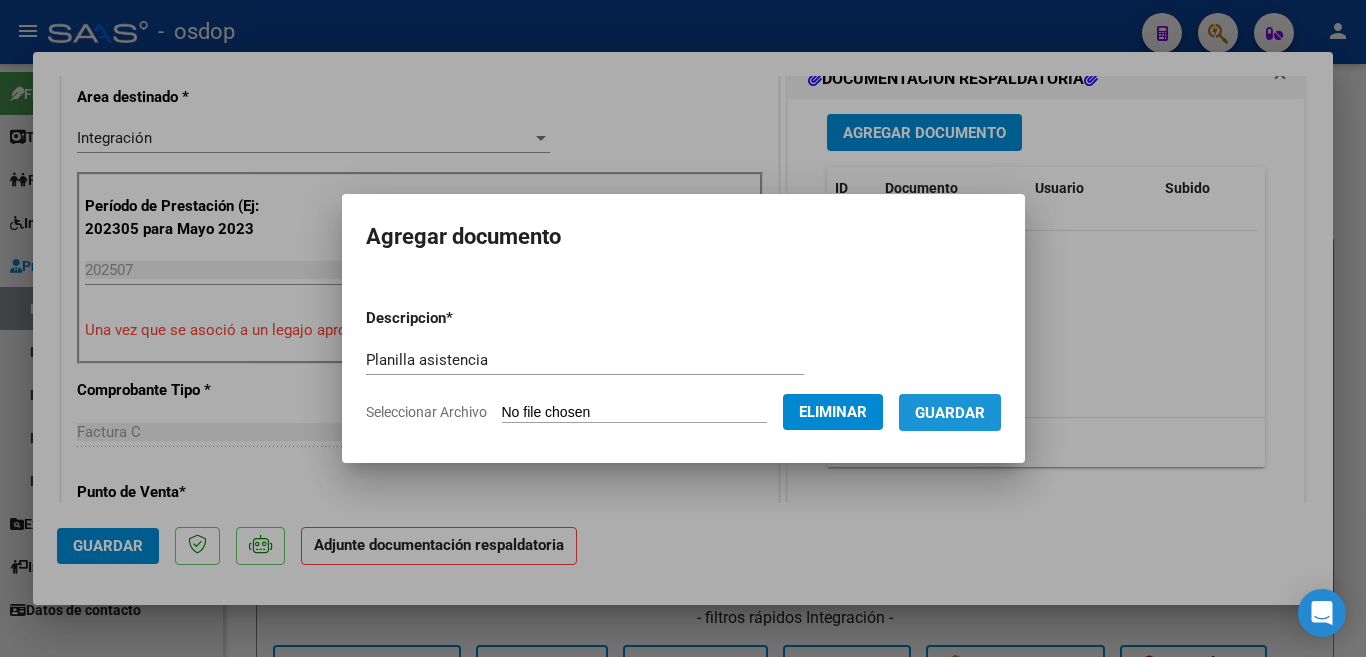 click on "Guardar" at bounding box center (950, 413) 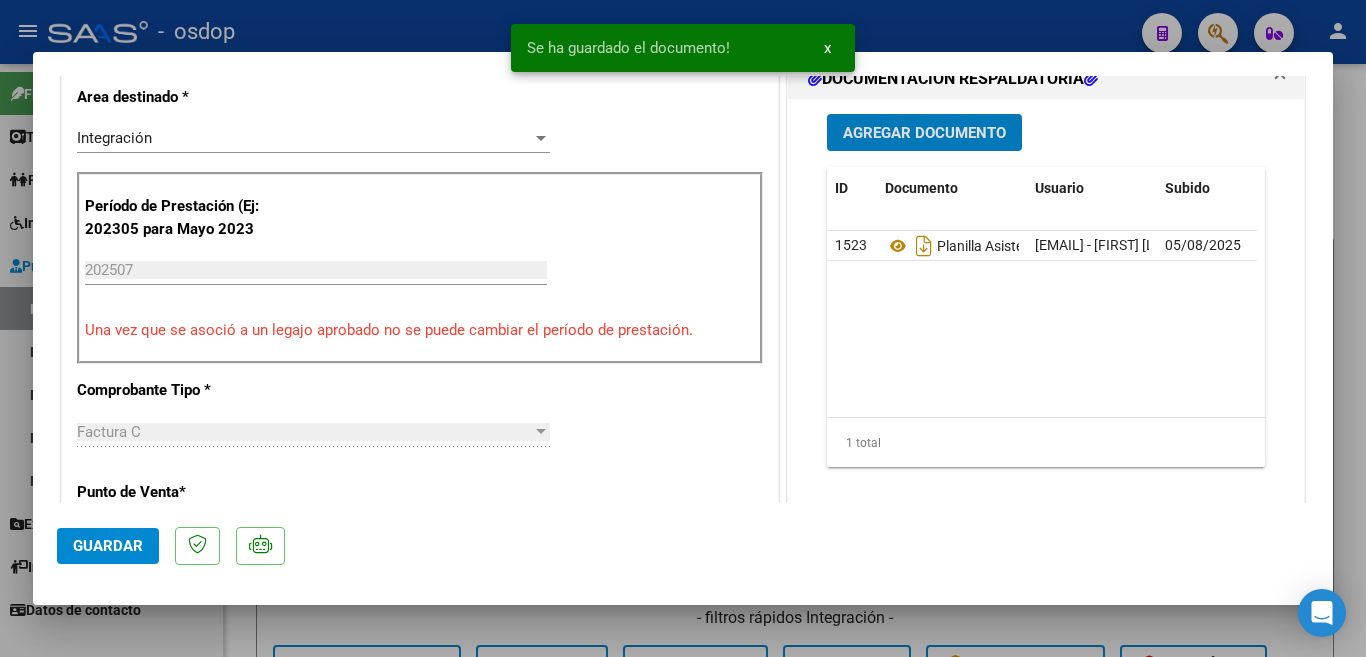 click on "Guardar" 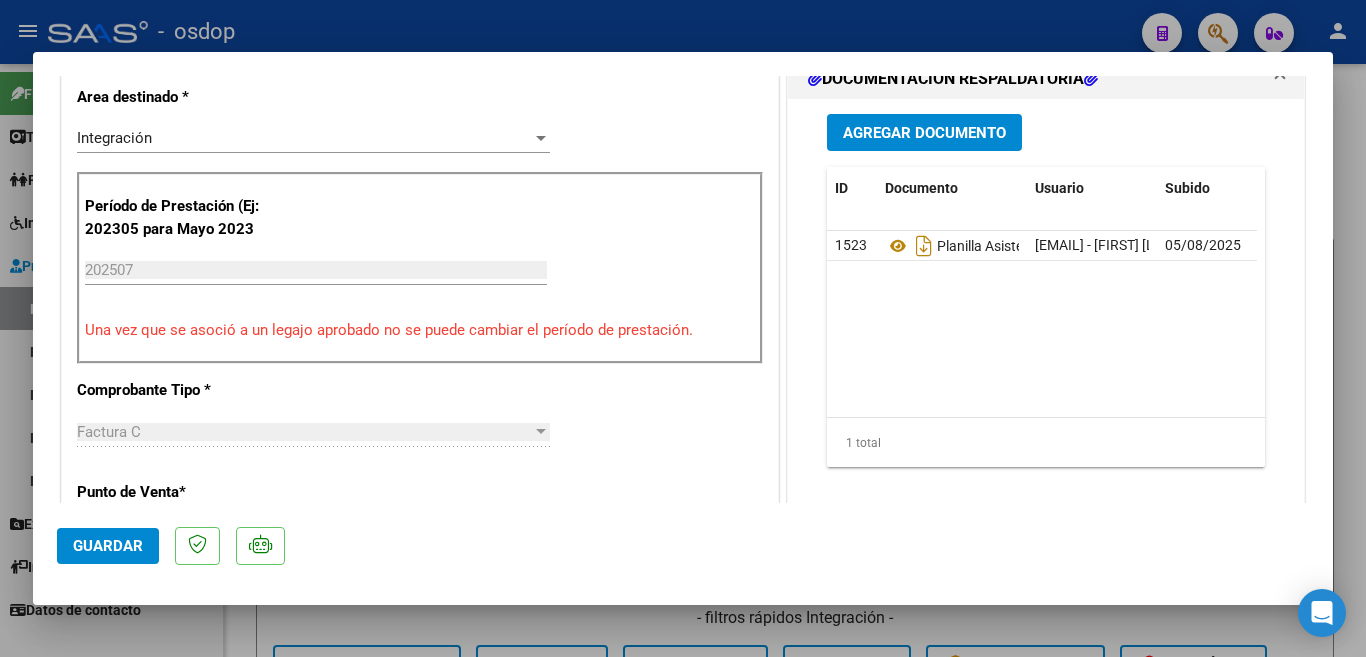 click at bounding box center [683, 328] 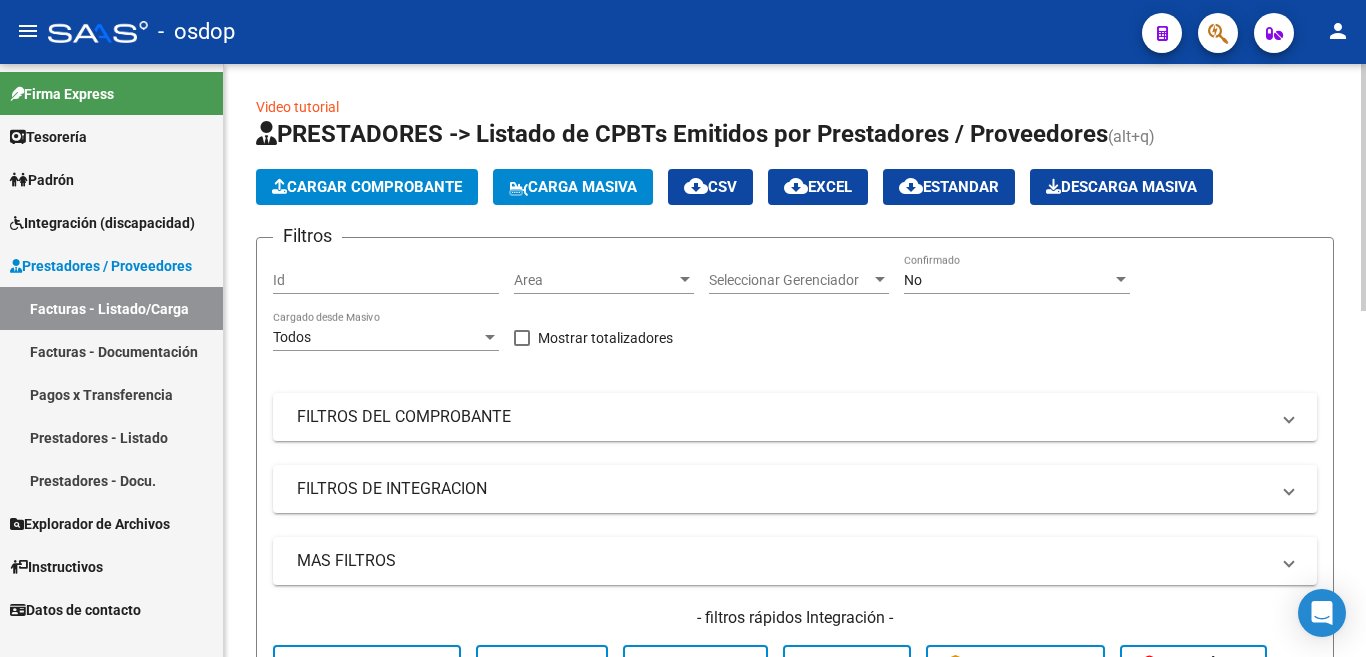 click on "Cargar Comprobante" 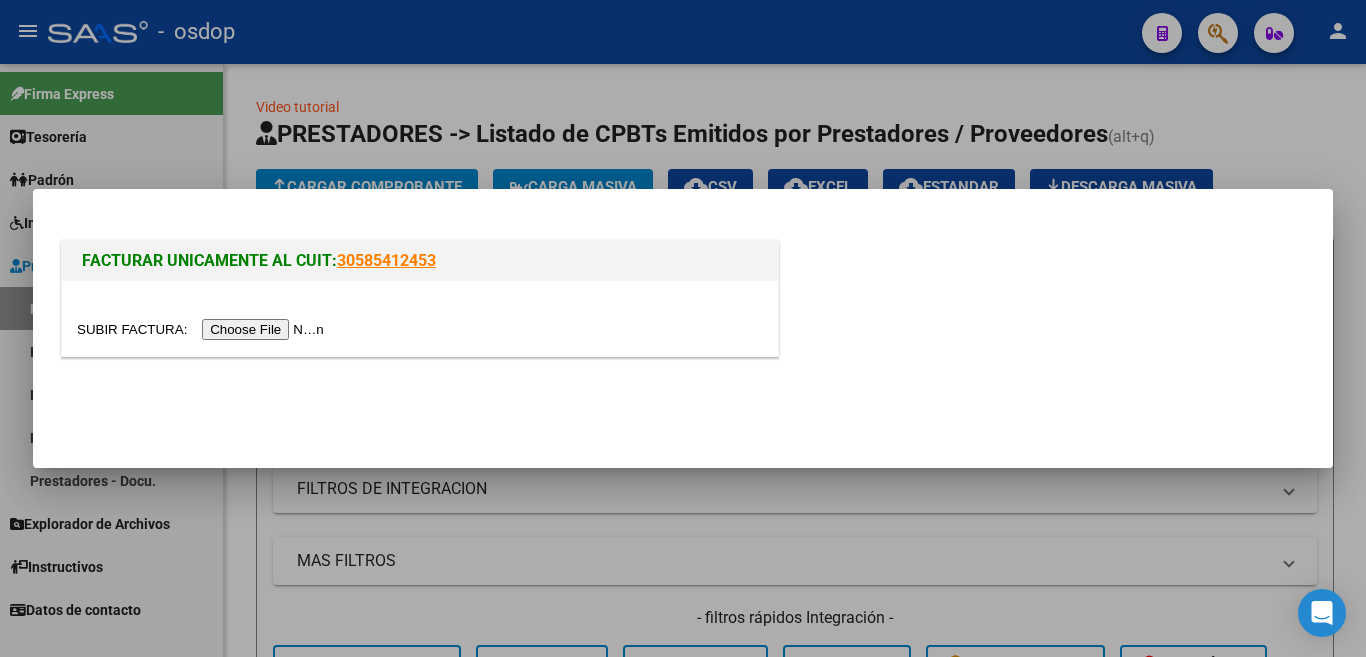 click at bounding box center (203, 329) 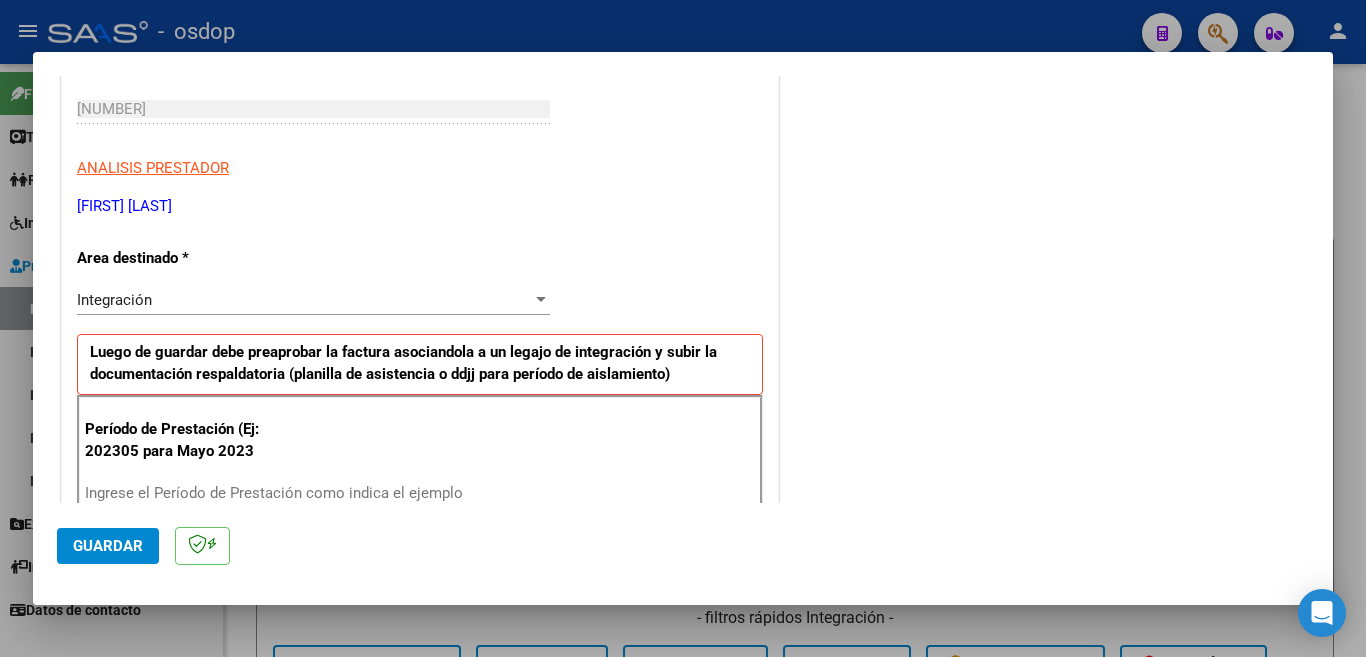 scroll, scrollTop: 500, scrollLeft: 0, axis: vertical 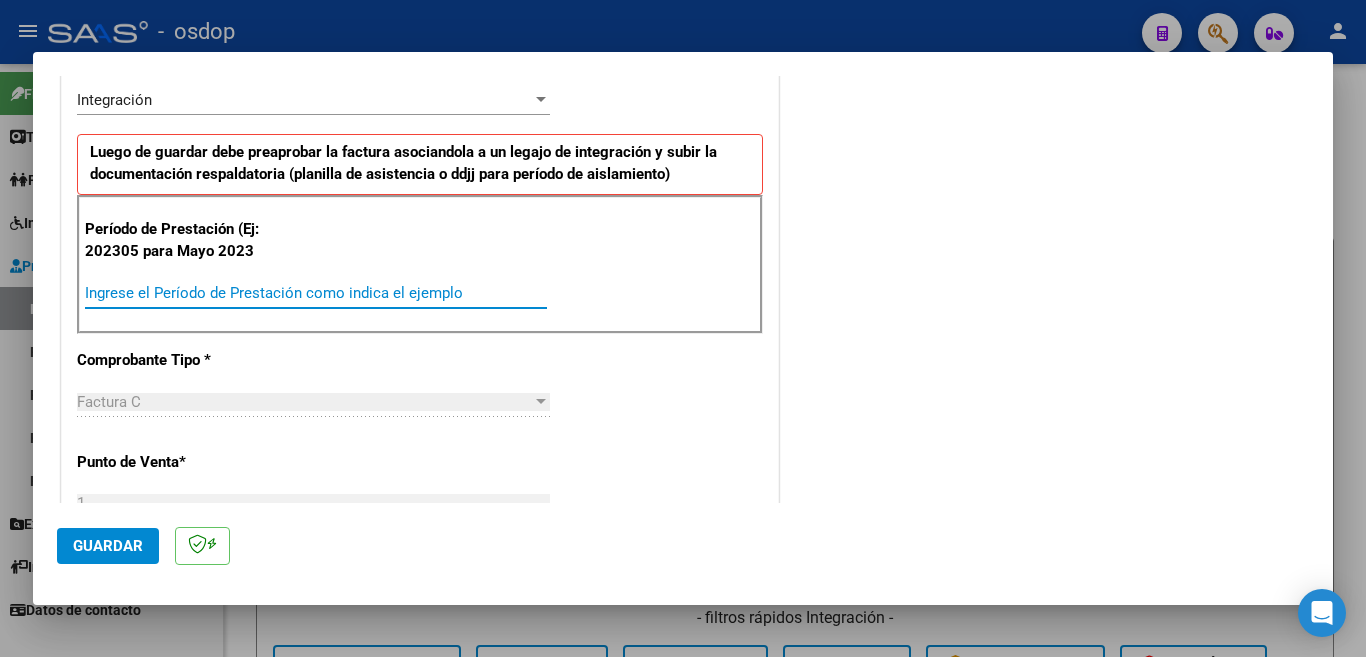 click on "Ingrese el Período de Prestación como indica el ejemplo" at bounding box center [316, 293] 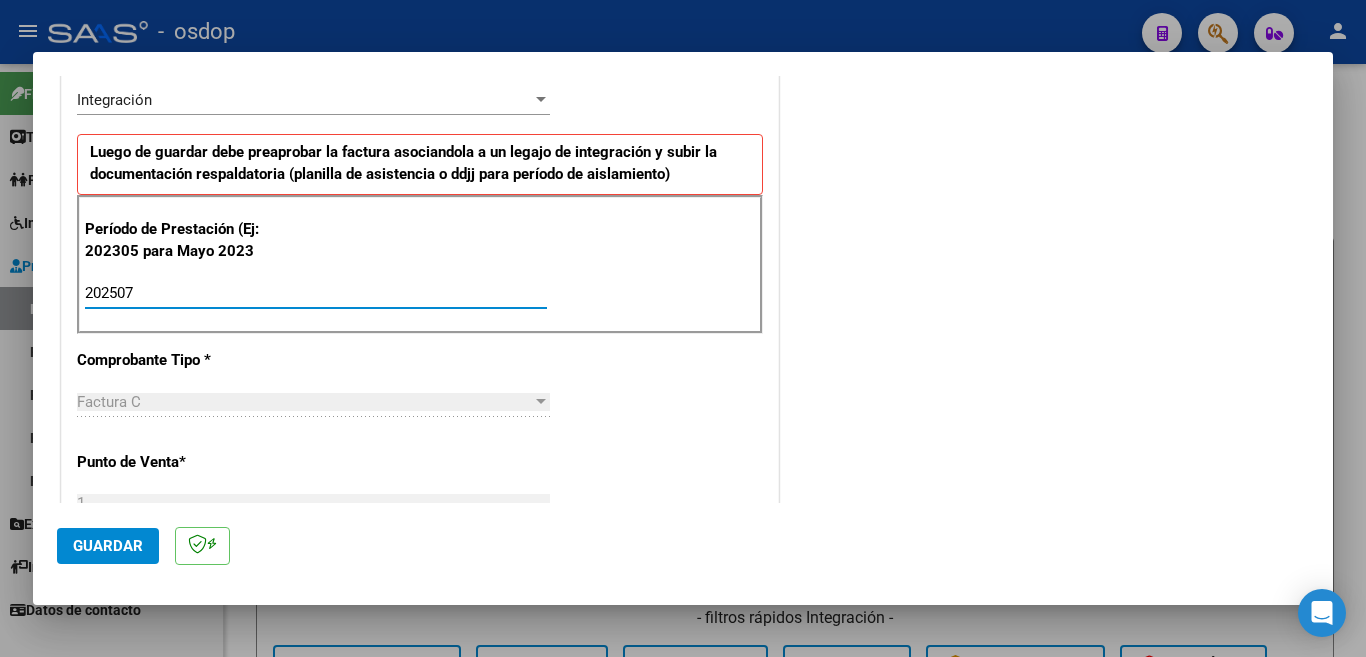 type on "202507" 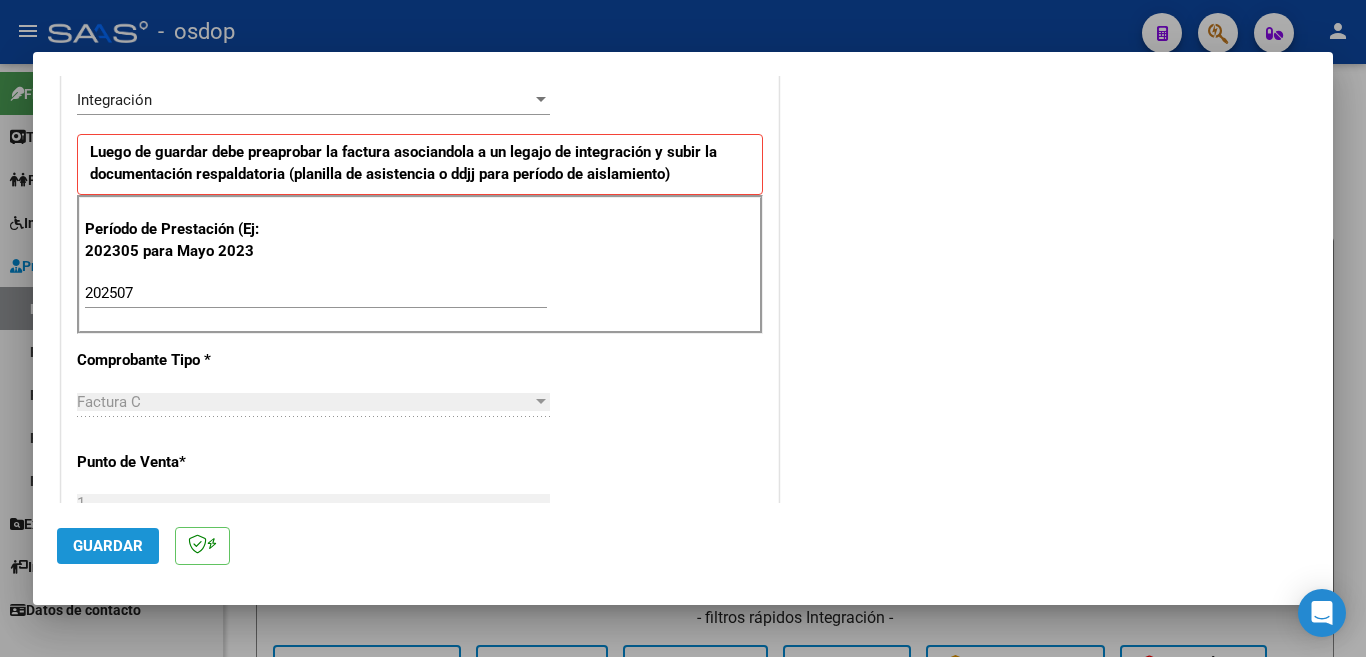 click on "Guardar" 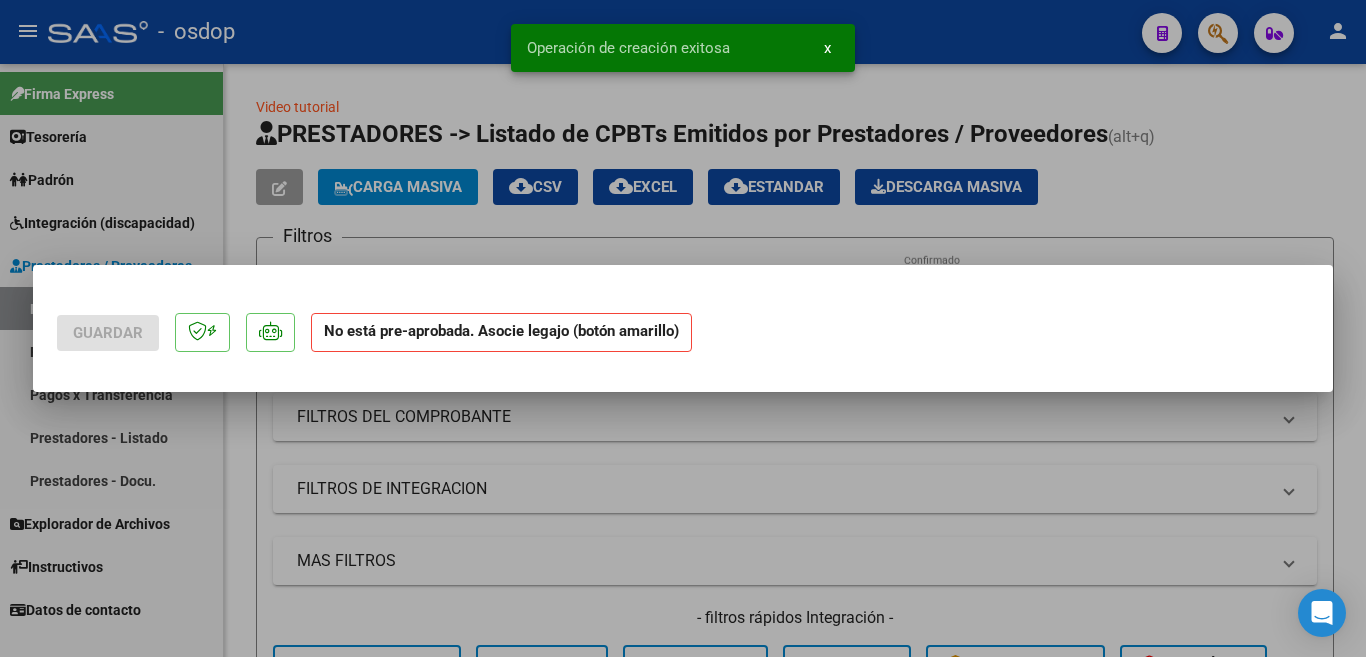 scroll, scrollTop: 0, scrollLeft: 0, axis: both 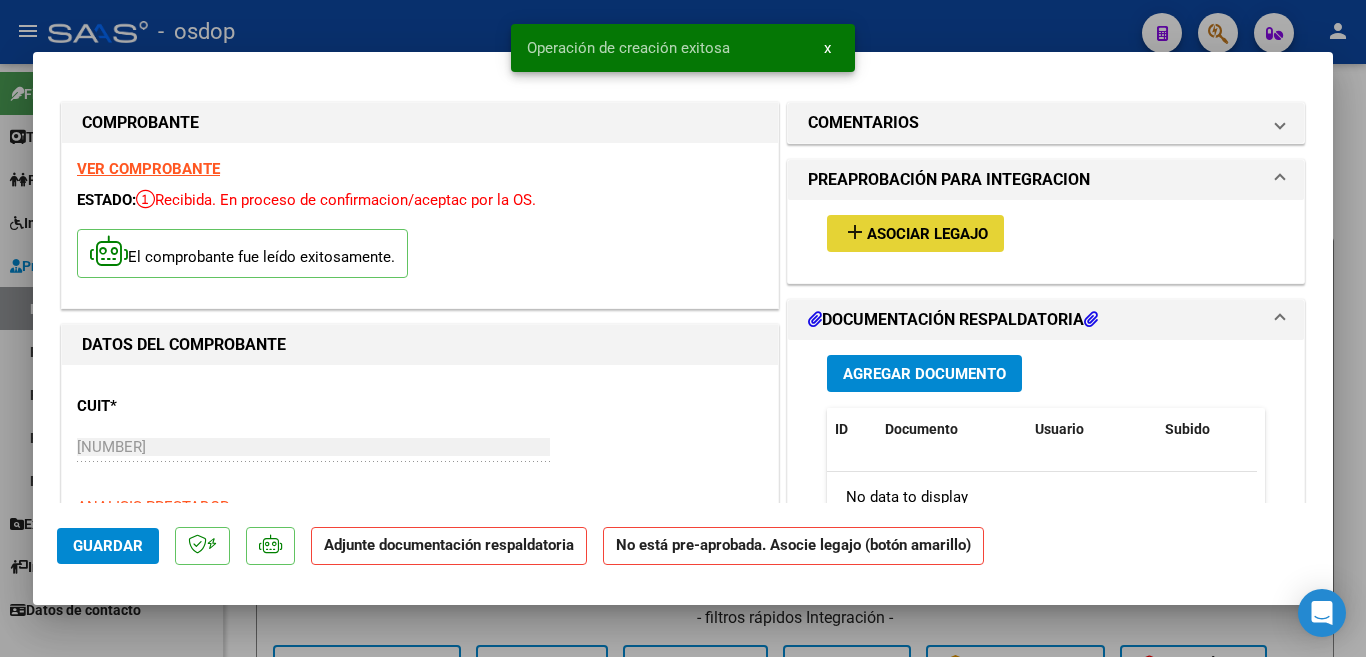click on "Asociar Legajo" at bounding box center (927, 234) 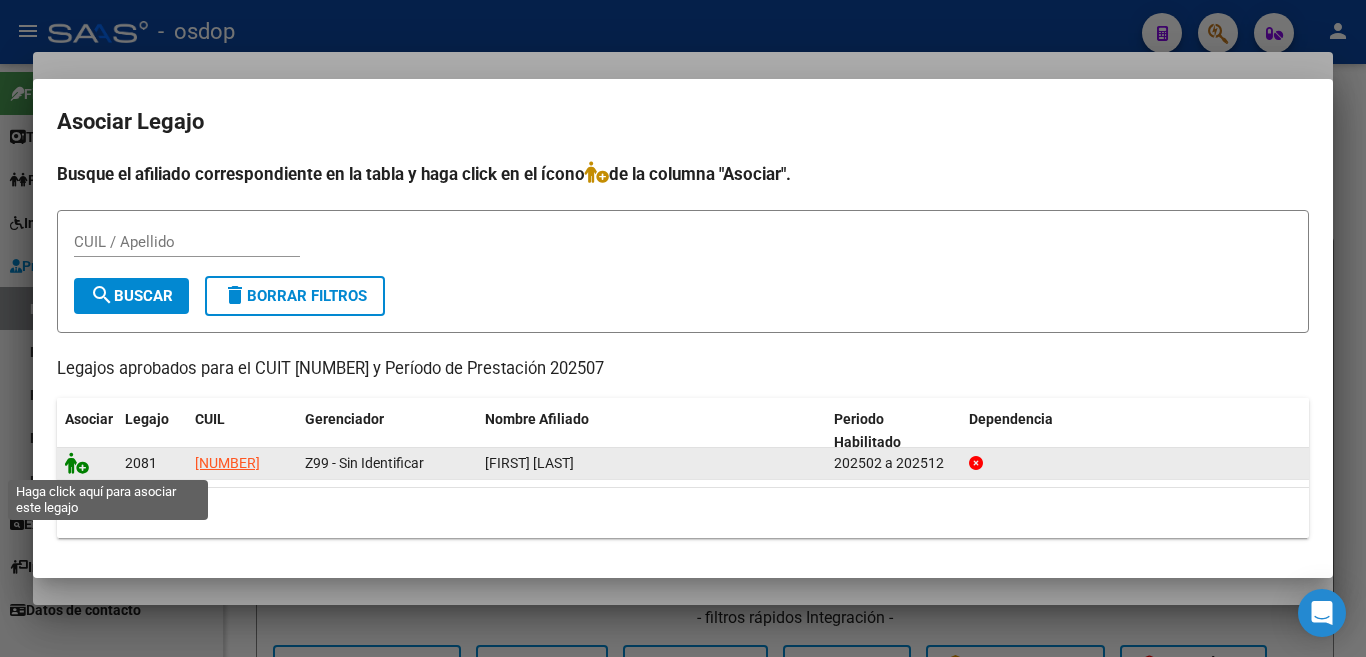 click 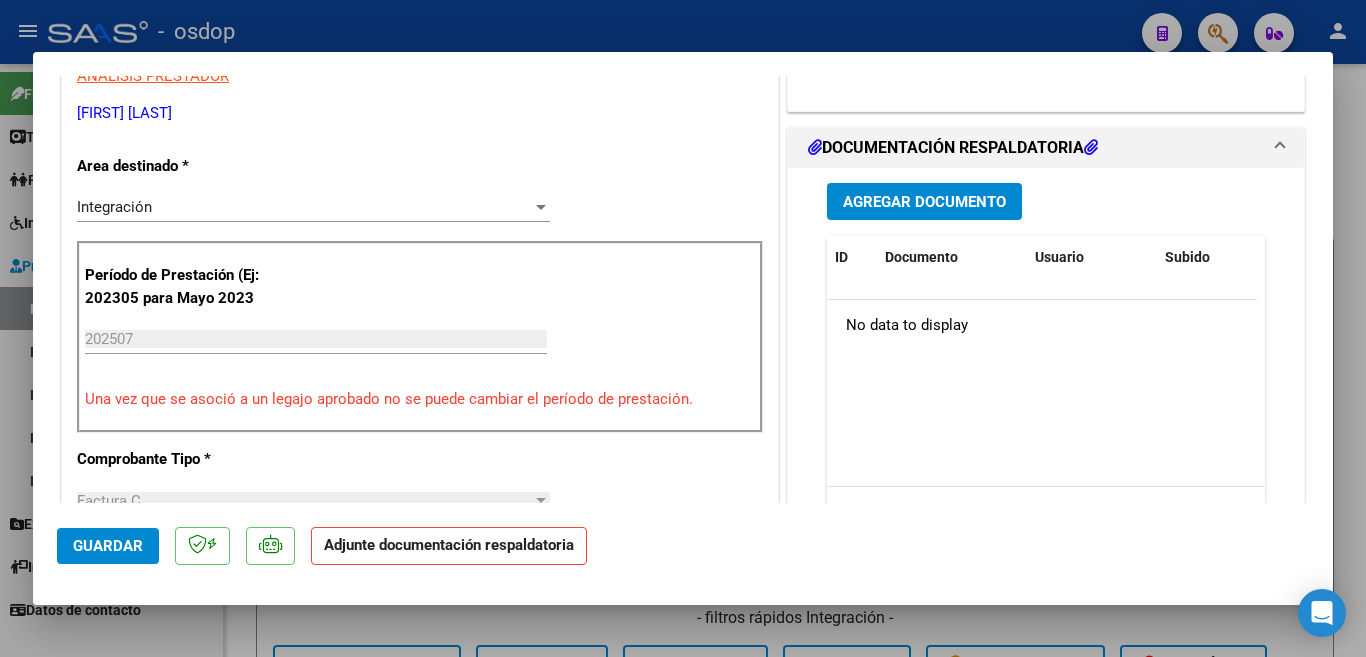 scroll, scrollTop: 400, scrollLeft: 0, axis: vertical 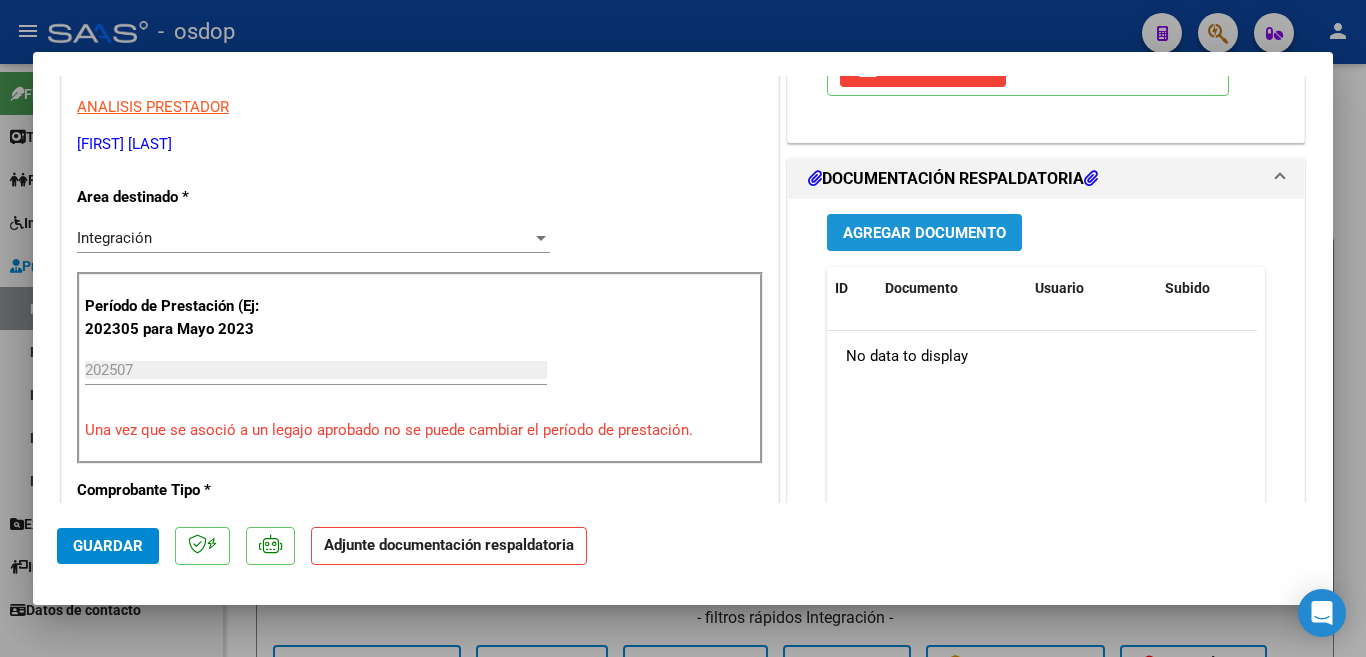 click on "Agregar Documento" at bounding box center [924, 233] 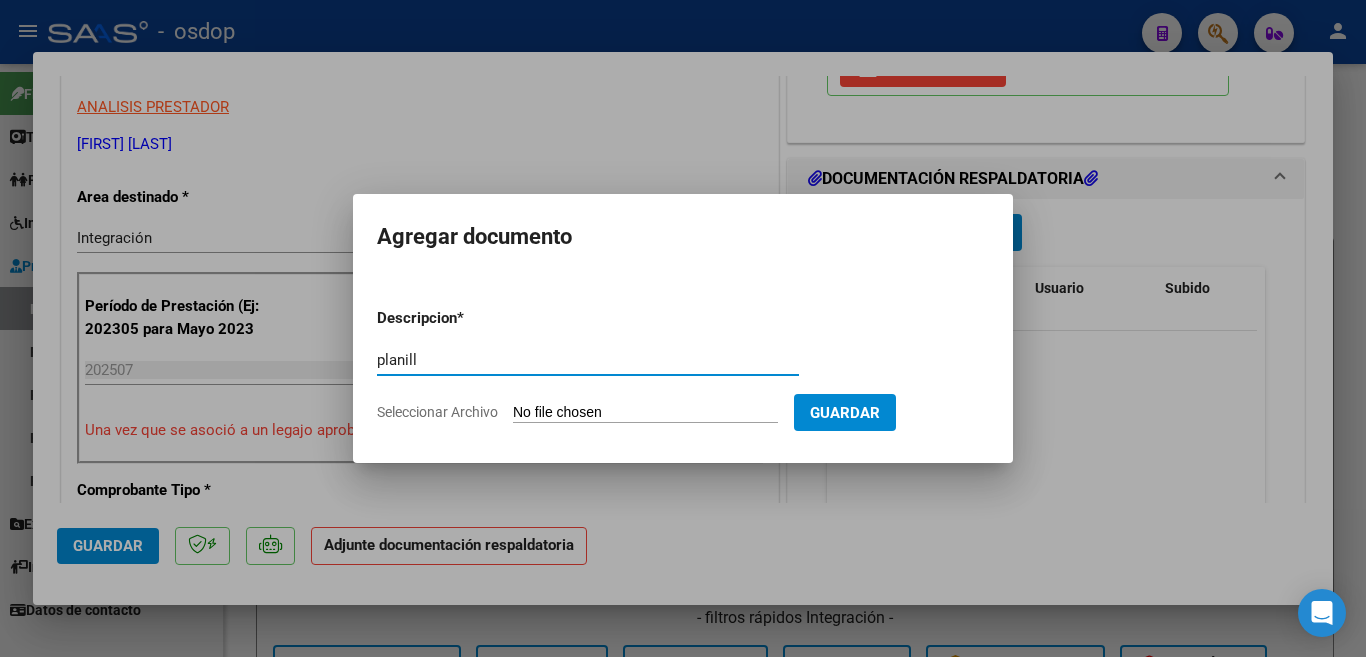 type on "Planilla Asistencia" 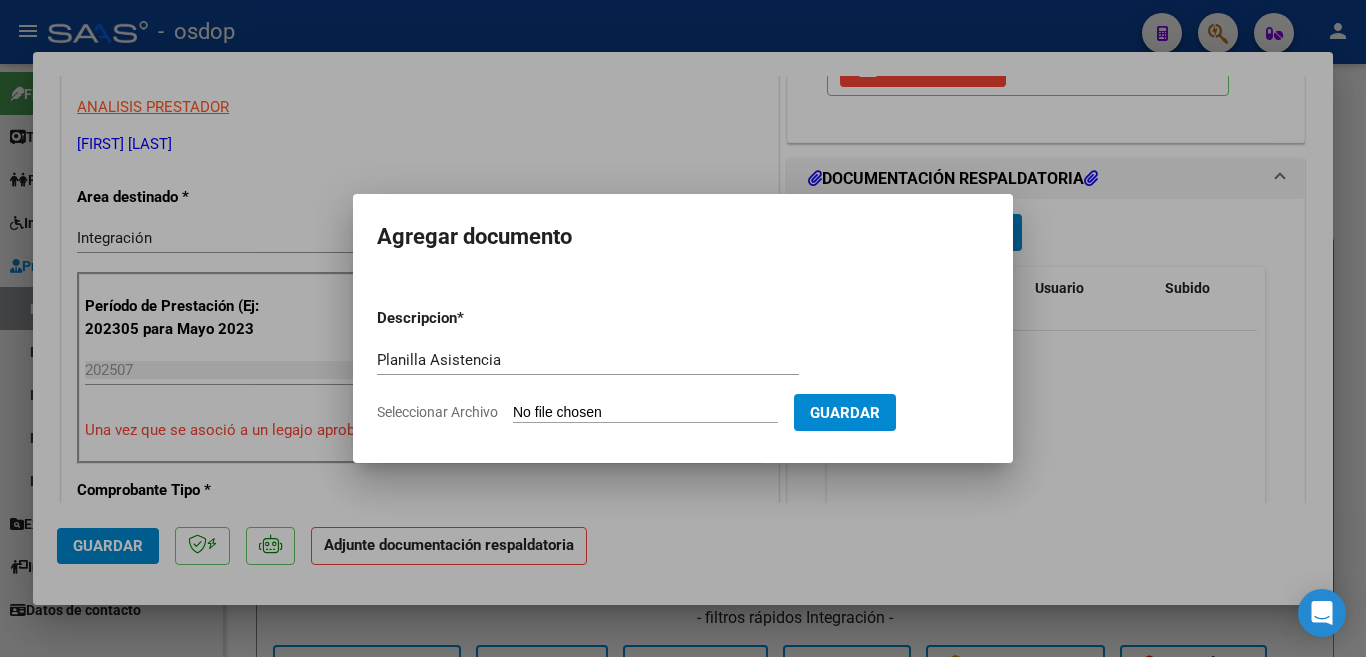 click on "Seleccionar Archivo" at bounding box center (645, 413) 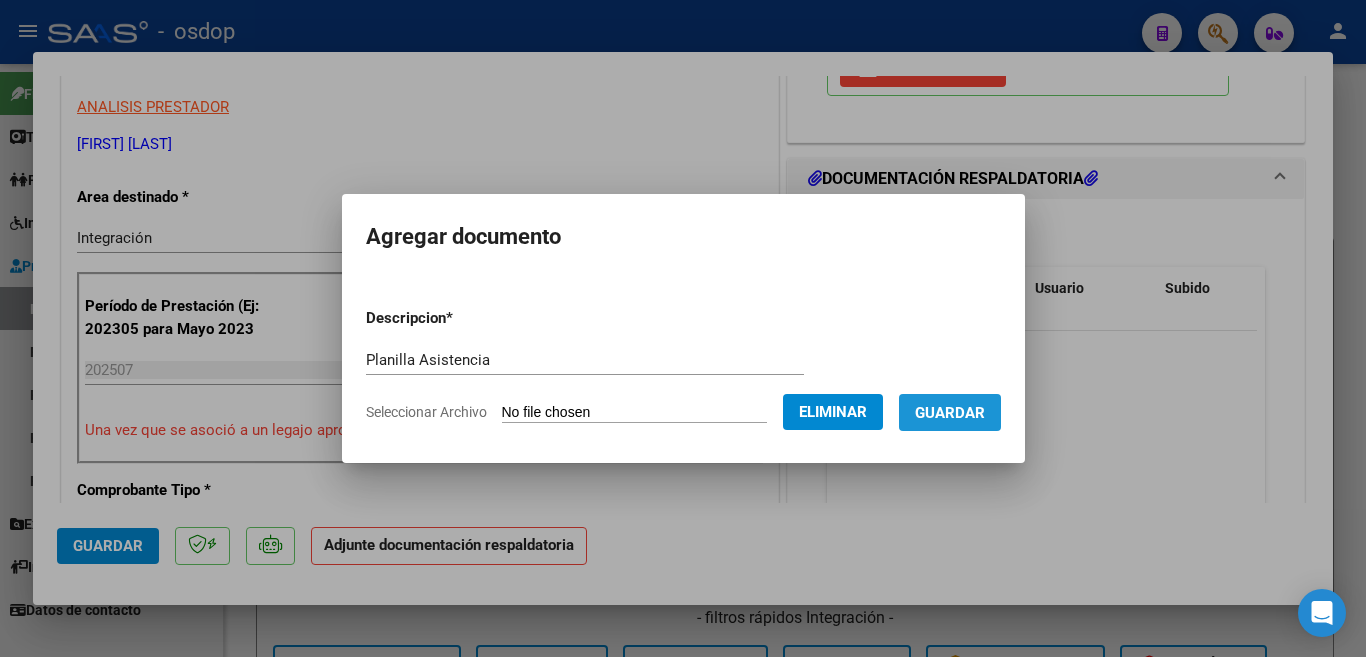 click on "Guardar" at bounding box center [950, 413] 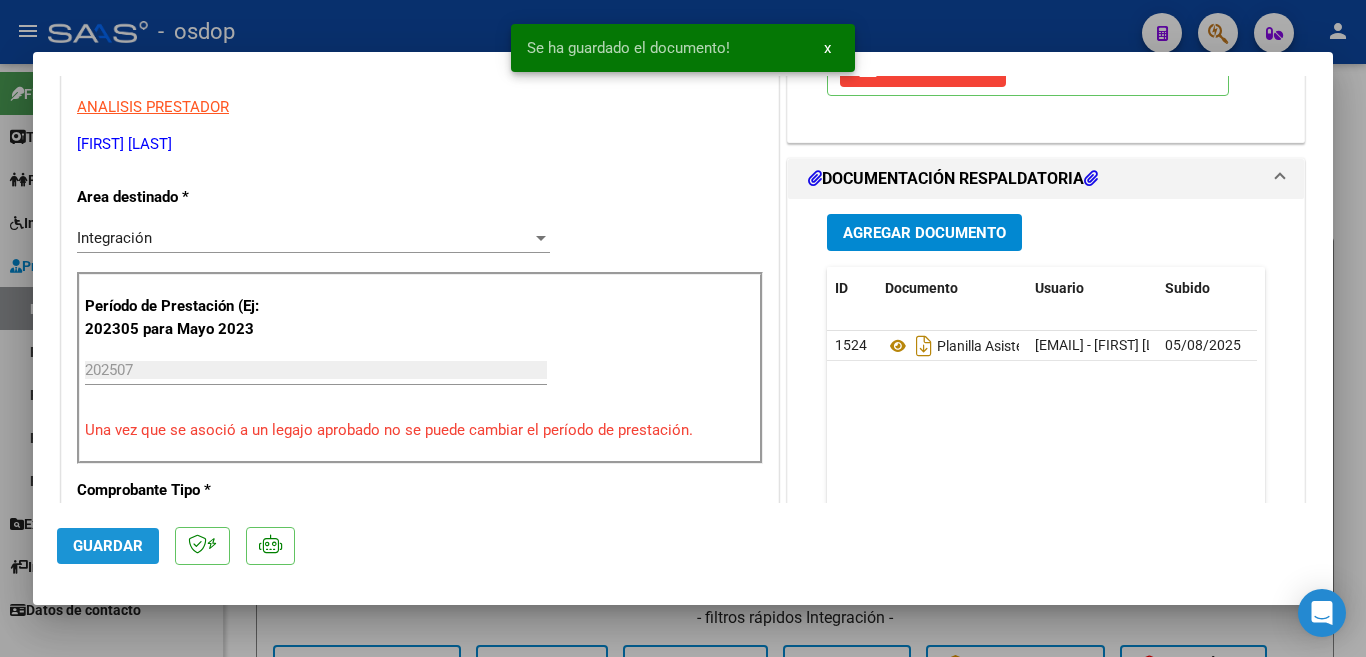 click on "Guardar" 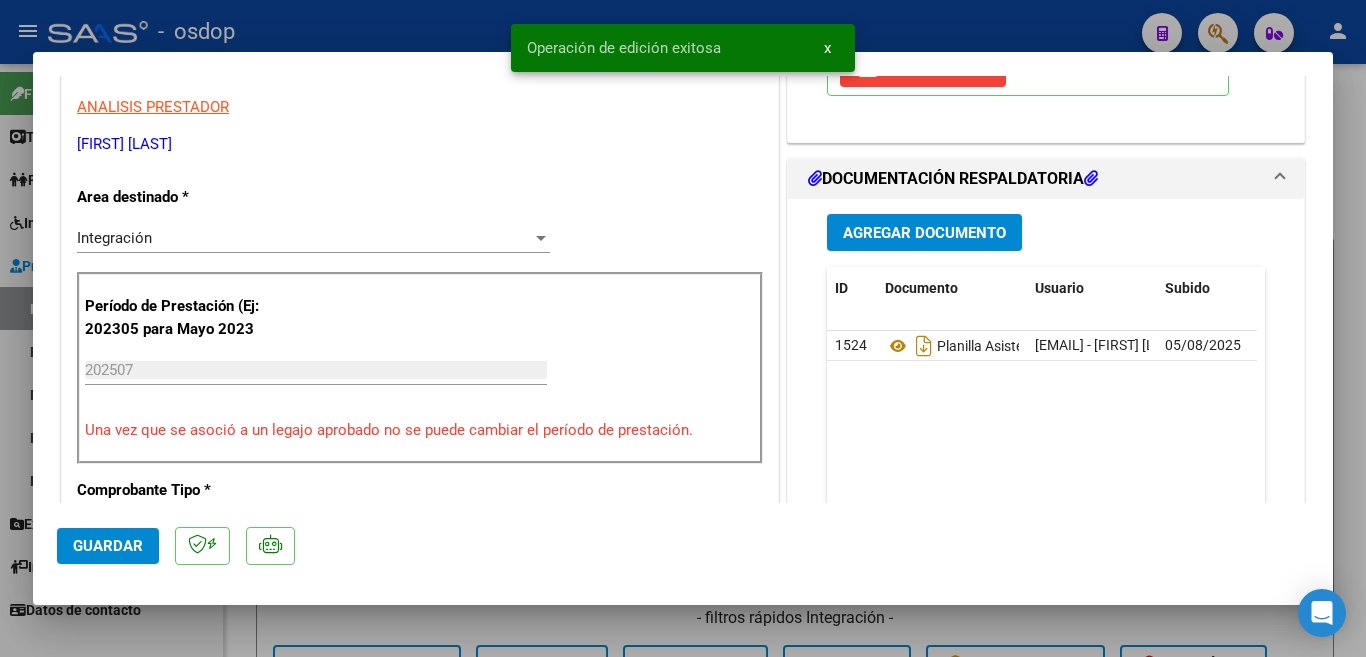 click at bounding box center (683, 328) 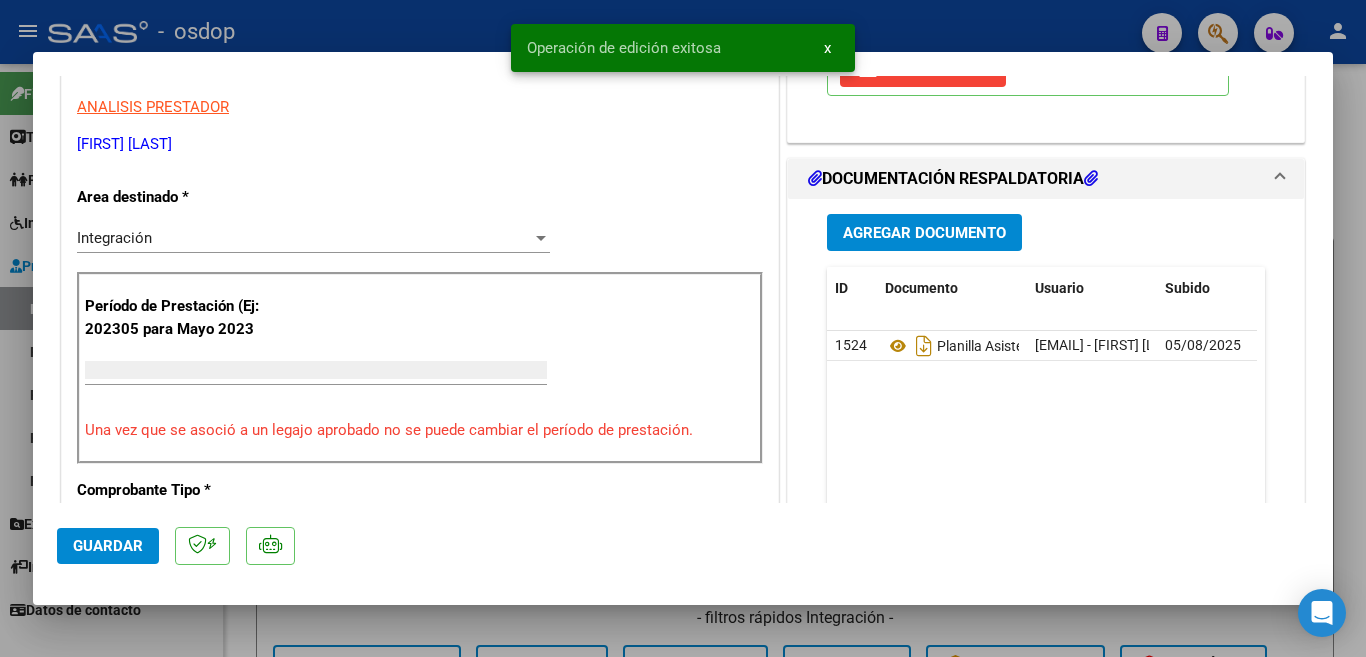 scroll, scrollTop: 339, scrollLeft: 0, axis: vertical 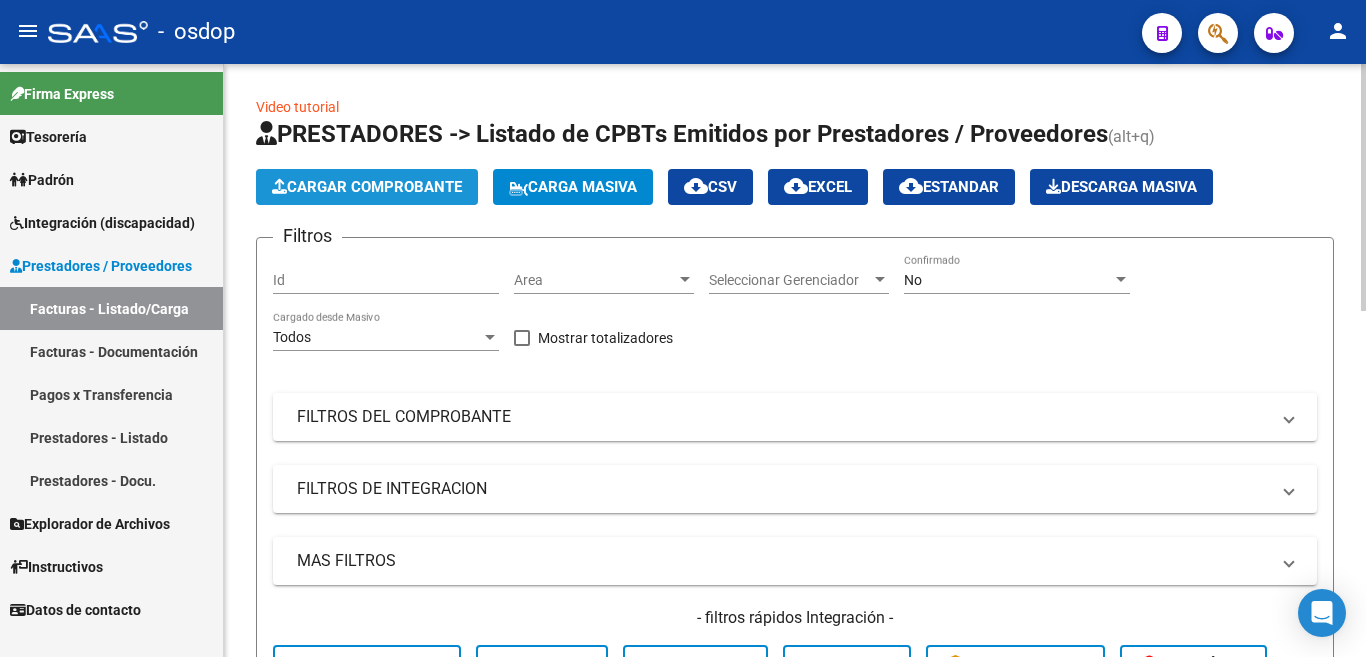 click on "Cargar Comprobante" 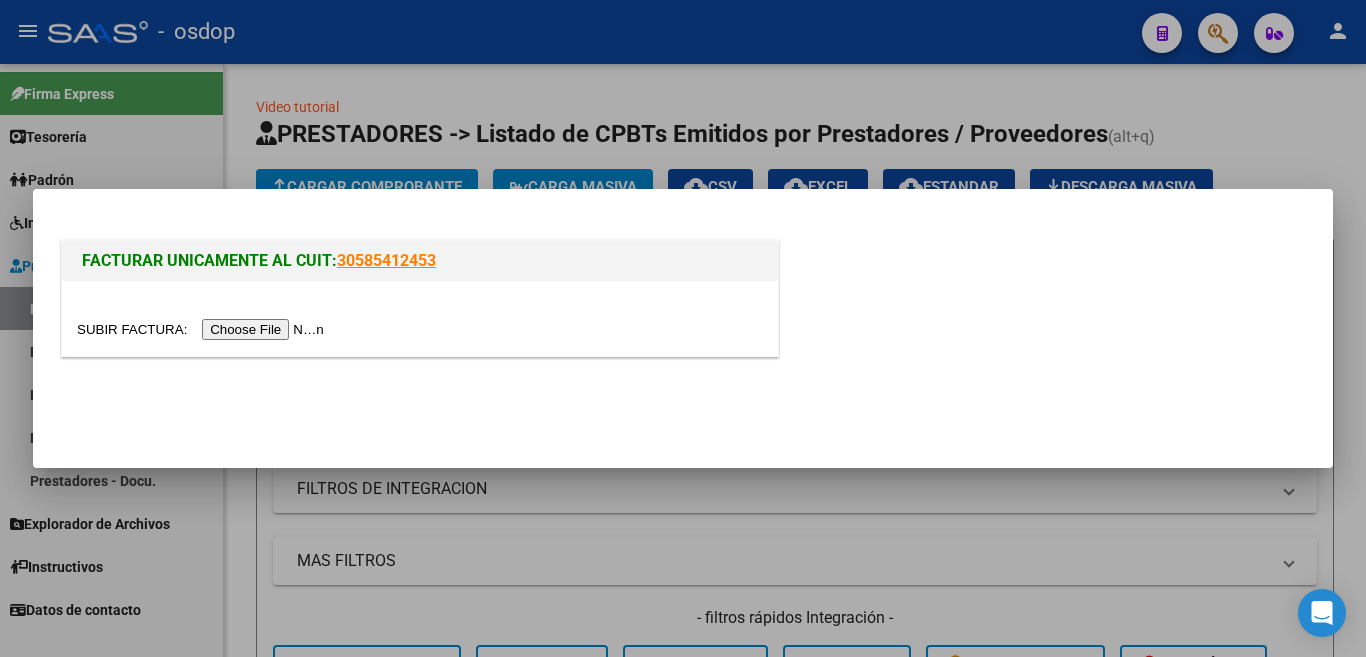 click at bounding box center (203, 329) 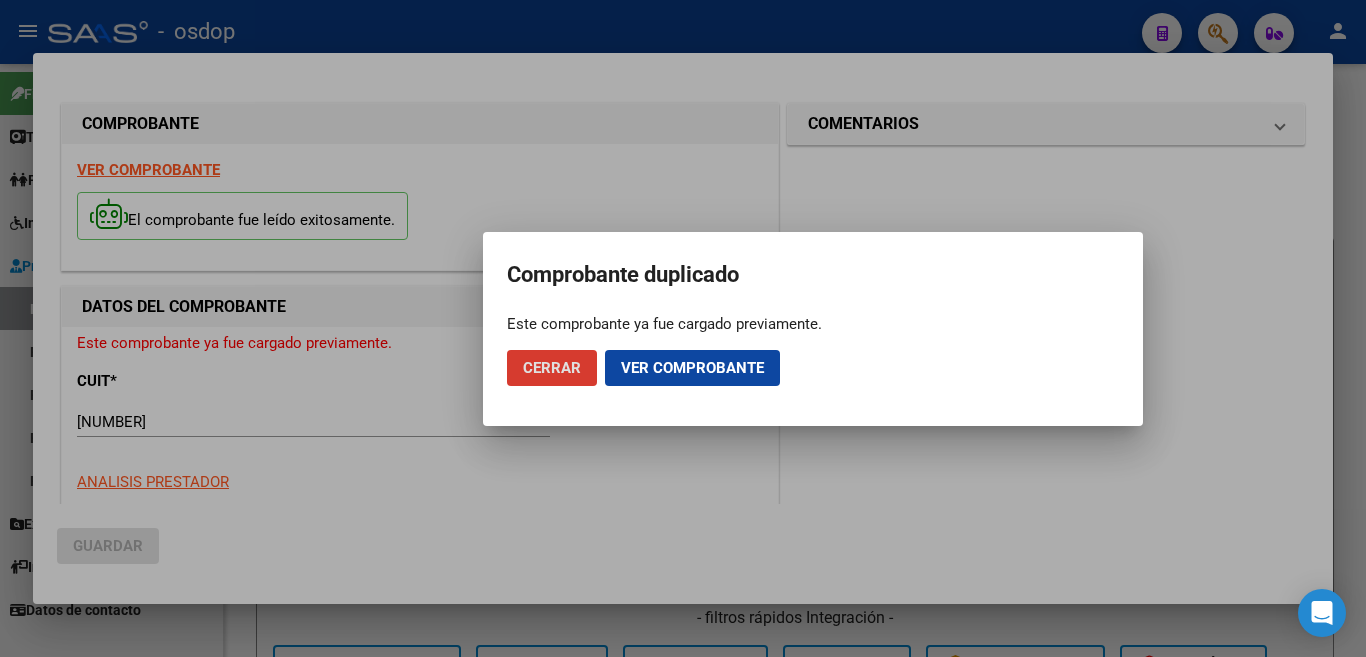 click on "Cerrar" 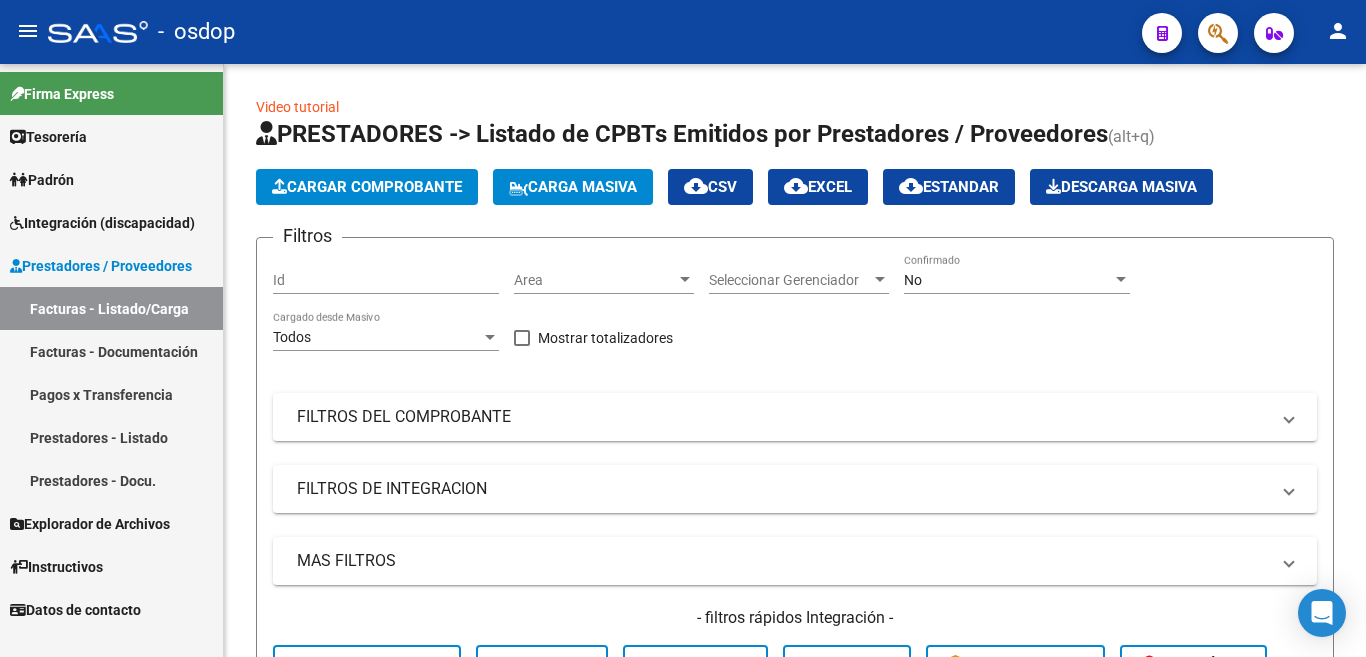 click on "-   osdop" 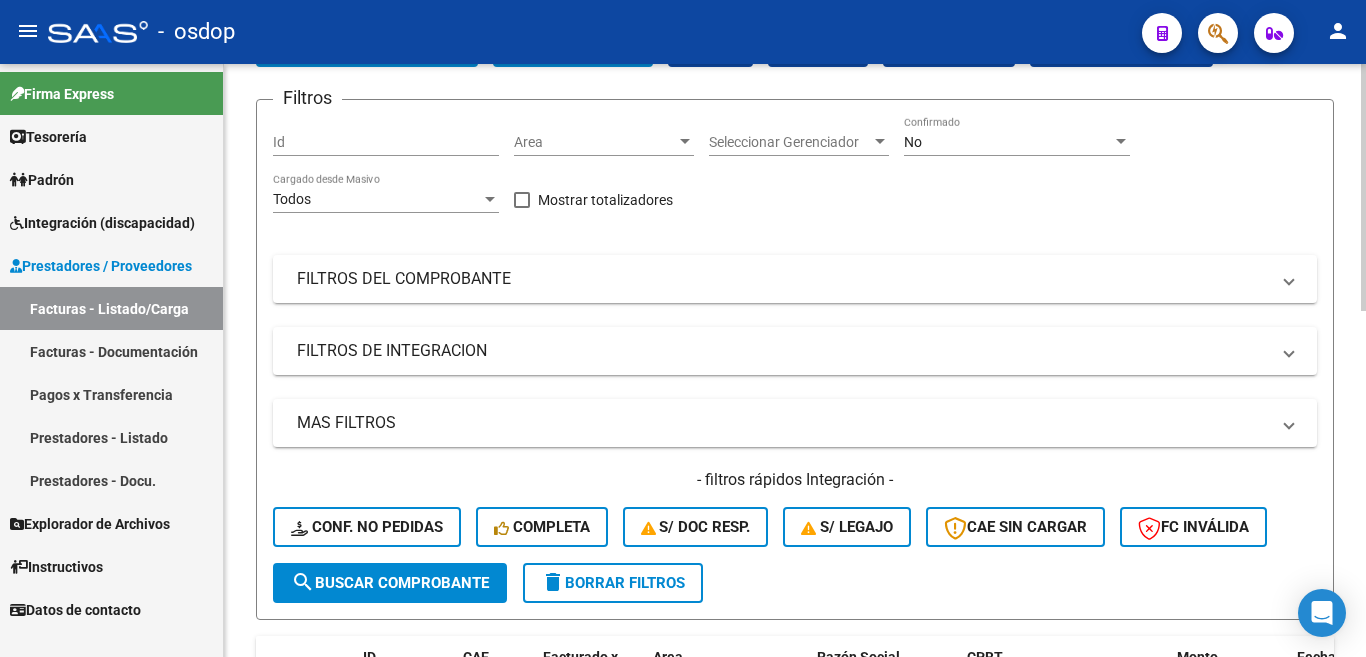 scroll, scrollTop: 100, scrollLeft: 0, axis: vertical 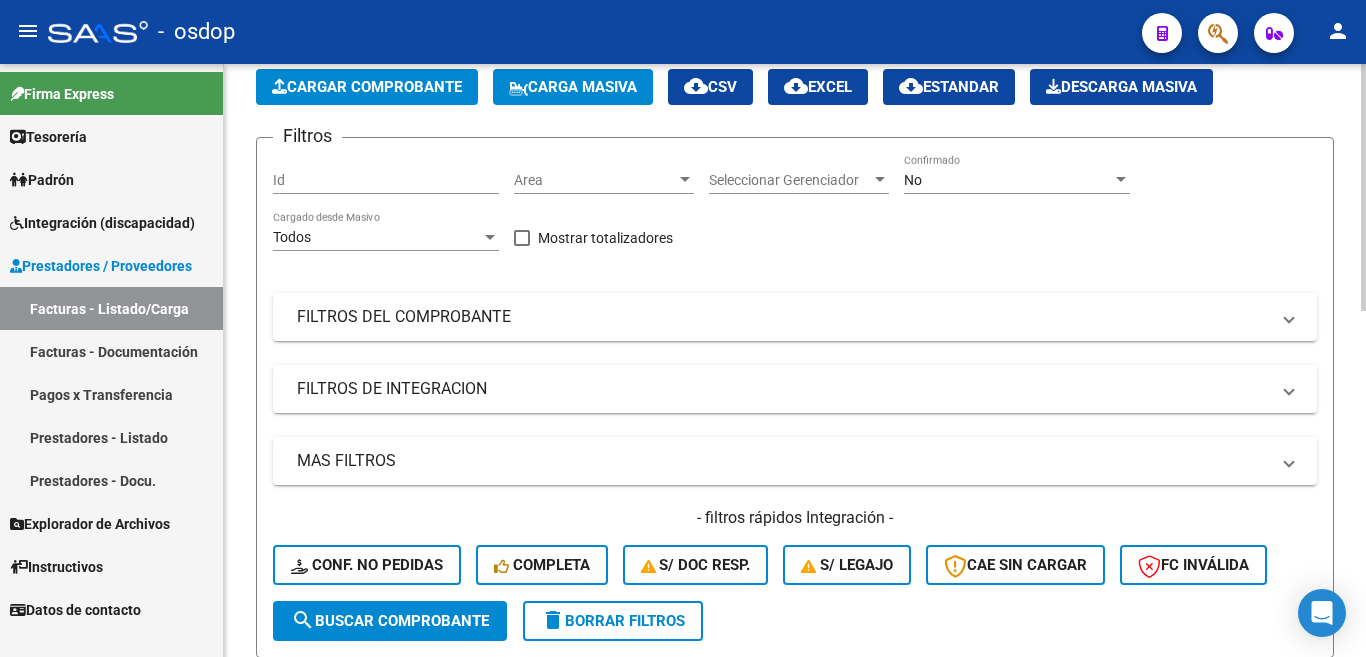 click on "FILTROS DE INTEGRACION" at bounding box center (783, 389) 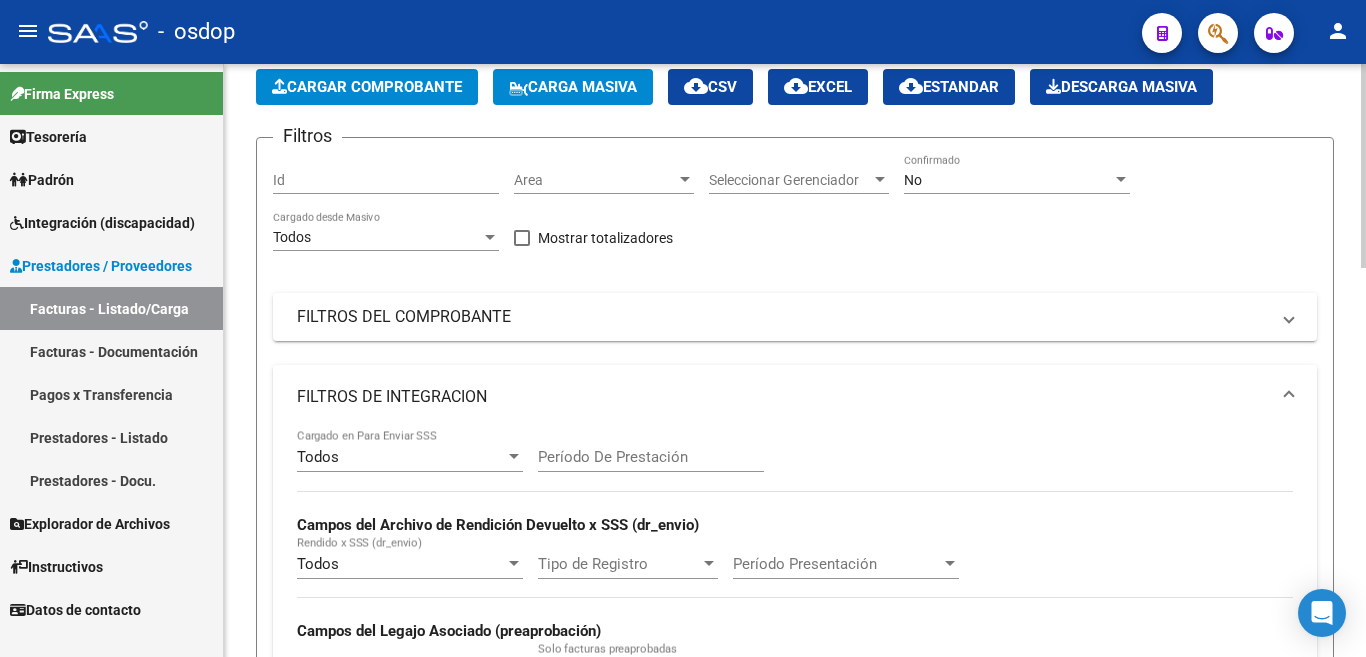 click on "Filtros Id Area Area Seleccionar Gerenciador Seleccionar Gerenciador No Confirmado Todos Cargado desde Masivo   Mostrar totalizadores   FILTROS DEL COMPROBANTE  Comprobante Tipo Comprobante Tipo Start date – End date Fec. Comprobante Desde / Hasta Días Emisión Desde(cant. días) Días Emisión Hasta(cant. días) CUIT / Razón Social Pto. Venta Nro. Comprobante Código SSS CAE Válido CAE Válido Todos Cargado Módulo Hosp. Todos Tiene facturacion Apócrifa Hospital Refes  FILTROS DE INTEGRACION  Todos Cargado en Para Enviar SSS Período De Prestación Campos del Archivo de Rendición Devuelto x SSS (dr_envio) Todos Rendido x SSS (dr_envio) Tipo de Registro Tipo de Registro Período Presentación Período Presentación Campos del Legajo Asociado (preaprobación) Afiliado Legajo (cuil/nombre) Todos Solo facturas preaprobadas  MAS FILTROS  Todos Con Doc. Respaldatoria Todos Con Trazabilidad Todos Asociado a Expediente Sur Auditoría Auditoría Auditoría Id Start date – End date Start date – End date Op" 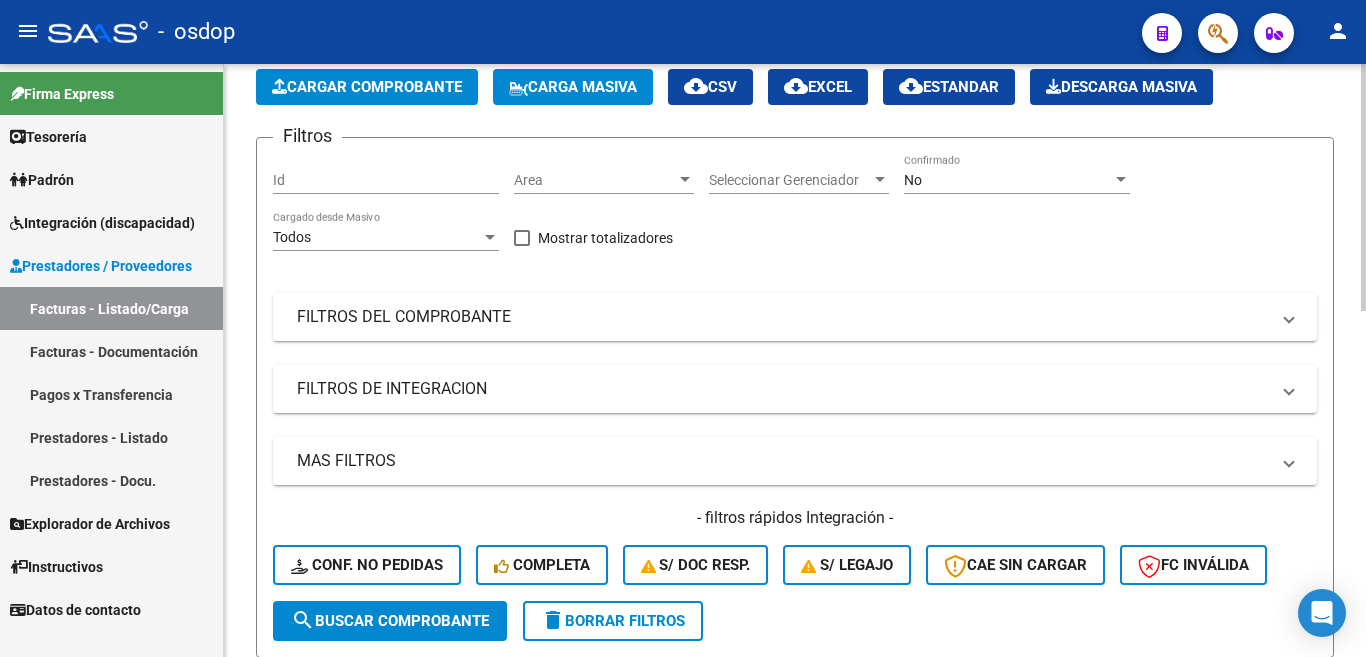 click on "MAS FILTROS" at bounding box center (783, 461) 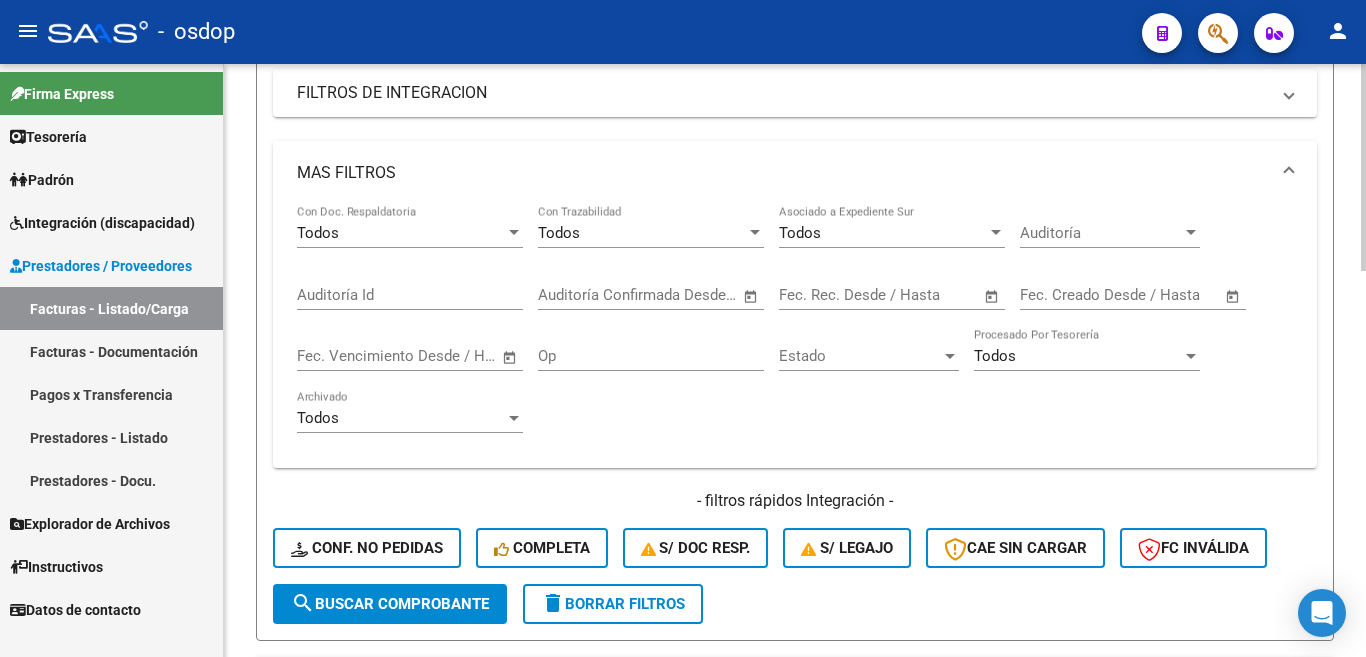 scroll, scrollTop: 400, scrollLeft: 0, axis: vertical 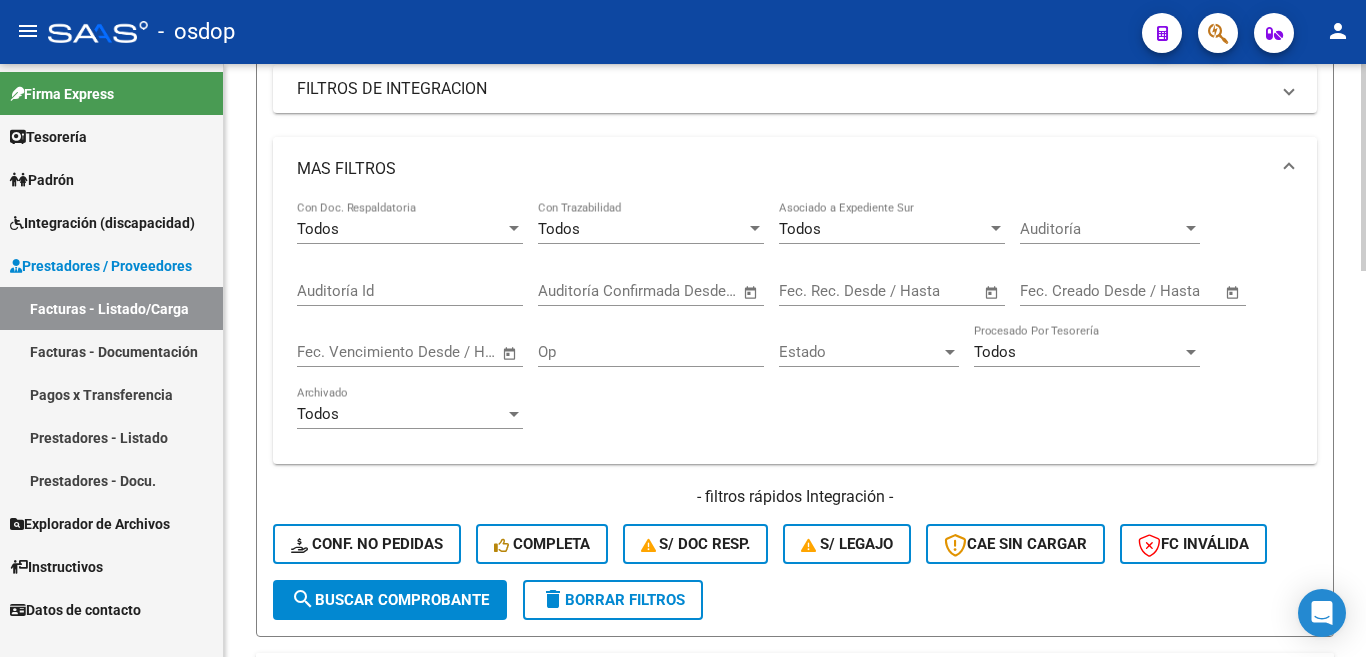 click on "MAS FILTROS" at bounding box center [783, 169] 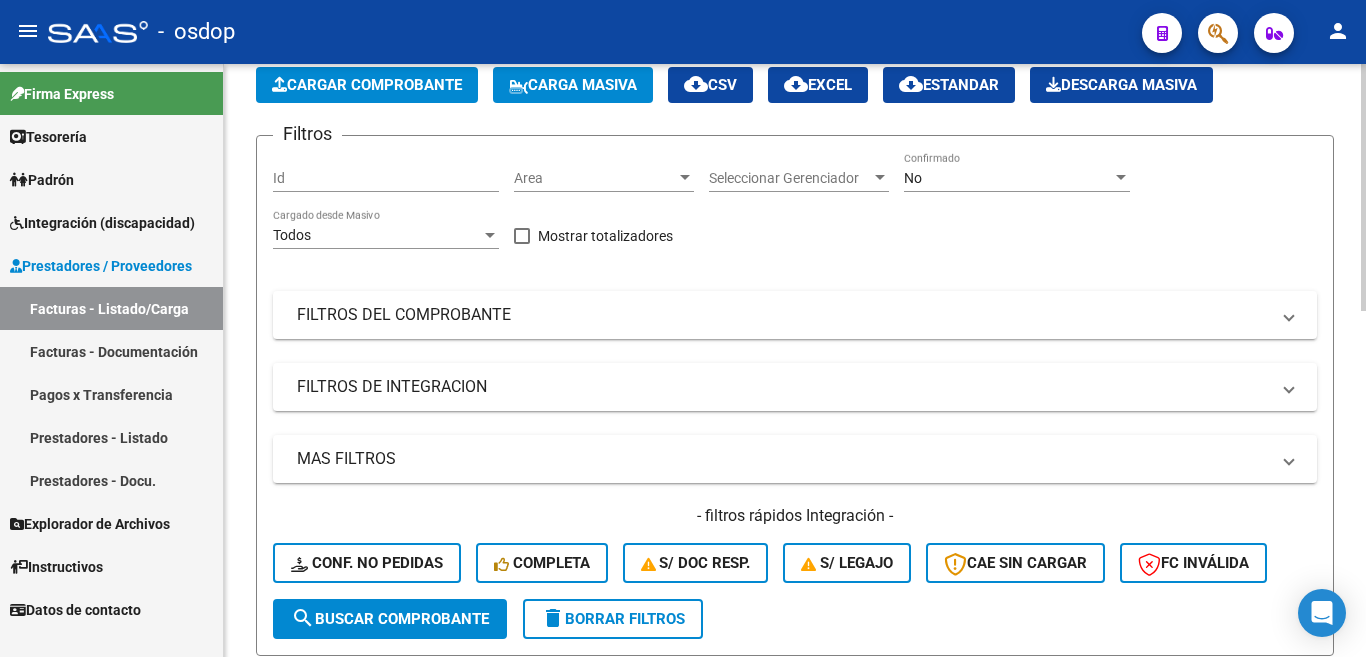 scroll, scrollTop: 100, scrollLeft: 0, axis: vertical 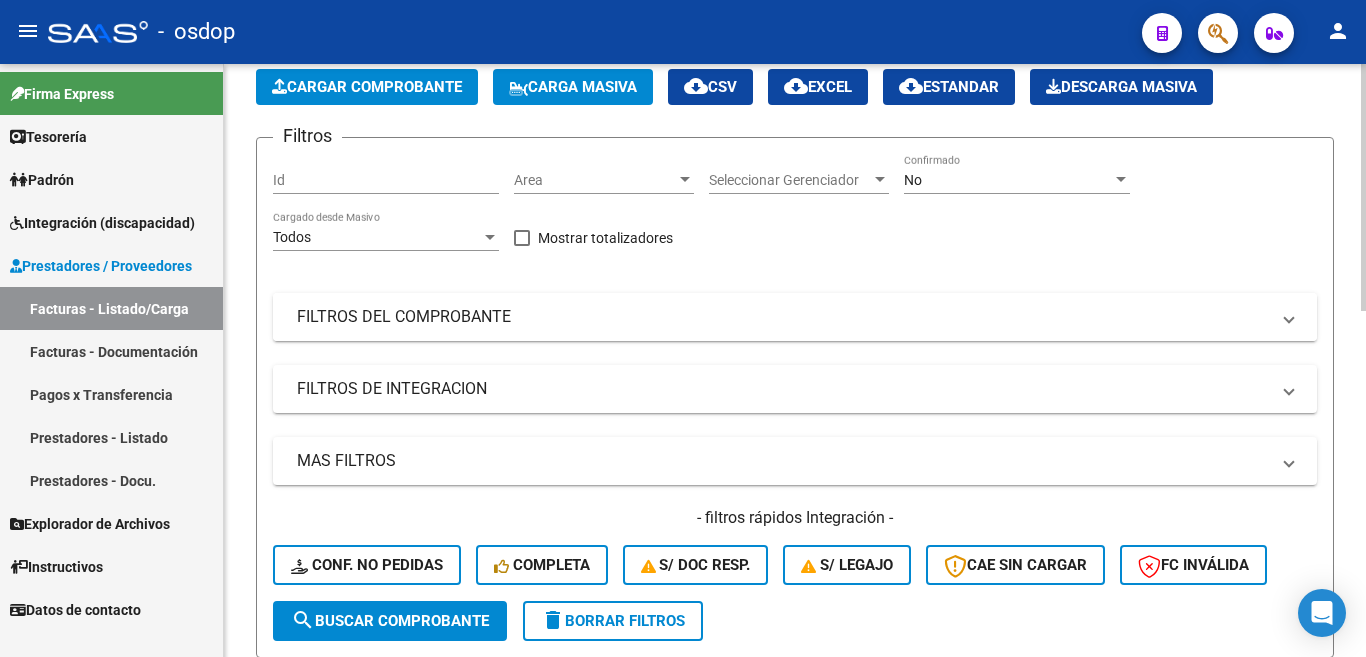 click on "FILTROS DEL COMPROBANTE" at bounding box center (783, 317) 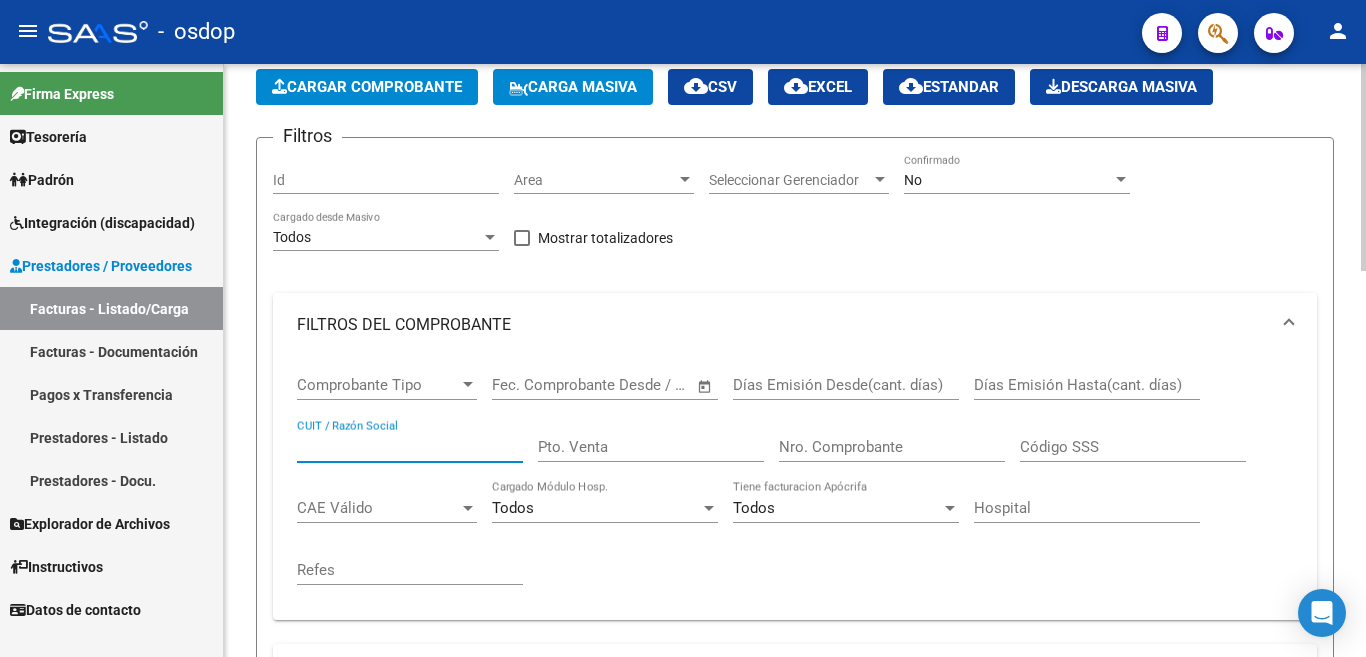 click on "CUIT / Razón Social" at bounding box center (410, 447) 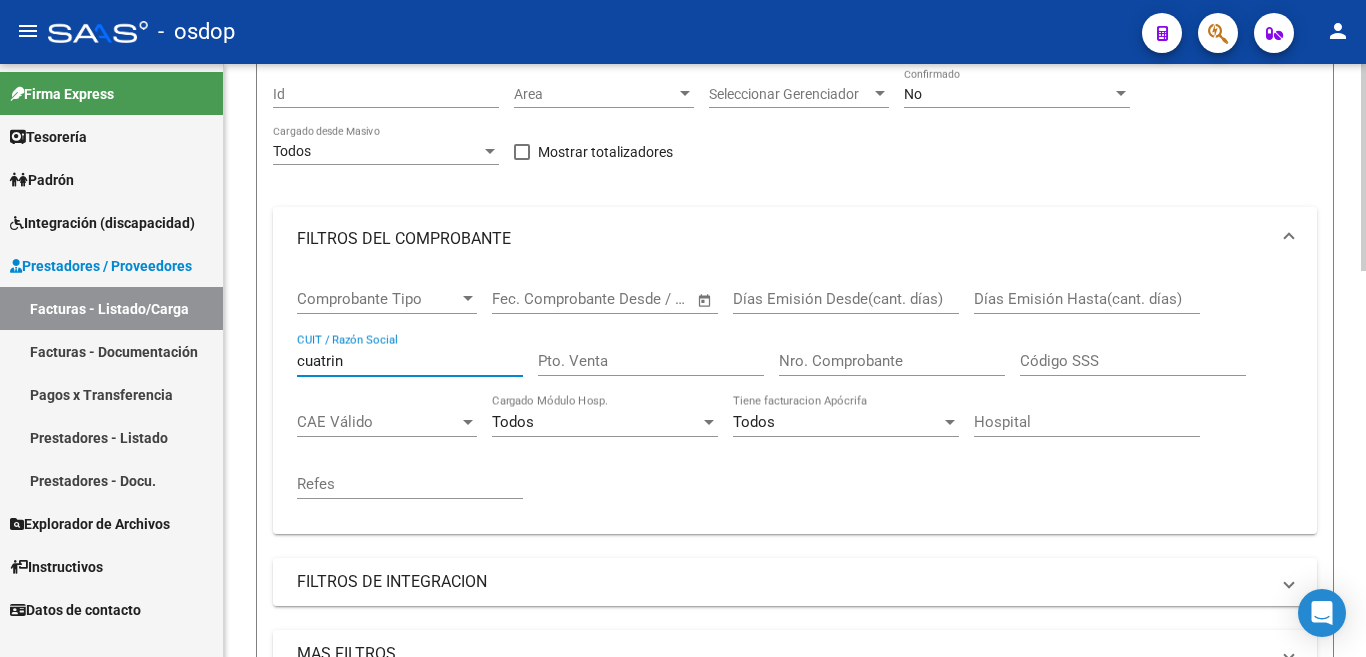 scroll, scrollTop: 500, scrollLeft: 0, axis: vertical 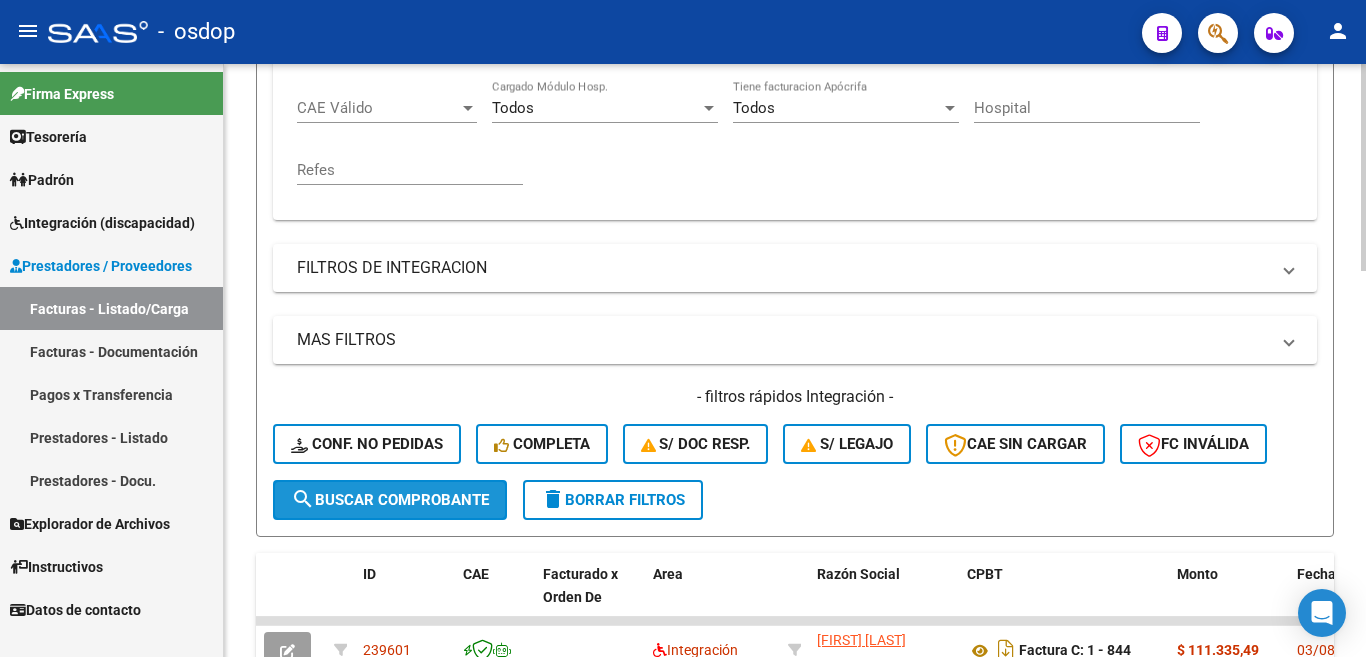 click on "search  Buscar Comprobante" 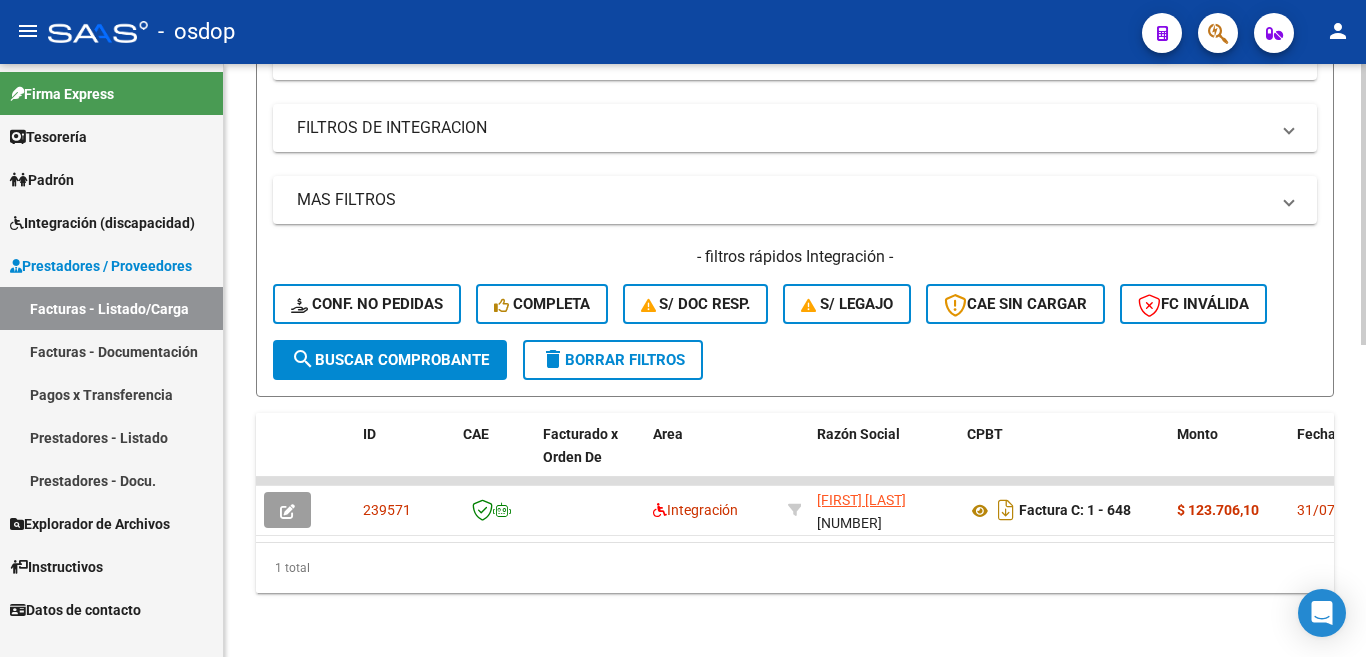 scroll, scrollTop: 657, scrollLeft: 0, axis: vertical 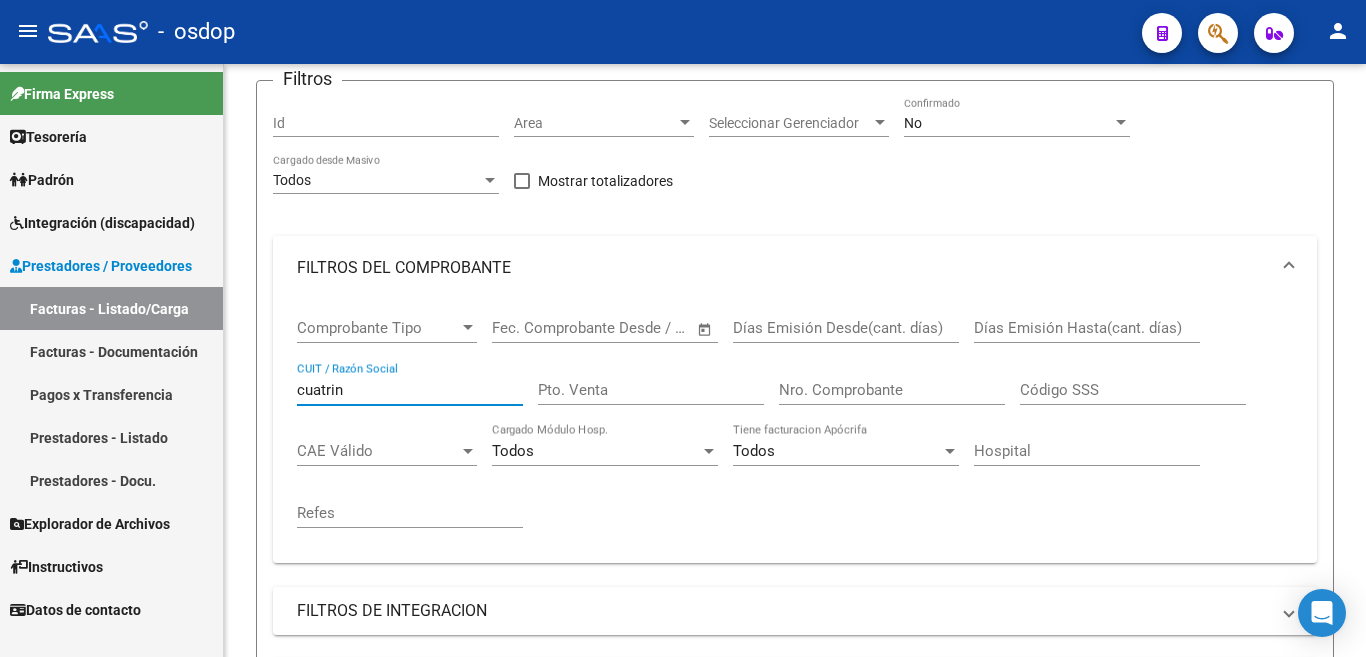 drag, startPoint x: 366, startPoint y: 386, endPoint x: 181, endPoint y: 385, distance: 185.0027 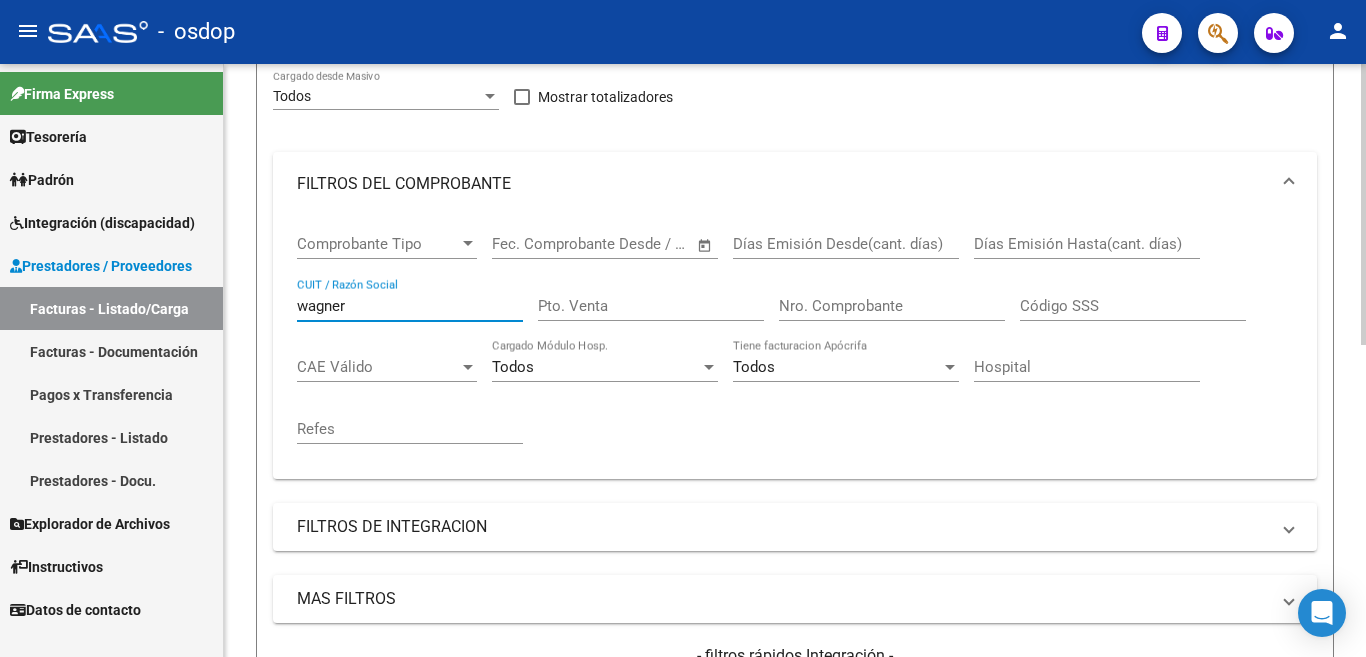 scroll, scrollTop: 657, scrollLeft: 0, axis: vertical 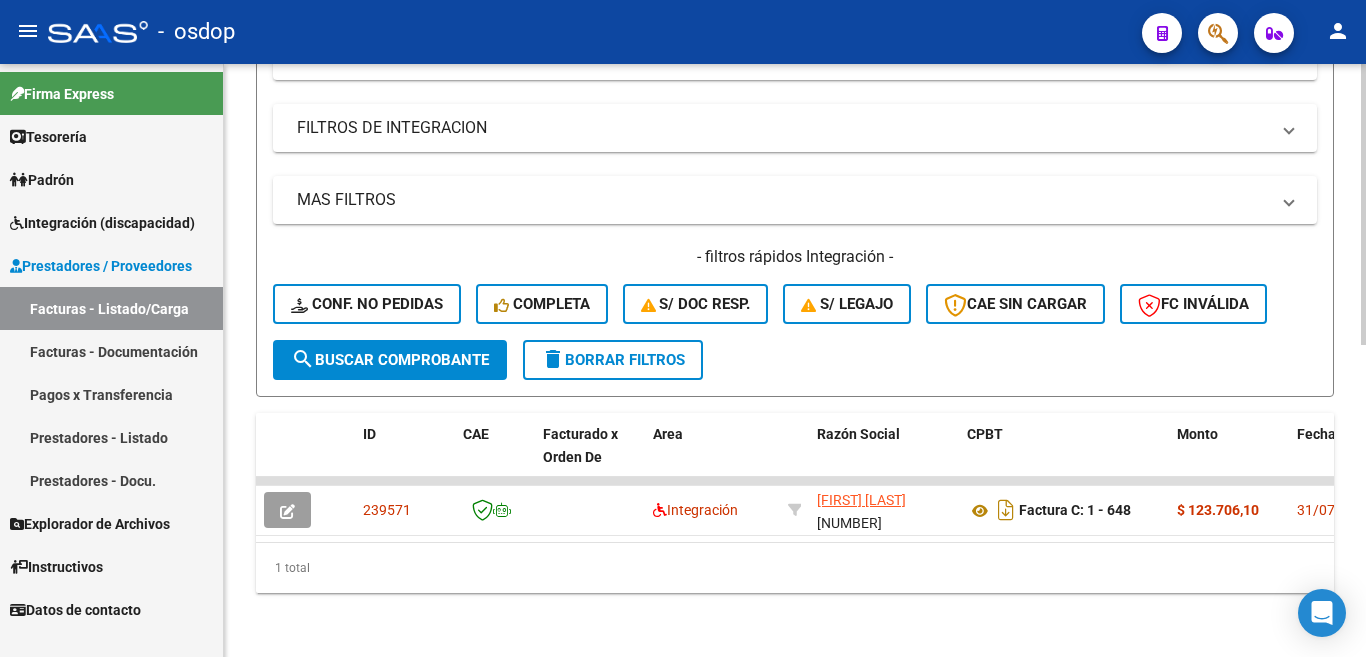 type on "wagner" 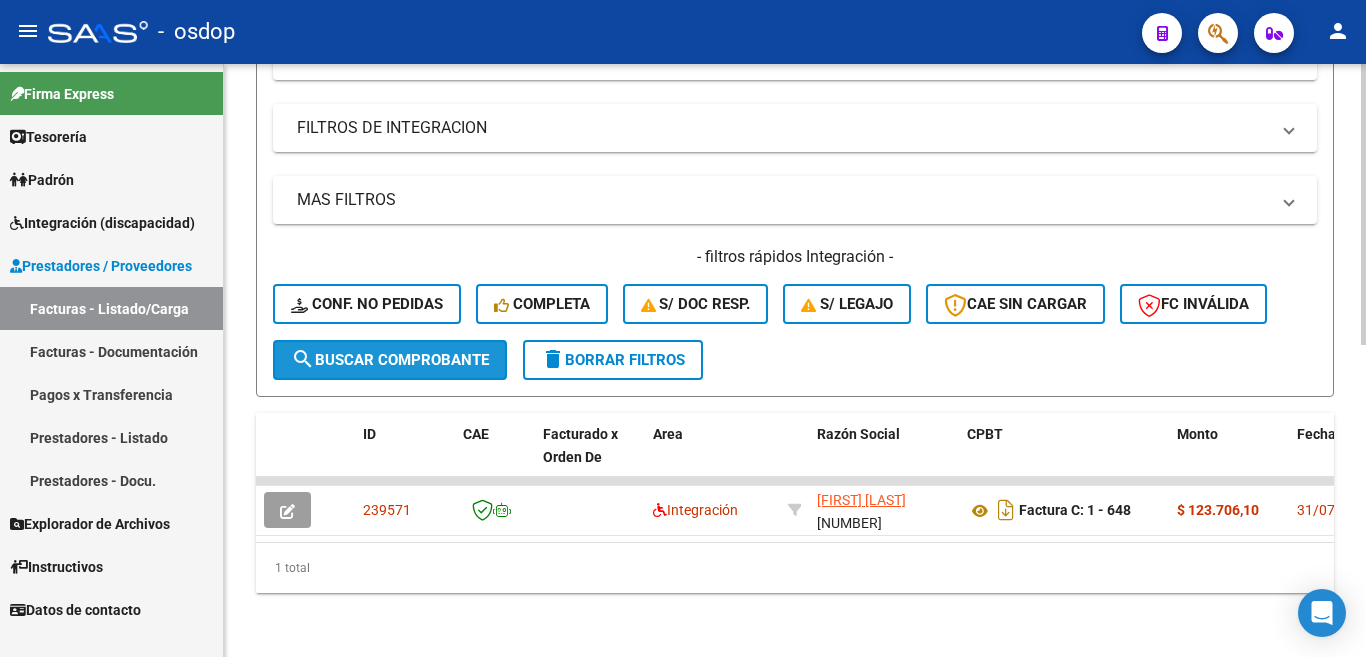 click on "search  Buscar Comprobante" 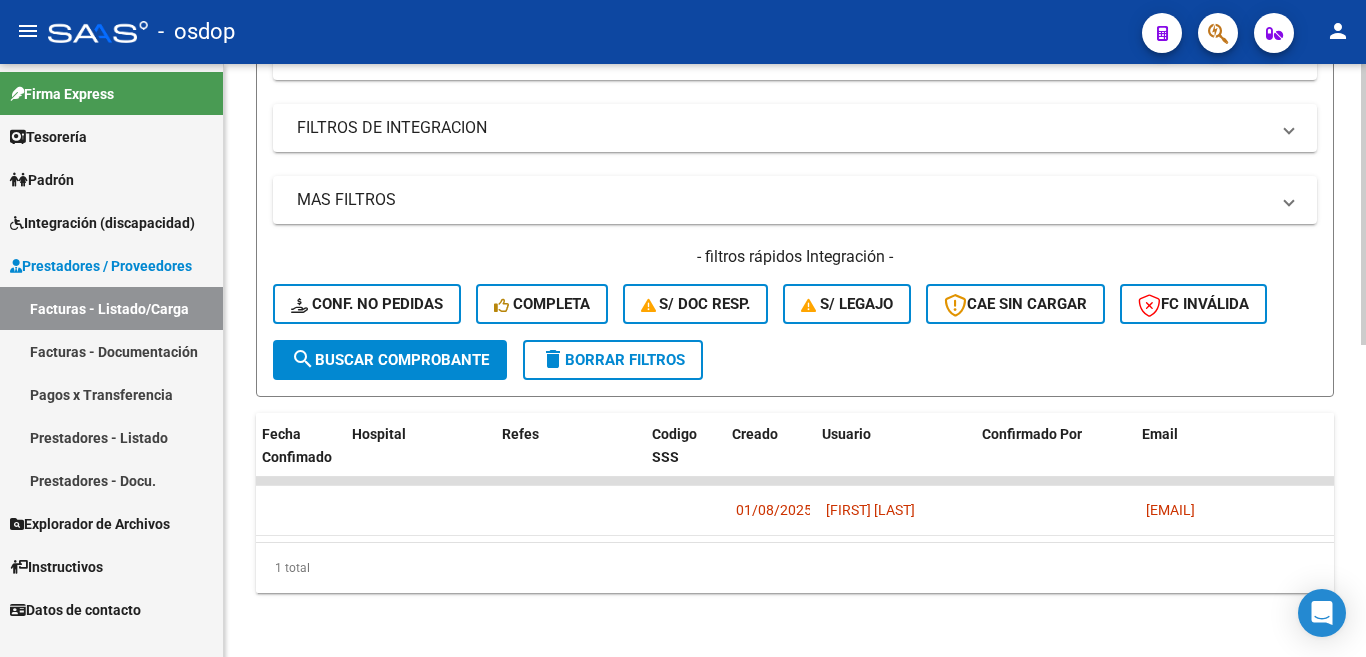 scroll, scrollTop: 0, scrollLeft: 4028, axis: horizontal 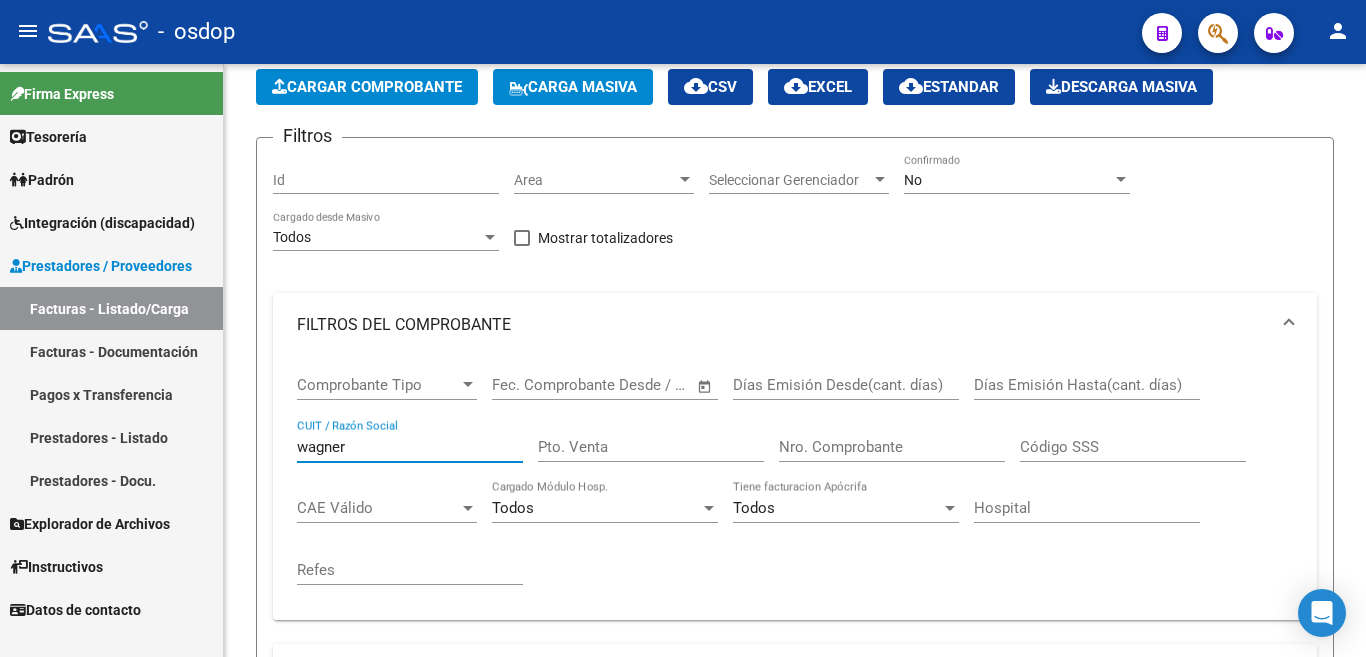 drag, startPoint x: 382, startPoint y: 448, endPoint x: 201, endPoint y: 438, distance: 181.27603 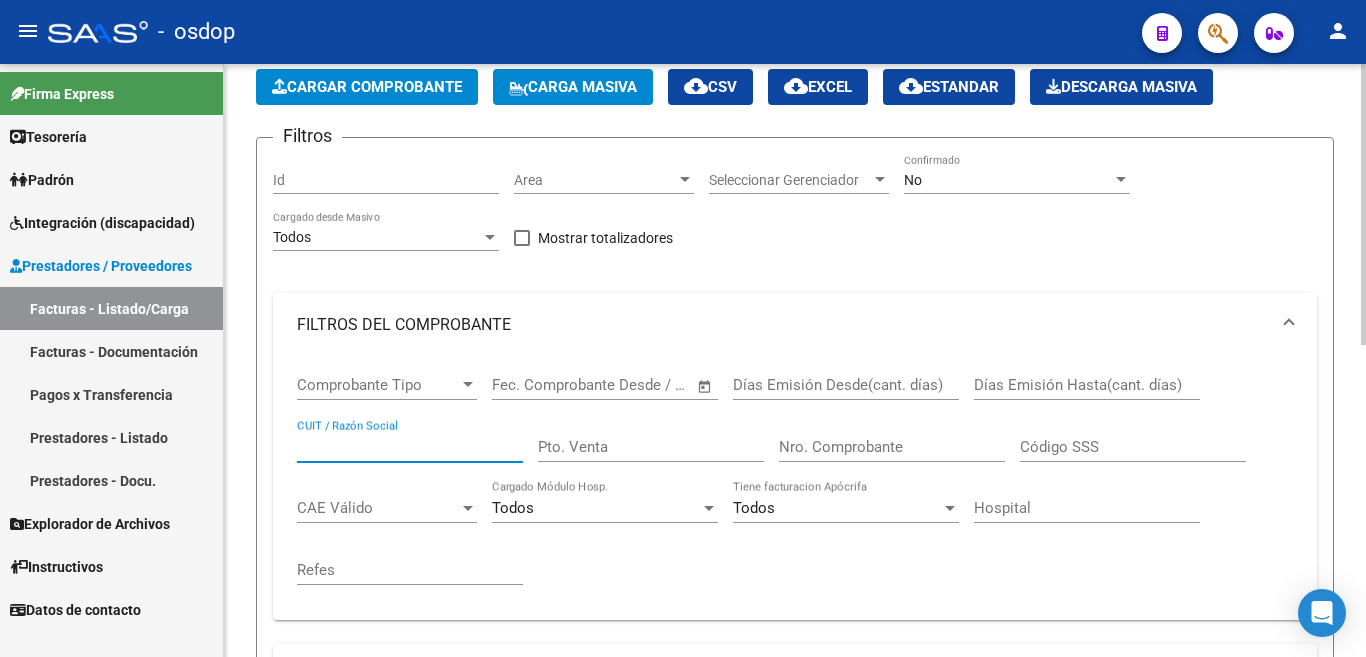 type 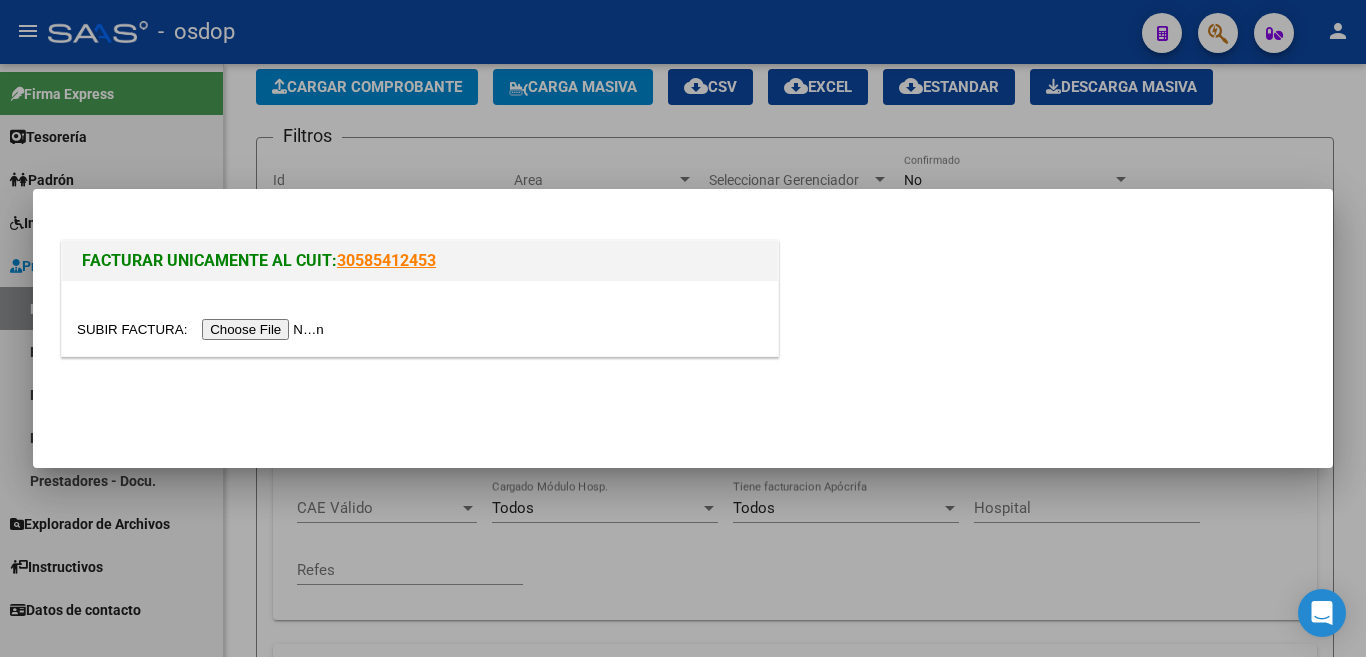 click at bounding box center (203, 329) 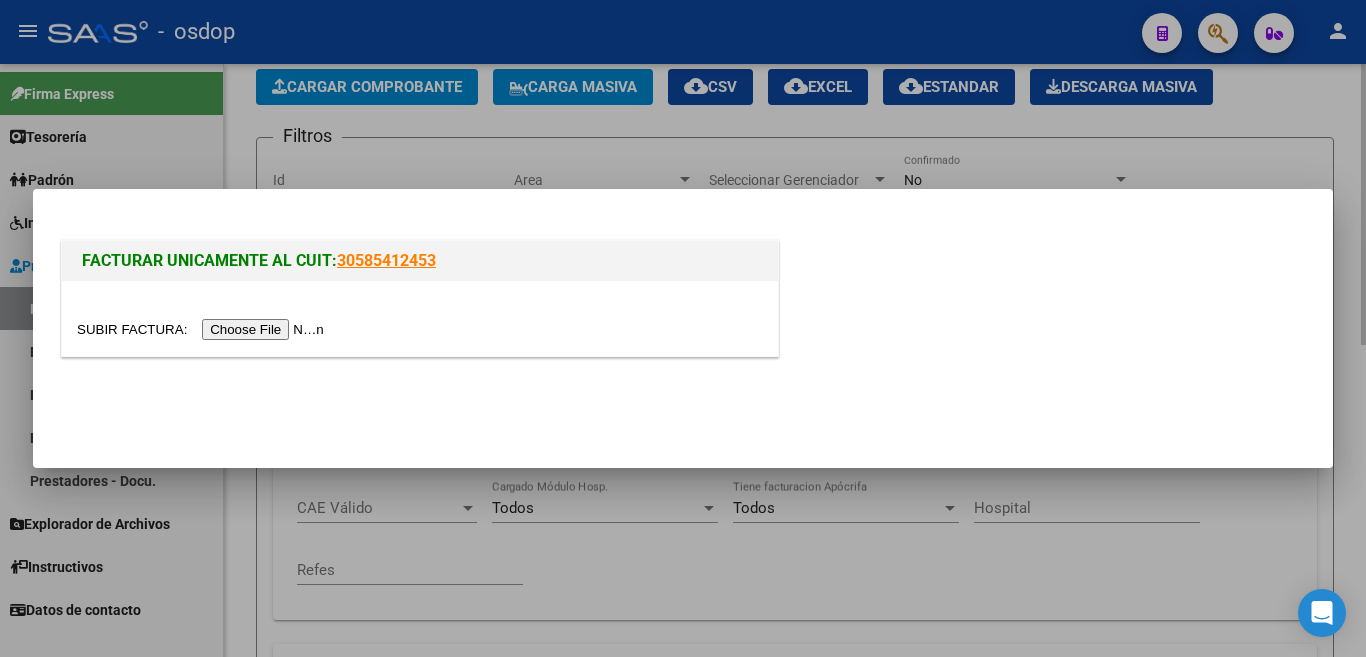 click at bounding box center [683, 328] 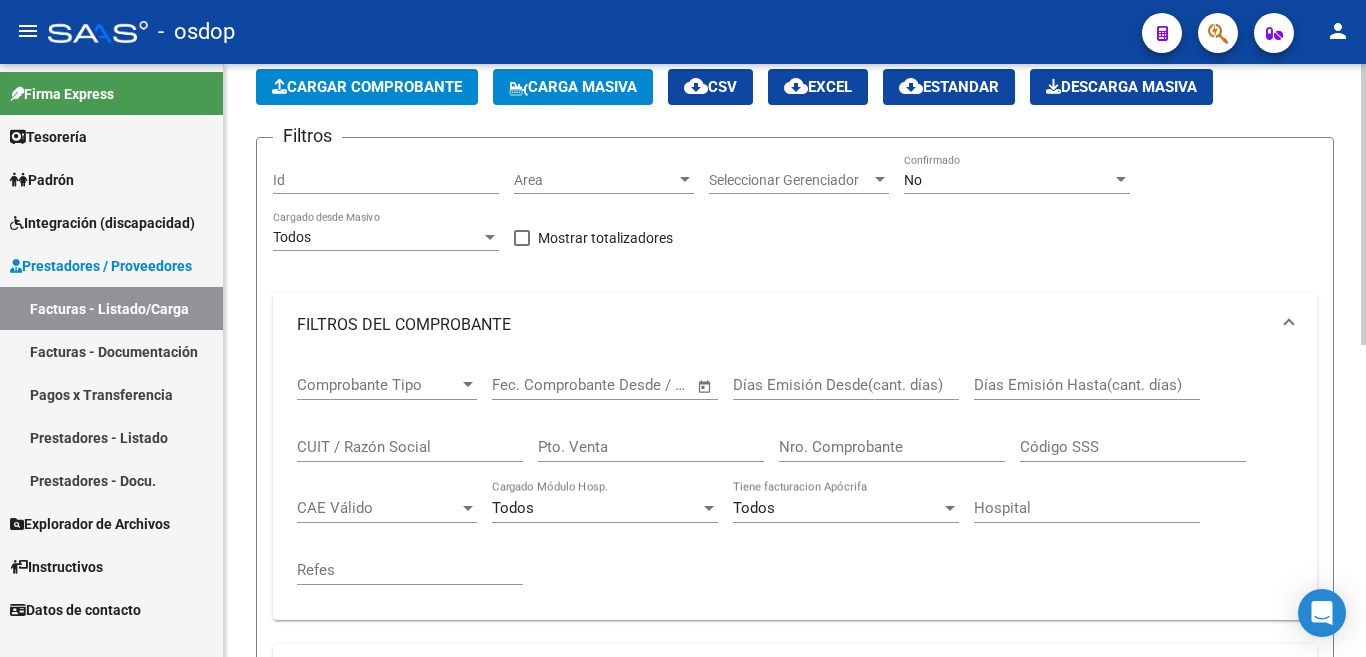 scroll, scrollTop: 657, scrollLeft: 0, axis: vertical 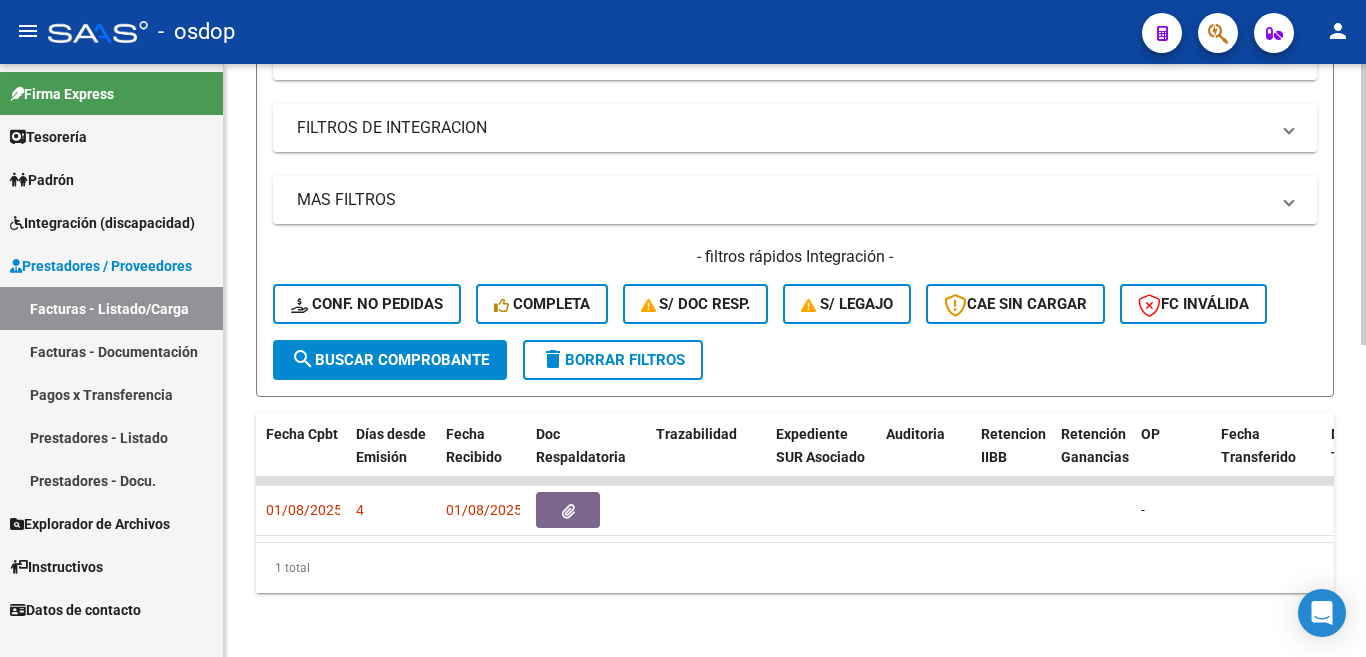 click on "239321  Integración SANTIAGO WAGNER S. R. L.    30717311813   Factura B: 1 - 411  $ 435.376,56 01/08/2025 4 01/08/2025  -      202507  2052 ALARCON CARLOS SILVERIO 20145384754       01/08/2025 Luciana Maresca luciana.maresca@osdop.org.ar" 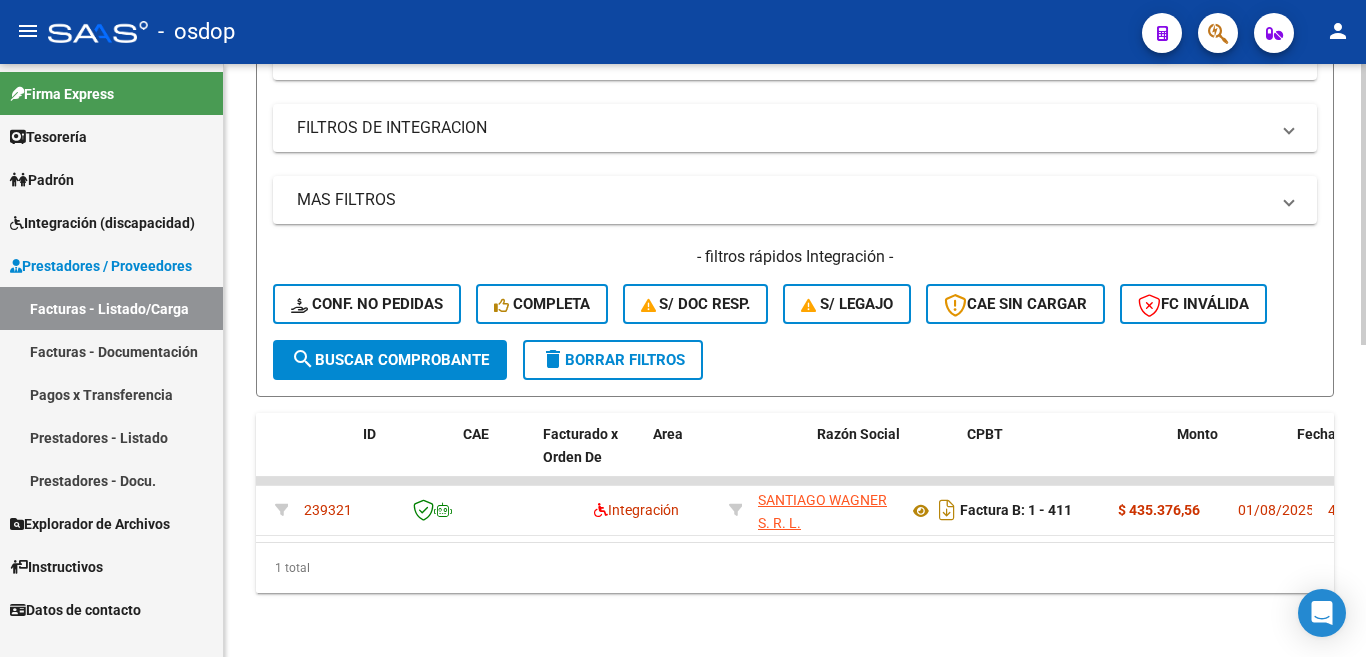 scroll, scrollTop: 0, scrollLeft: 0, axis: both 